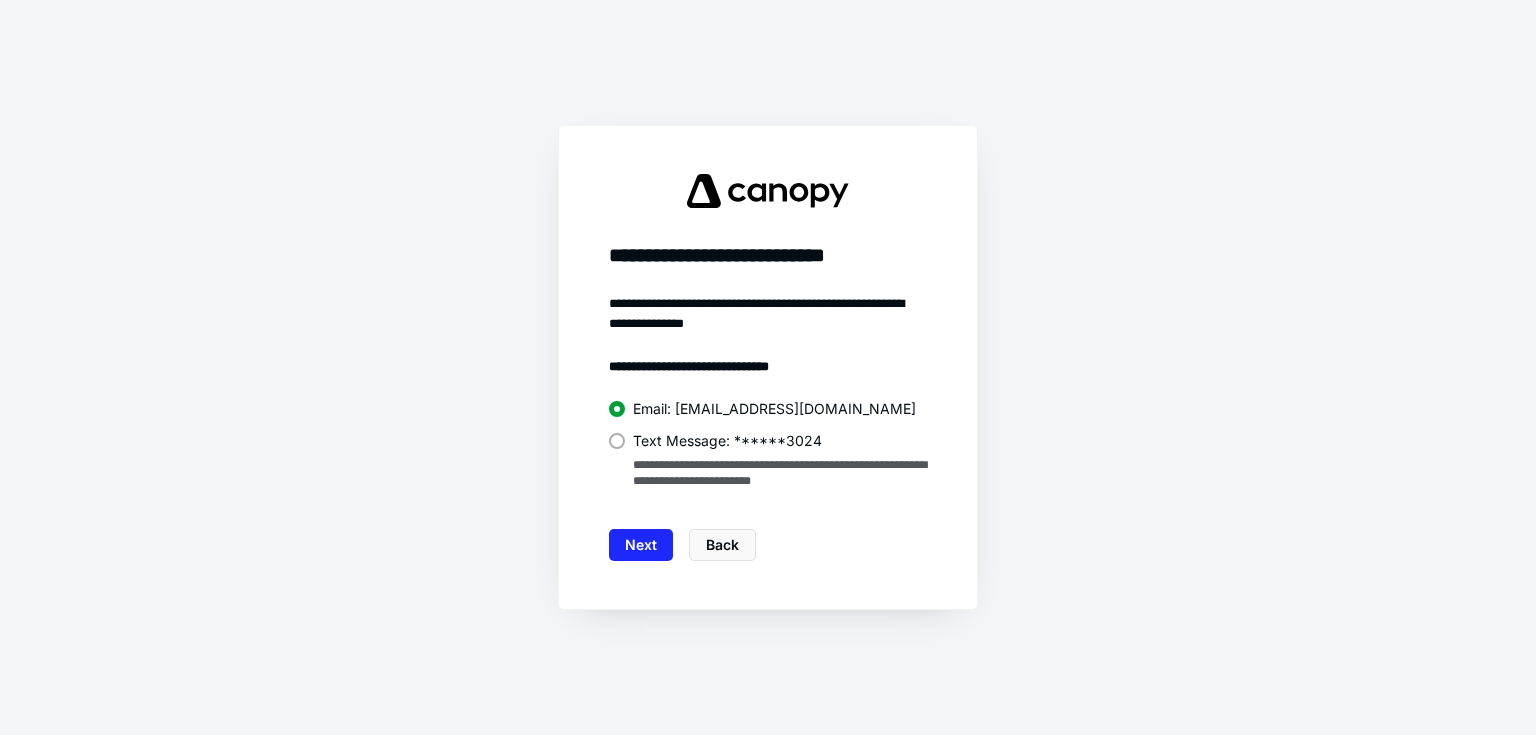scroll, scrollTop: 0, scrollLeft: 0, axis: both 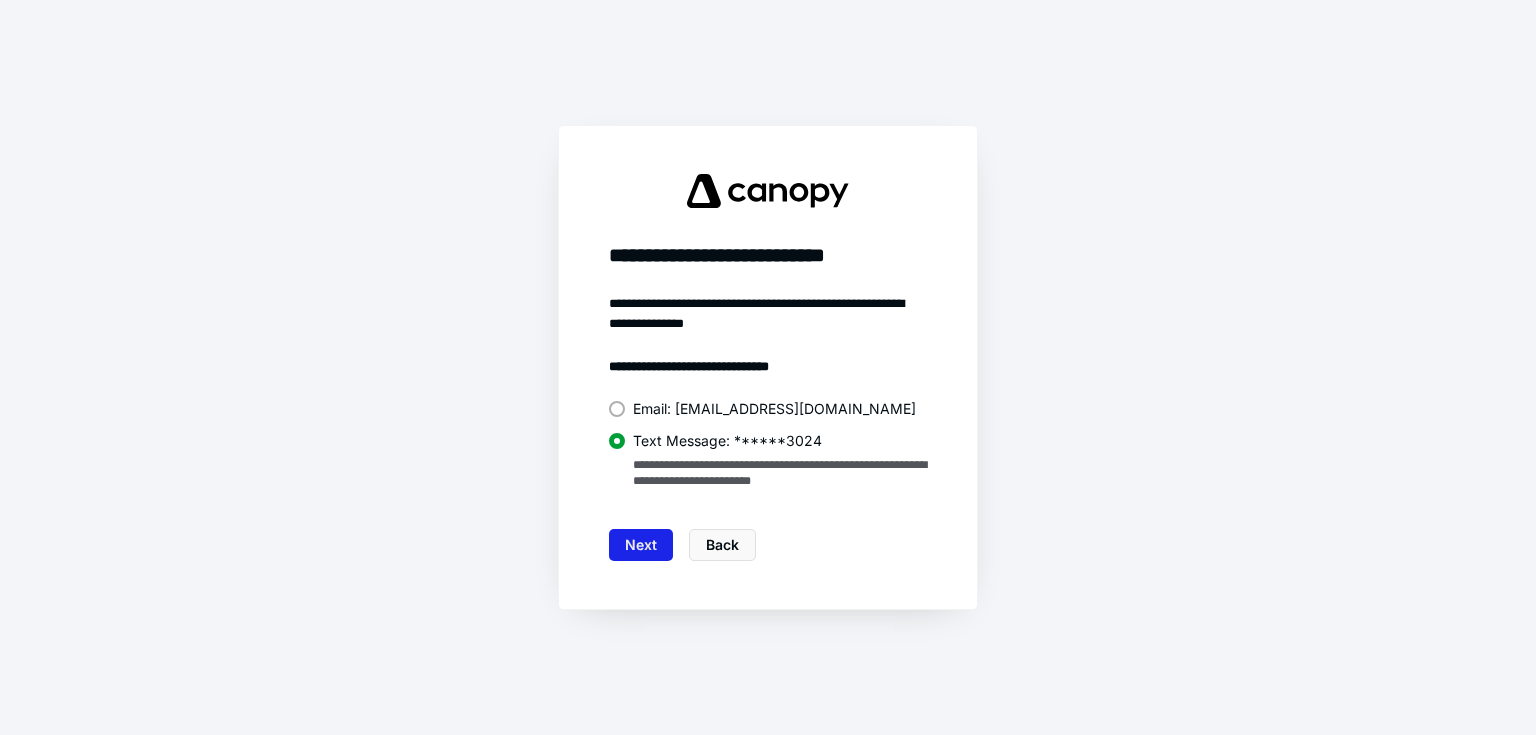 click on "Next" at bounding box center (641, 545) 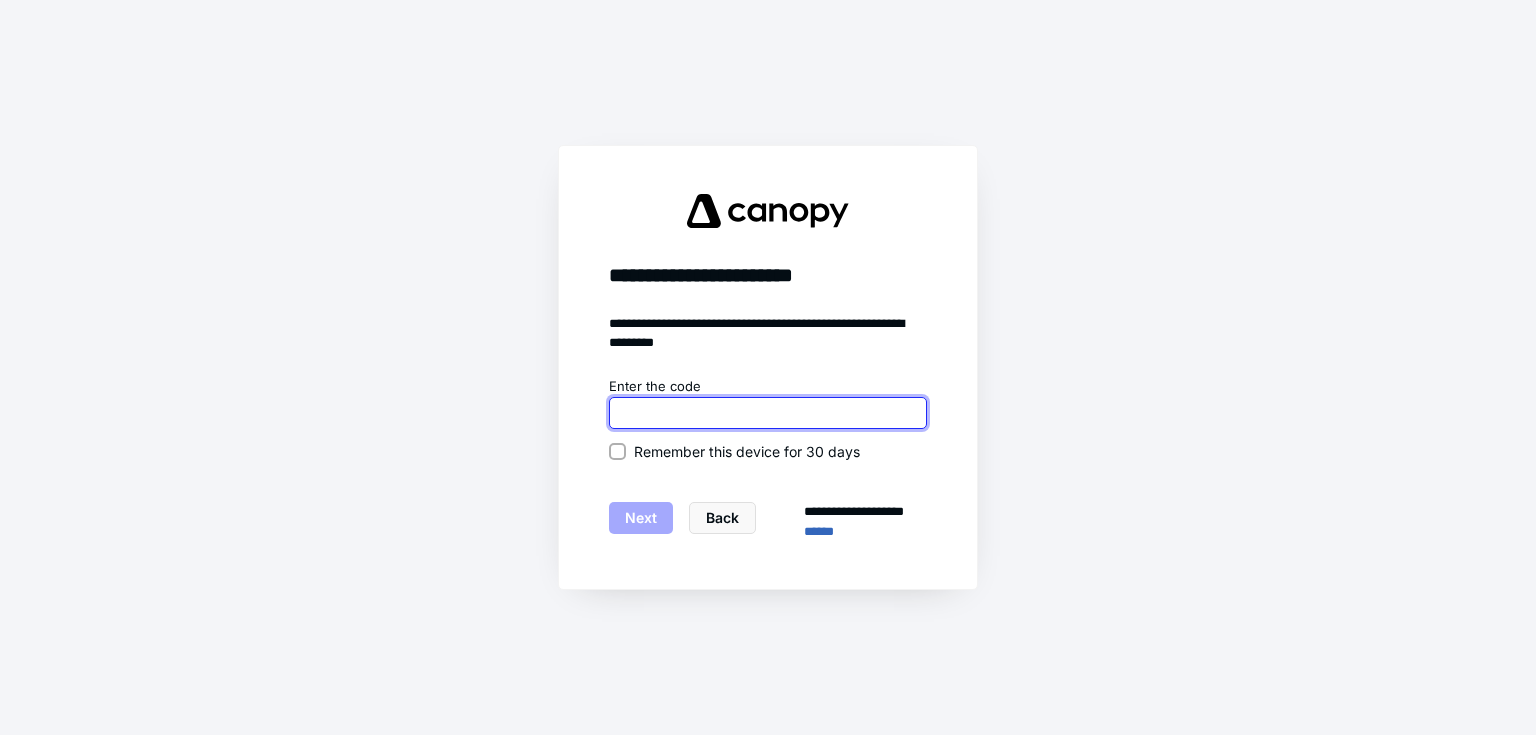 click at bounding box center (768, 413) 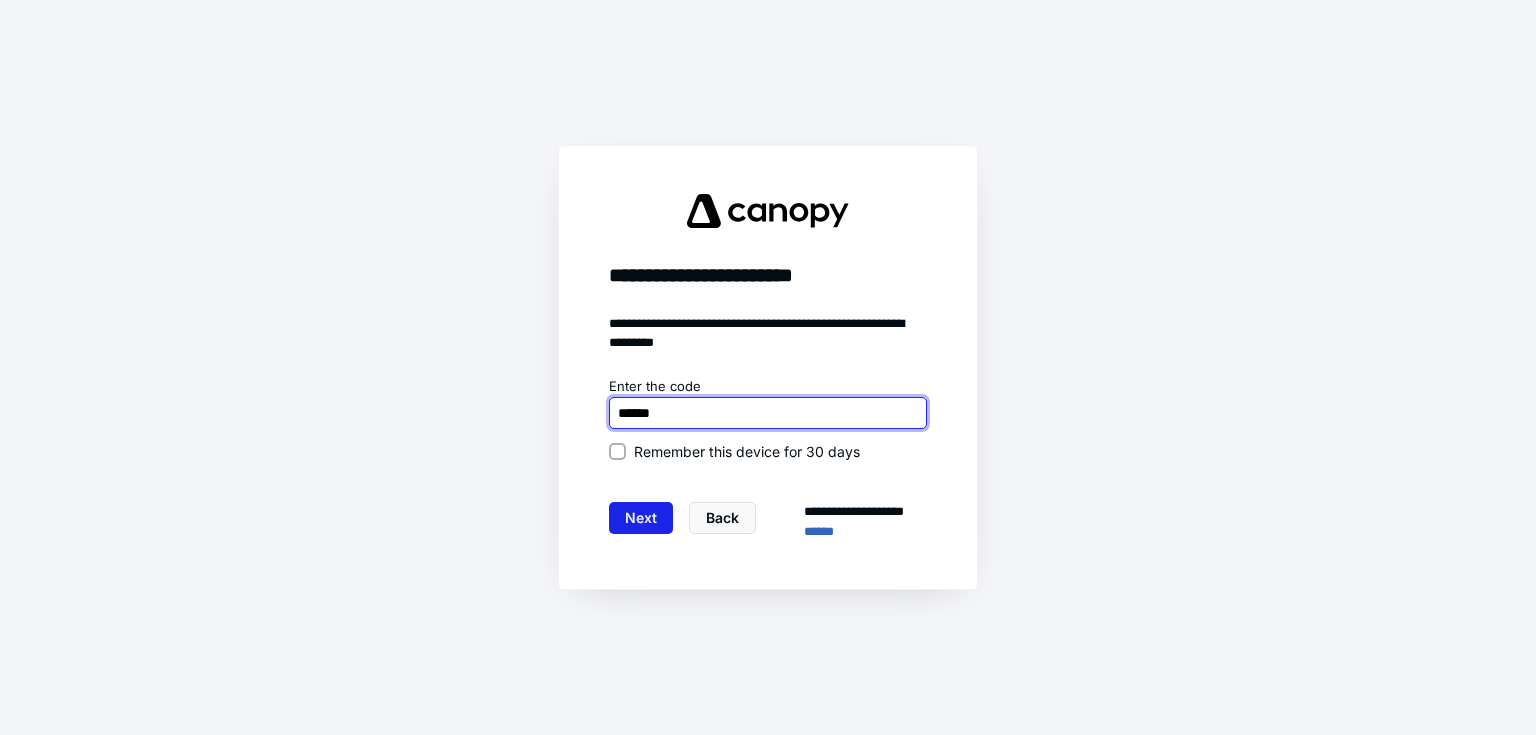type on "******" 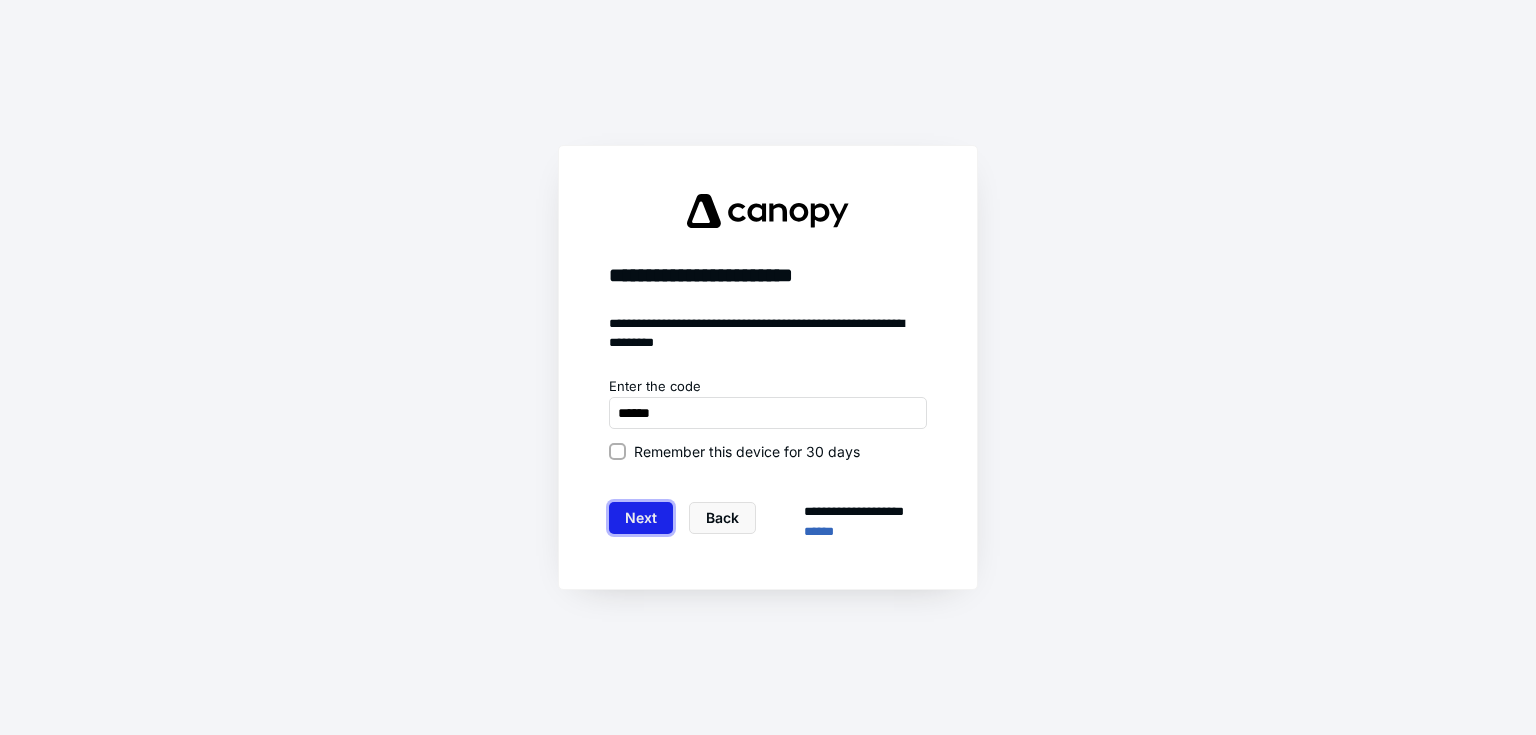 click on "Next" at bounding box center (641, 518) 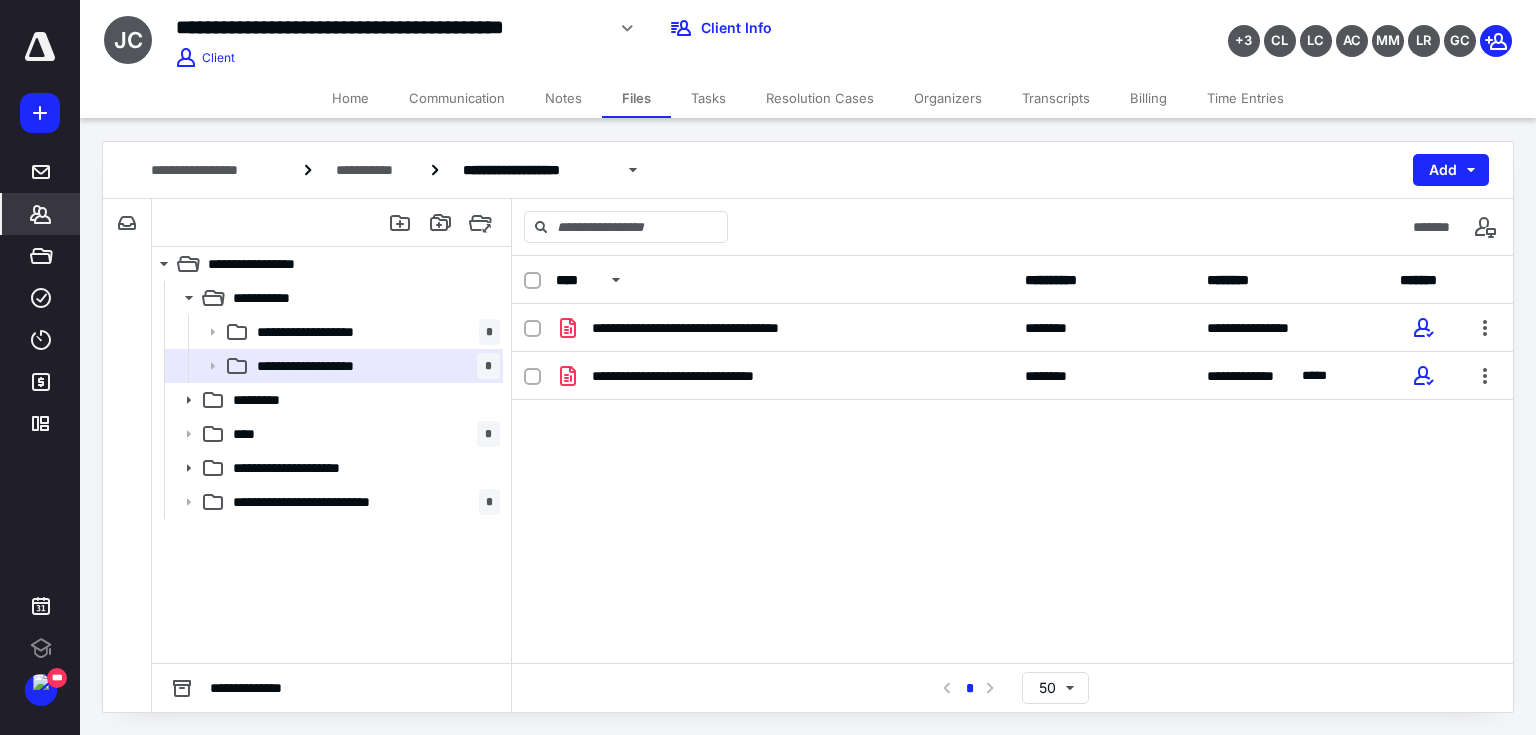 scroll, scrollTop: 0, scrollLeft: 0, axis: both 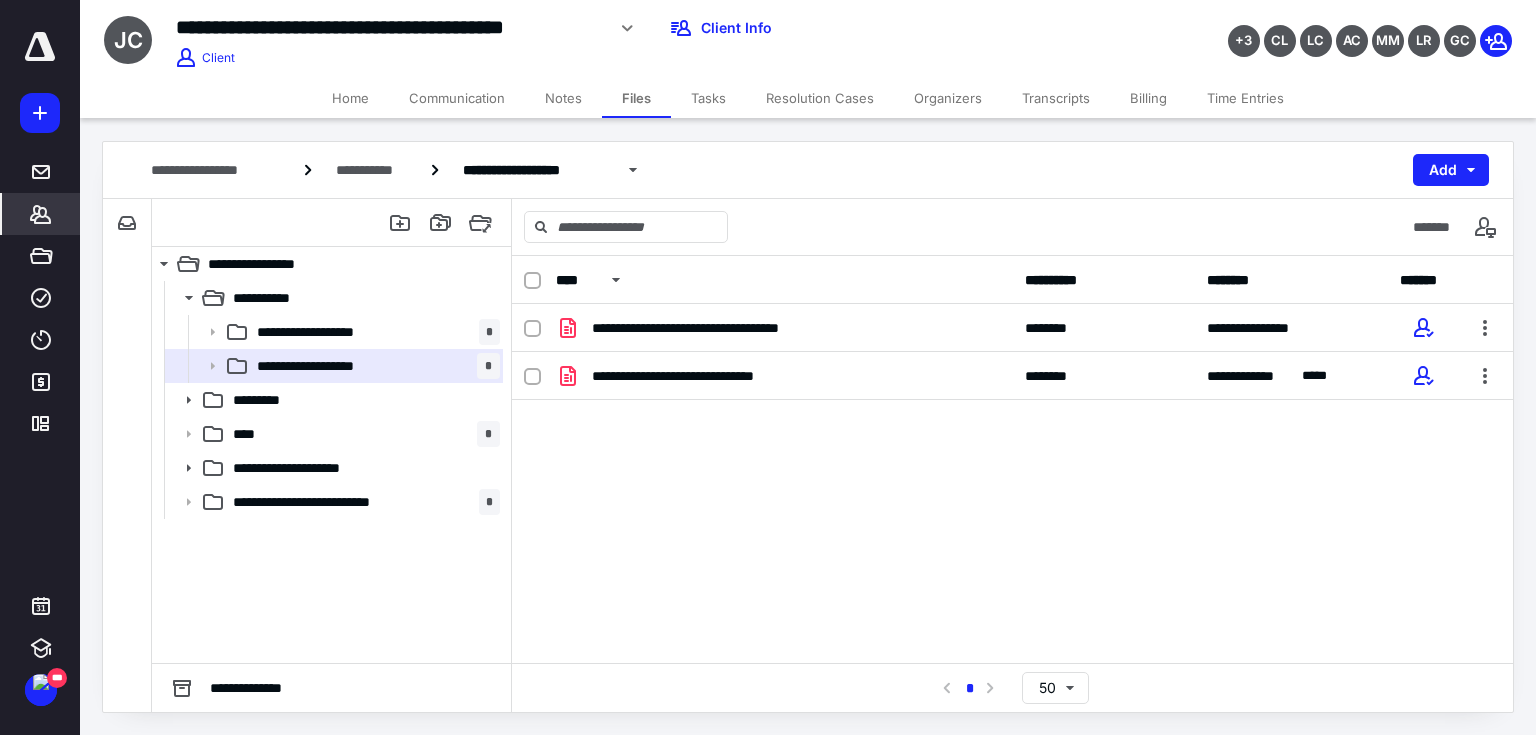 click 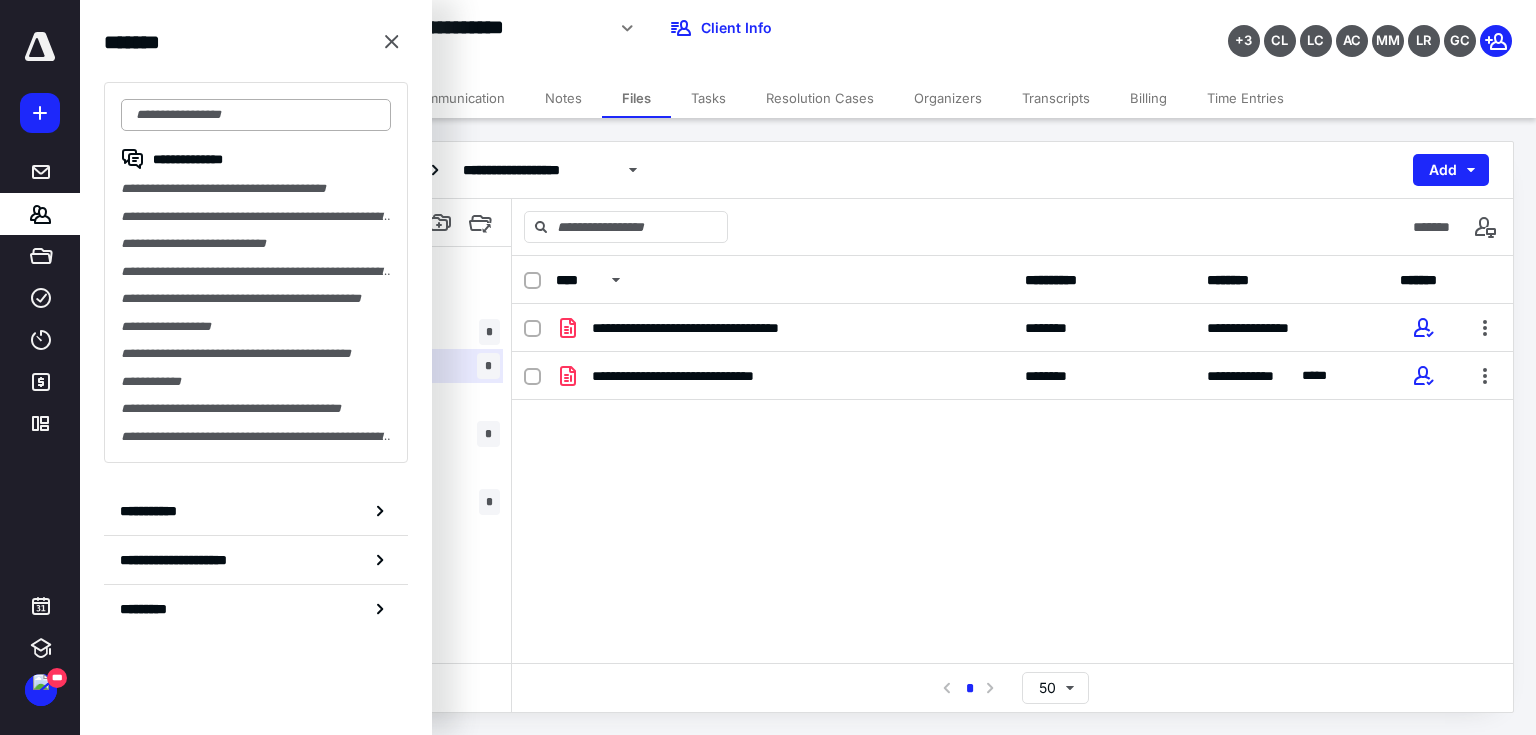 click at bounding box center [256, 115] 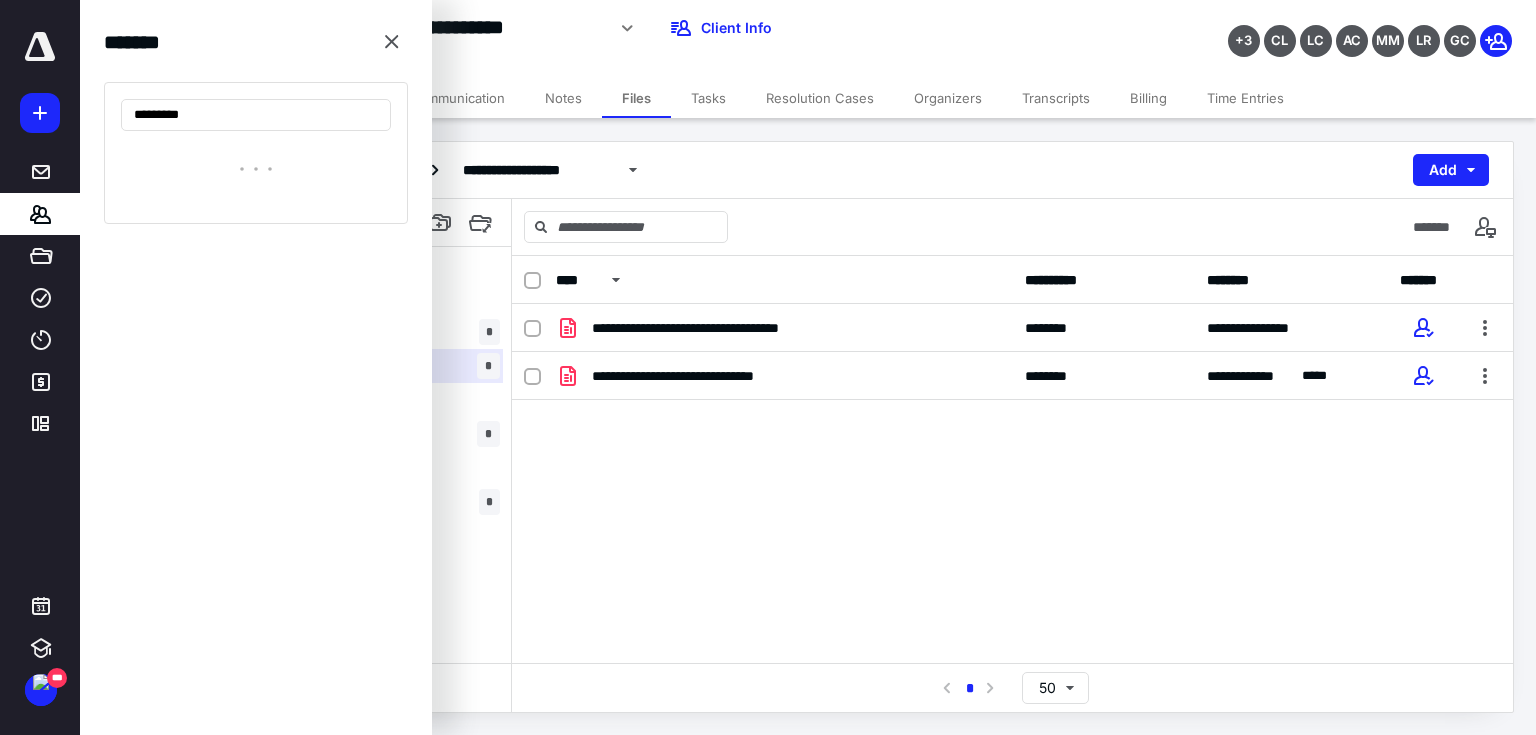 type on "**********" 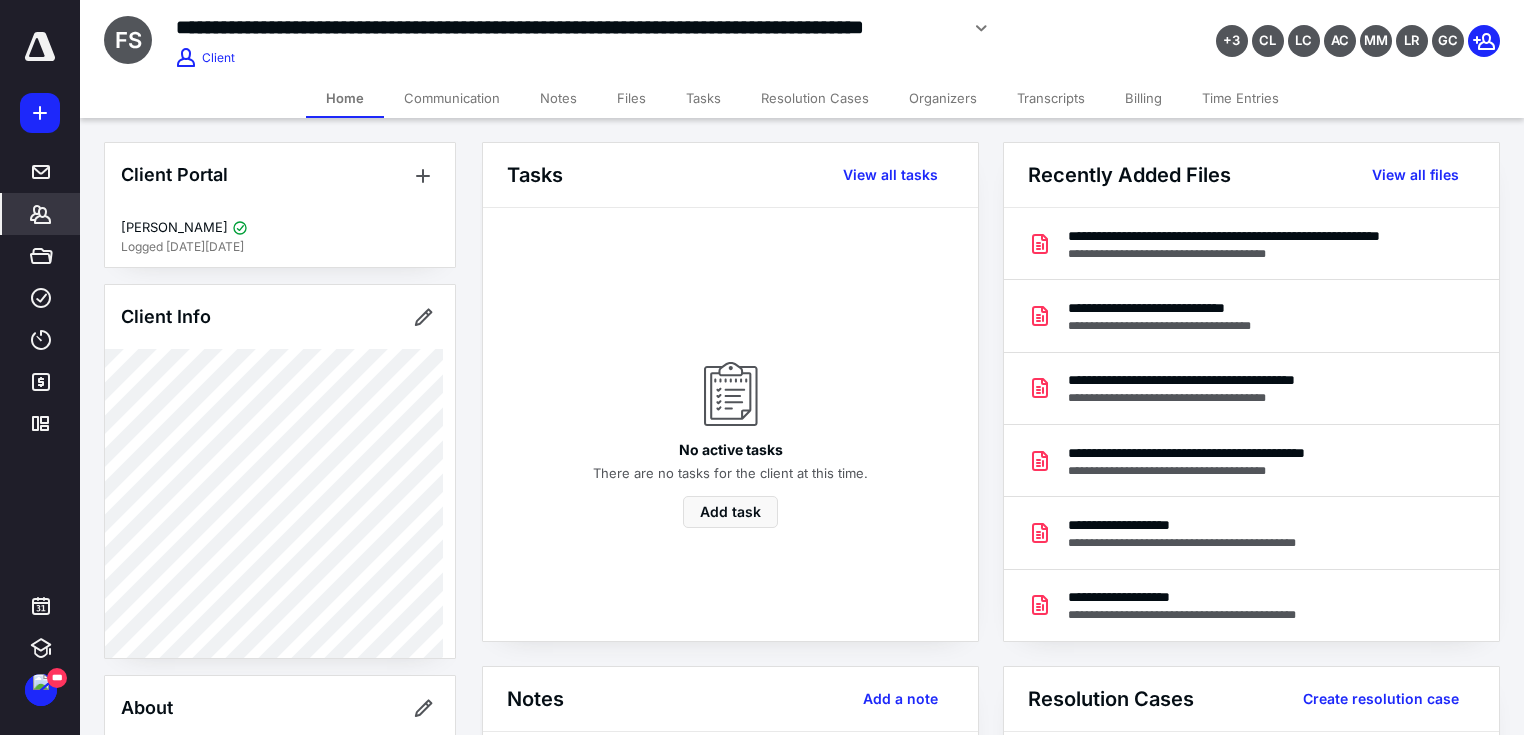 click on "Files" at bounding box center [631, 98] 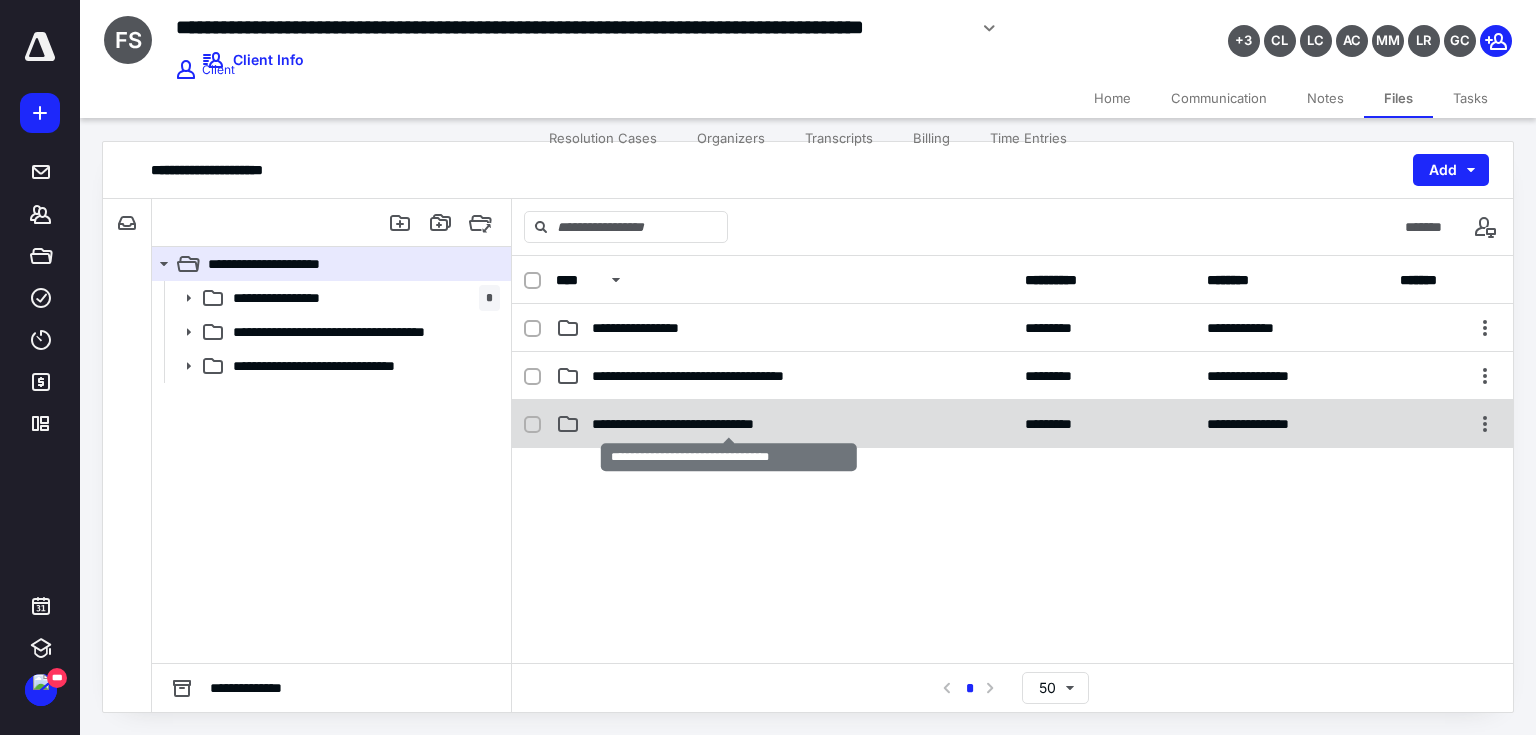 click on "**********" at bounding box center (729, 424) 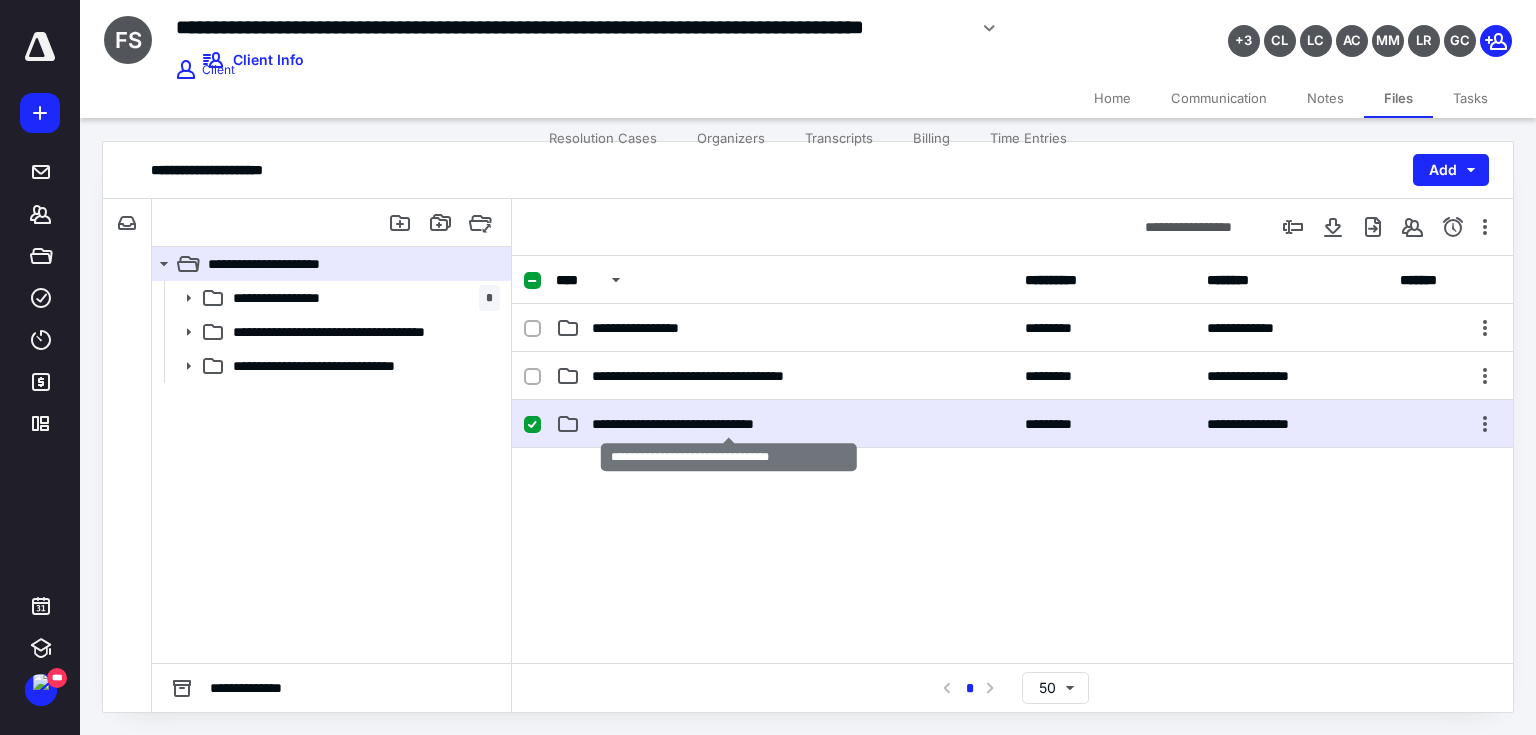 click on "**********" at bounding box center [729, 424] 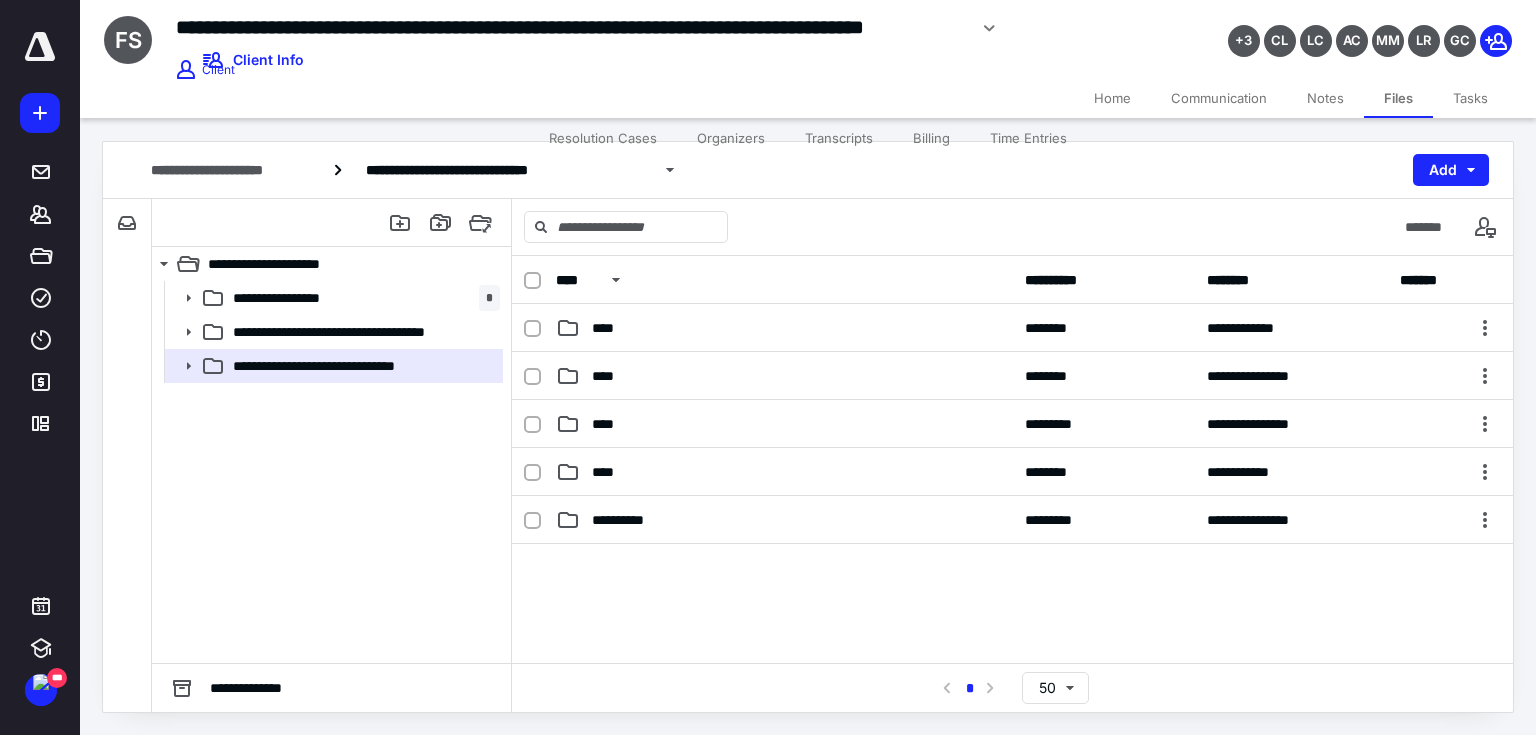 click at bounding box center [1012, 694] 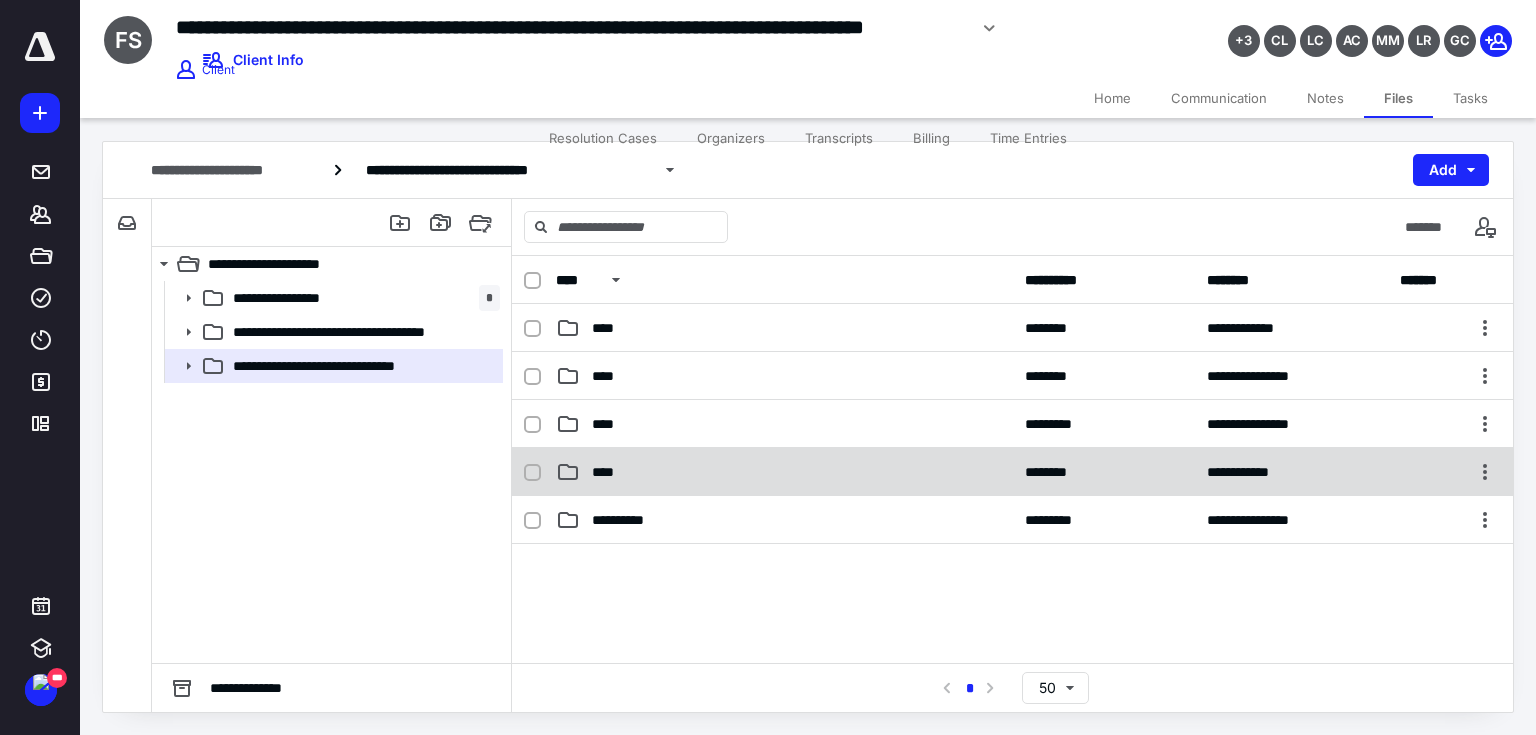 click on "****" at bounding box center (784, 472) 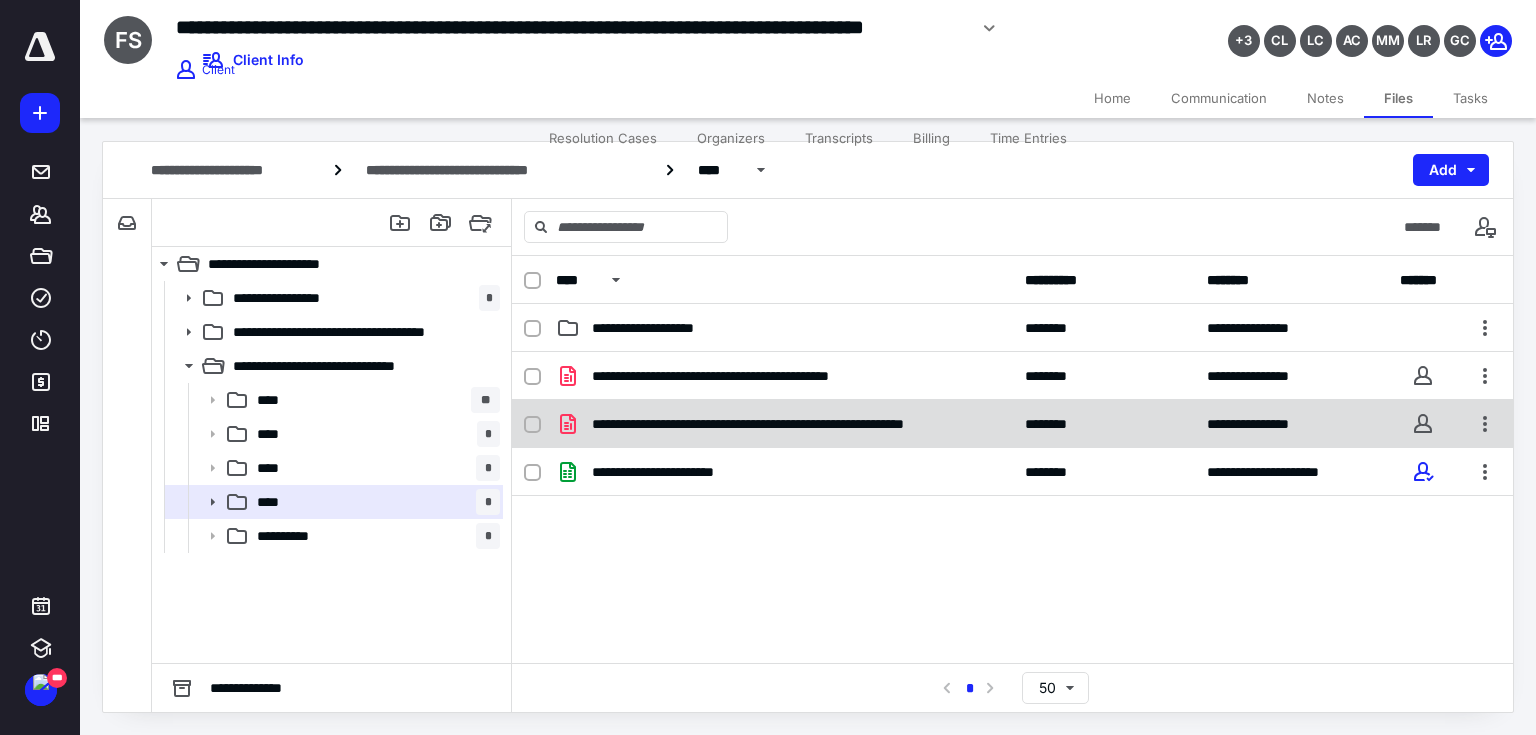 click on "**********" at bounding box center (784, 424) 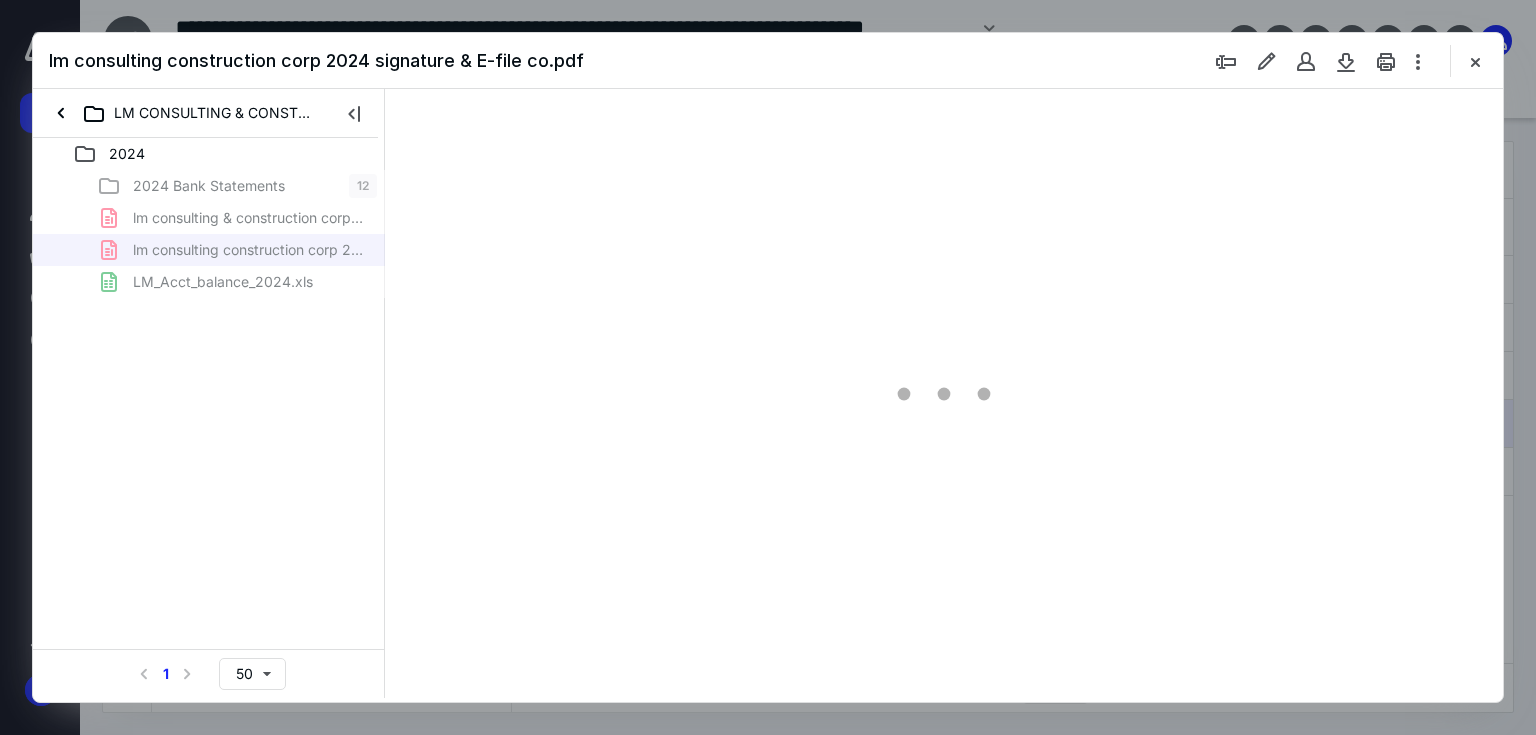 scroll, scrollTop: 0, scrollLeft: 0, axis: both 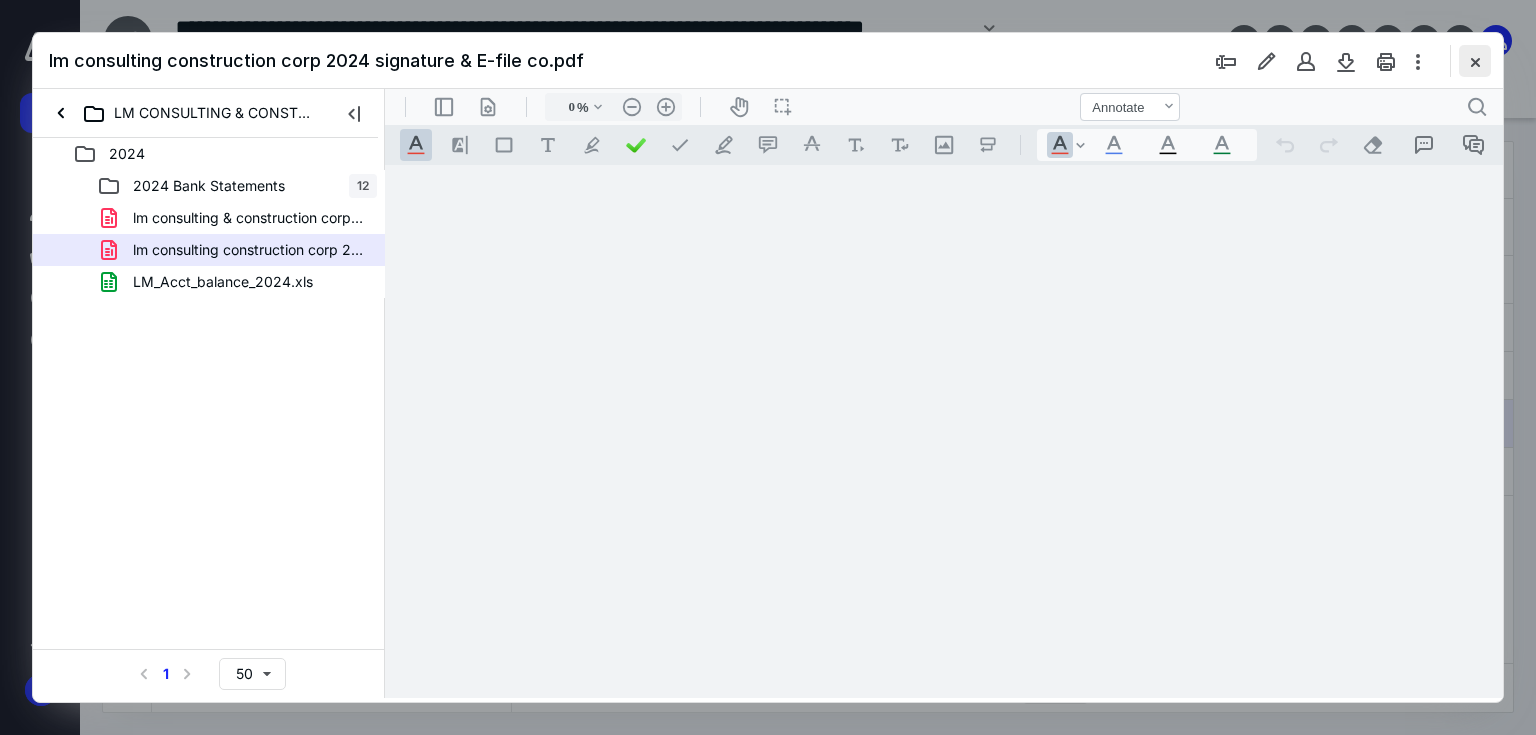type on "67" 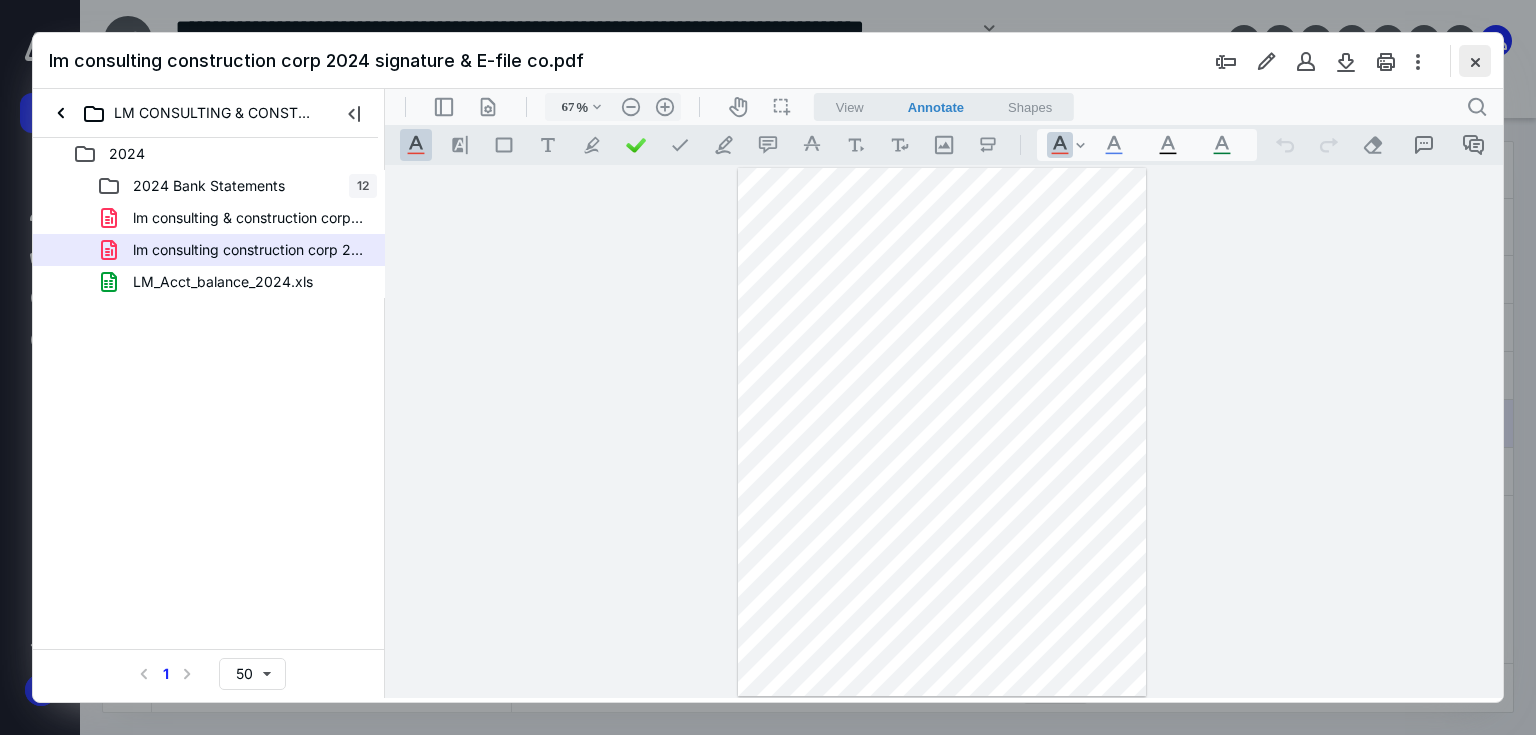 click at bounding box center (1475, 61) 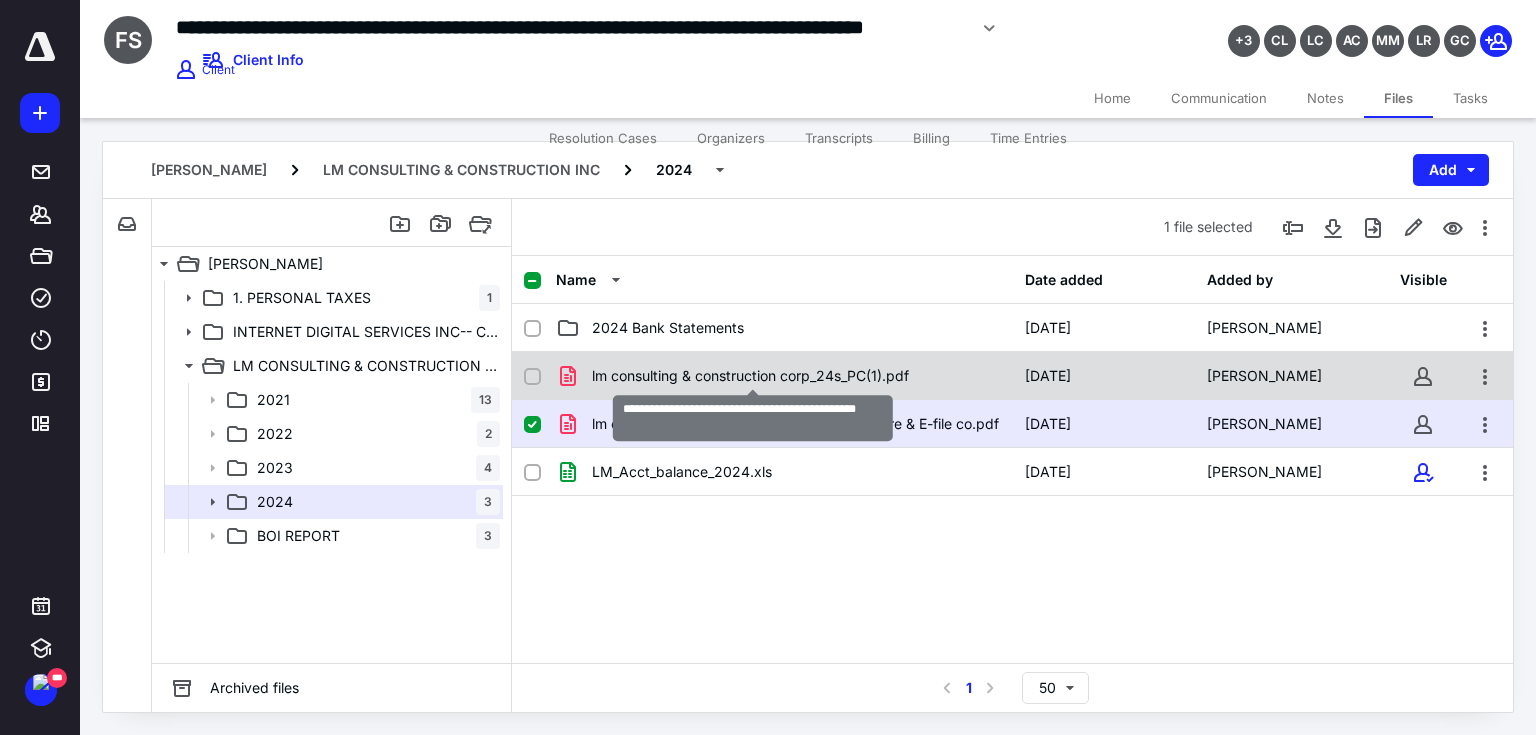 click on "lm consulting & construction corp_24s_PC(1).pdf" at bounding box center [750, 376] 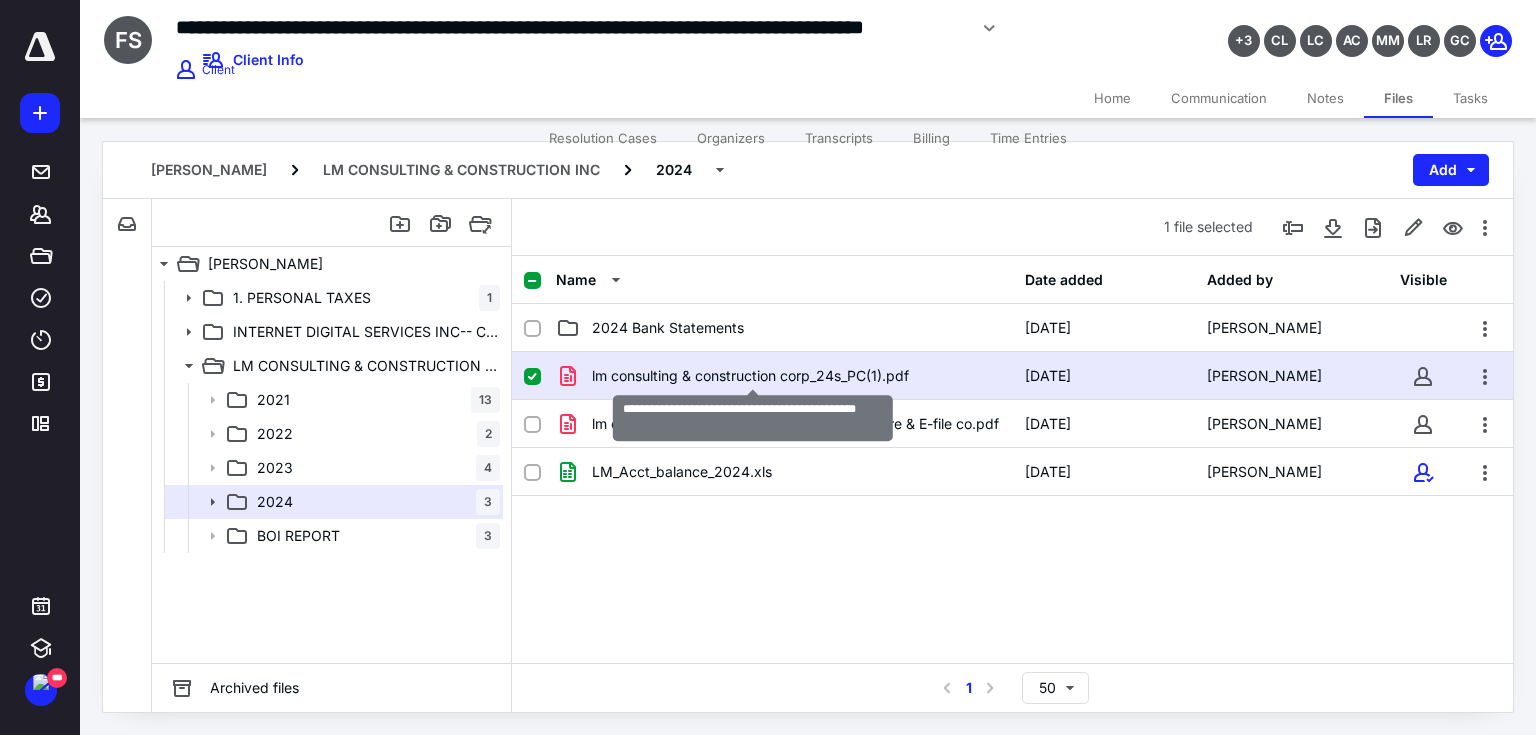 click on "lm consulting & construction corp_24s_PC(1).pdf" at bounding box center [750, 376] 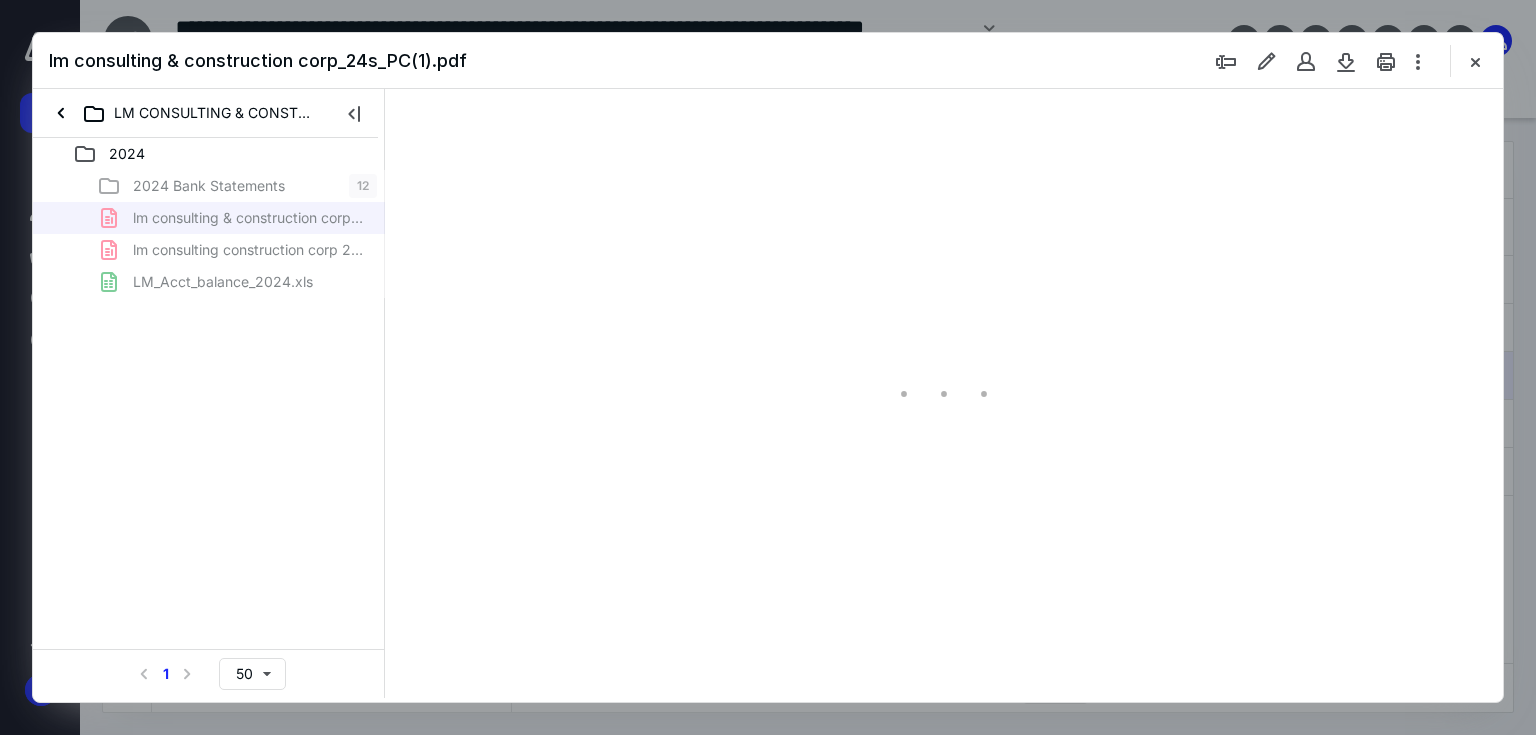scroll, scrollTop: 0, scrollLeft: 0, axis: both 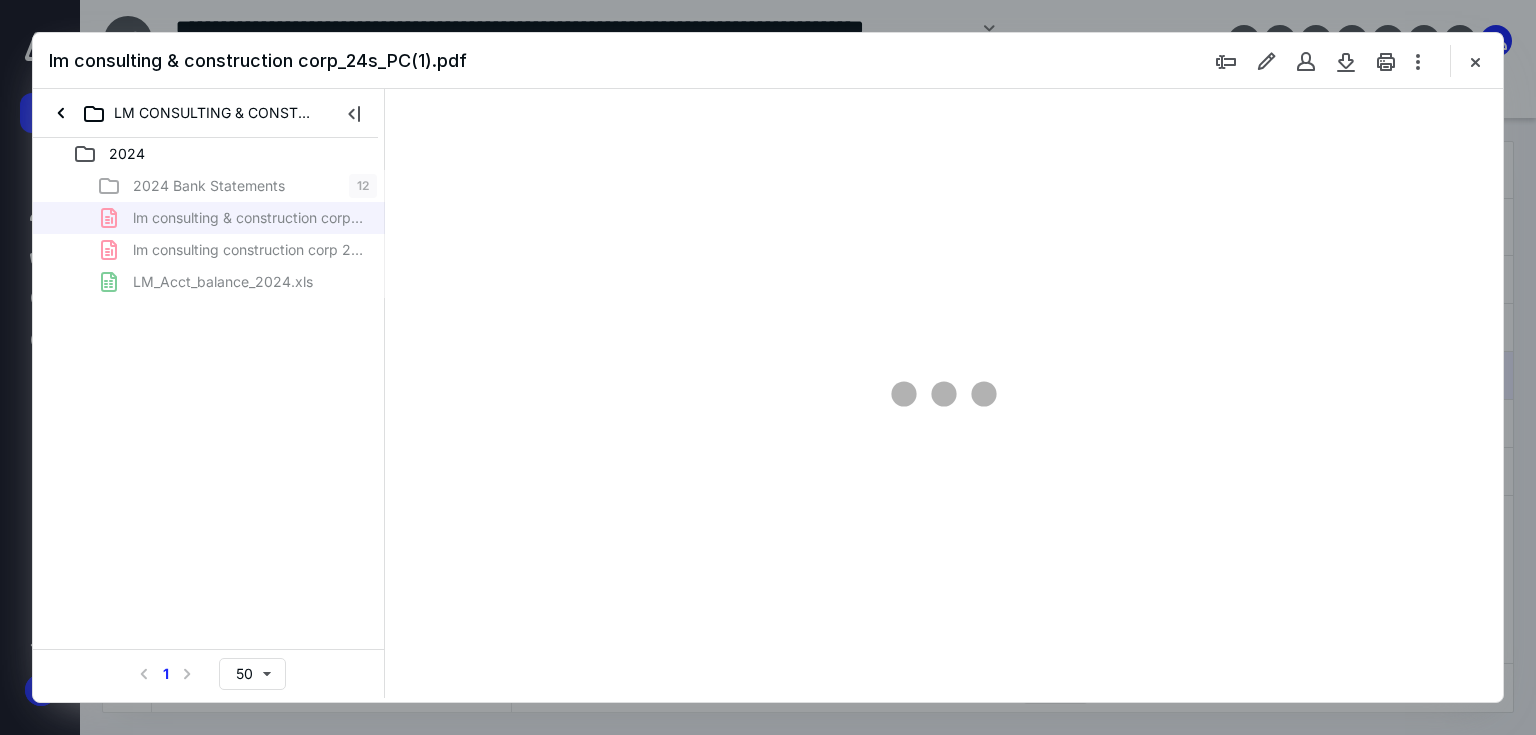type on "67" 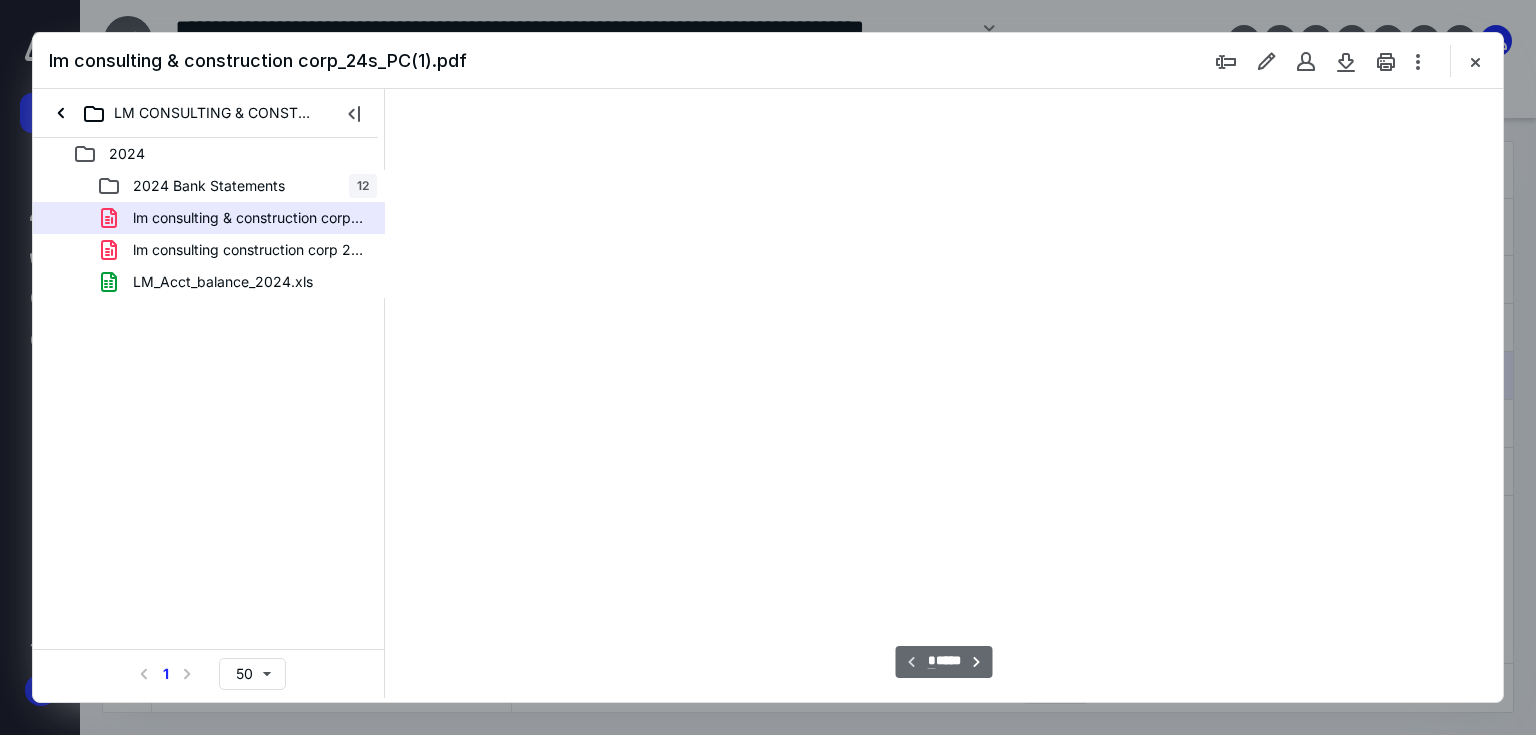 scroll, scrollTop: 79, scrollLeft: 0, axis: vertical 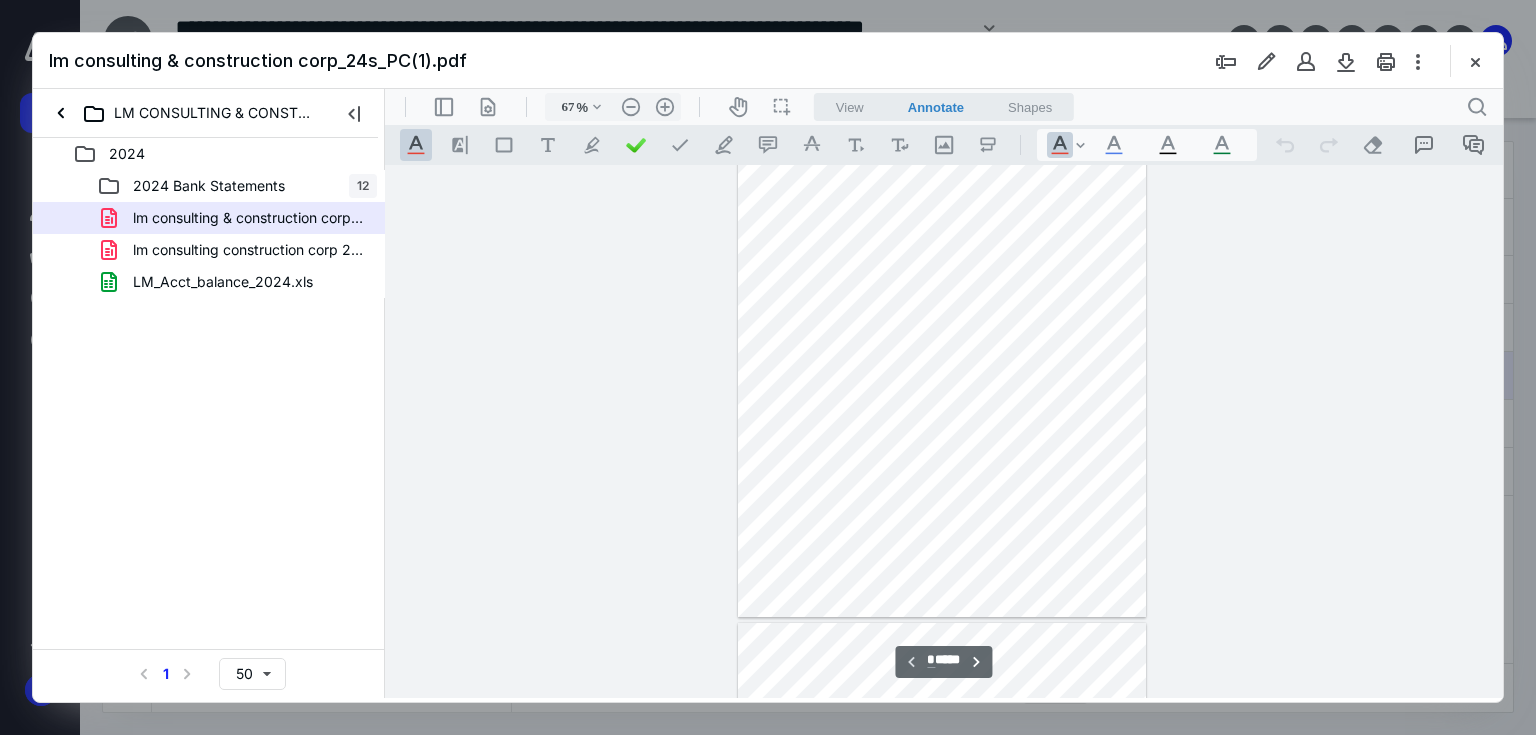 type on "*" 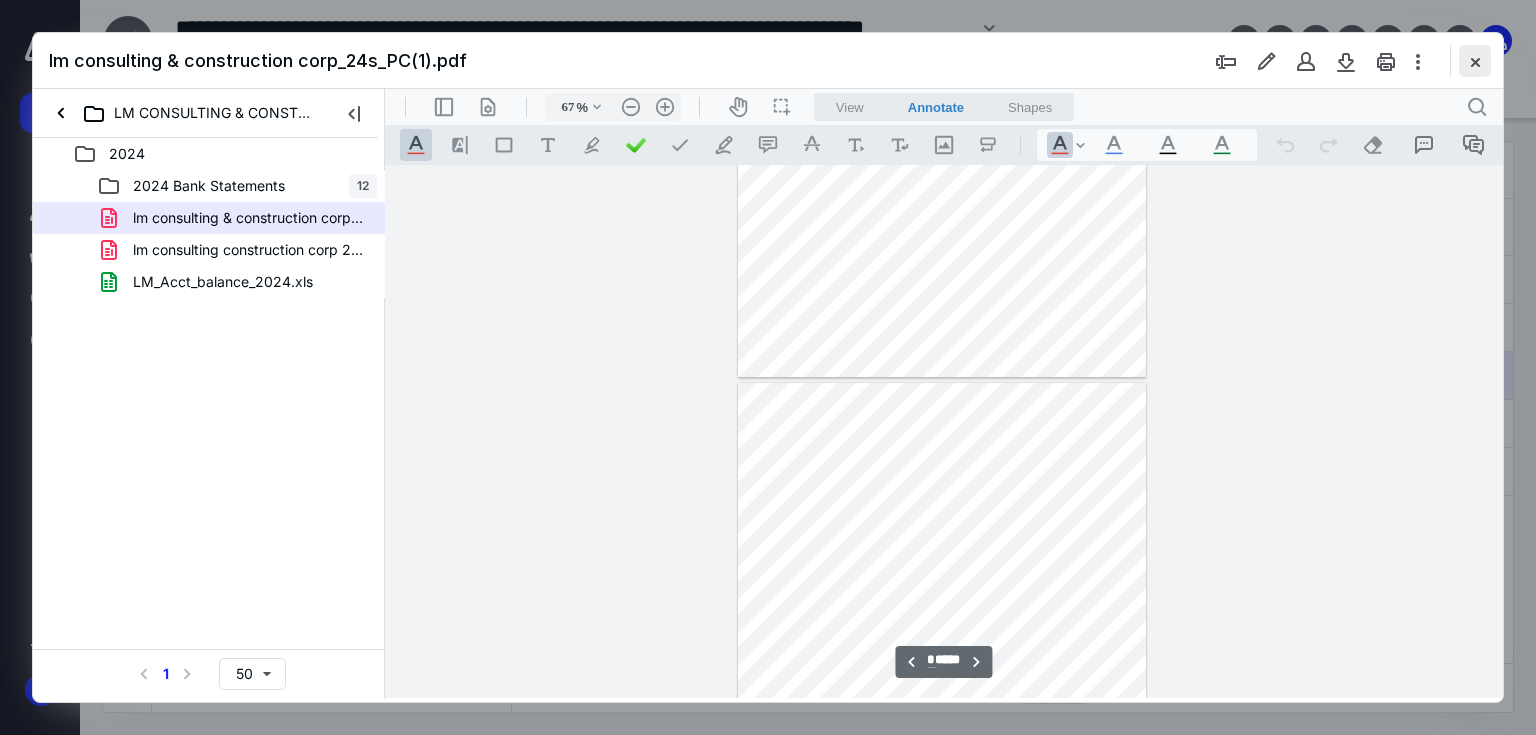 click at bounding box center [1475, 61] 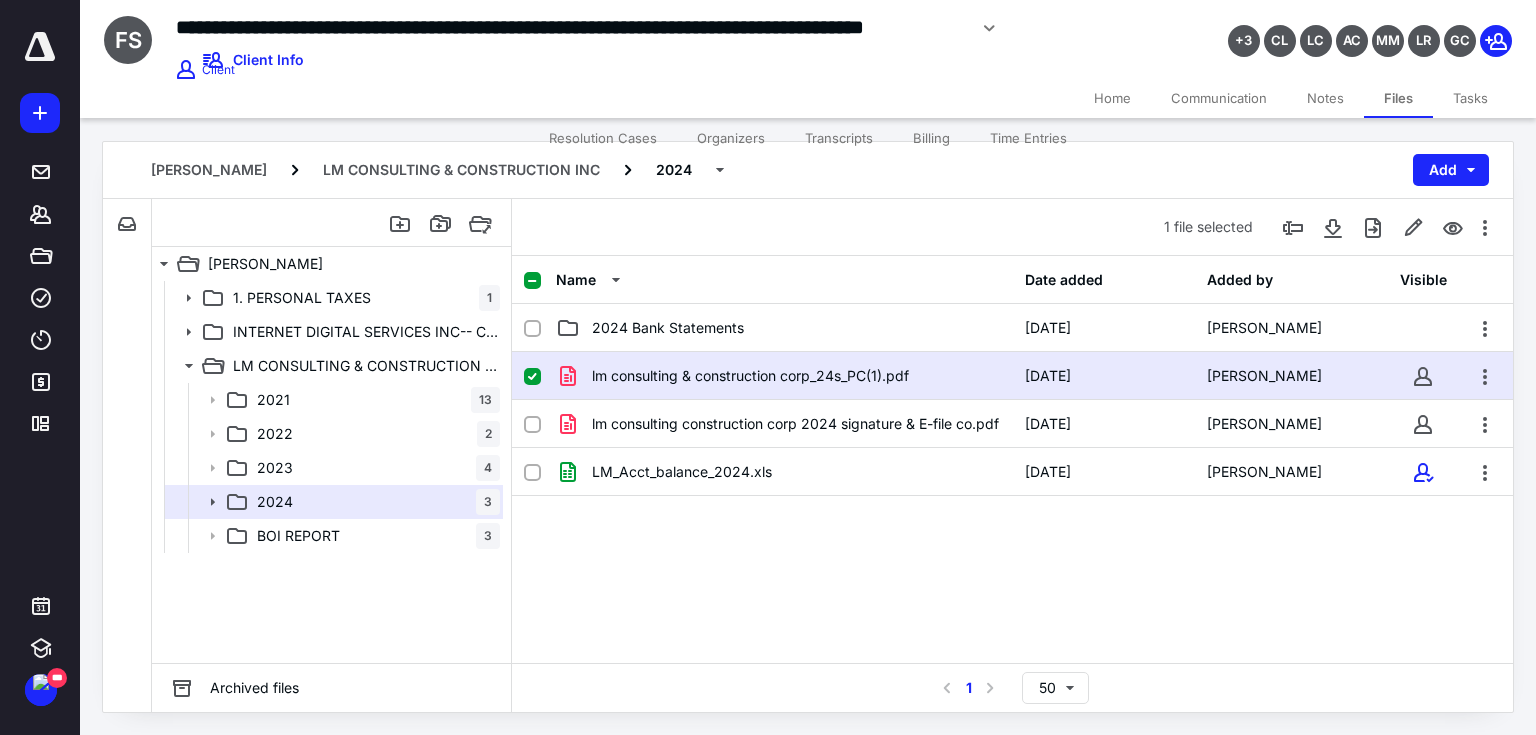 click on "Communication" at bounding box center [1219, 98] 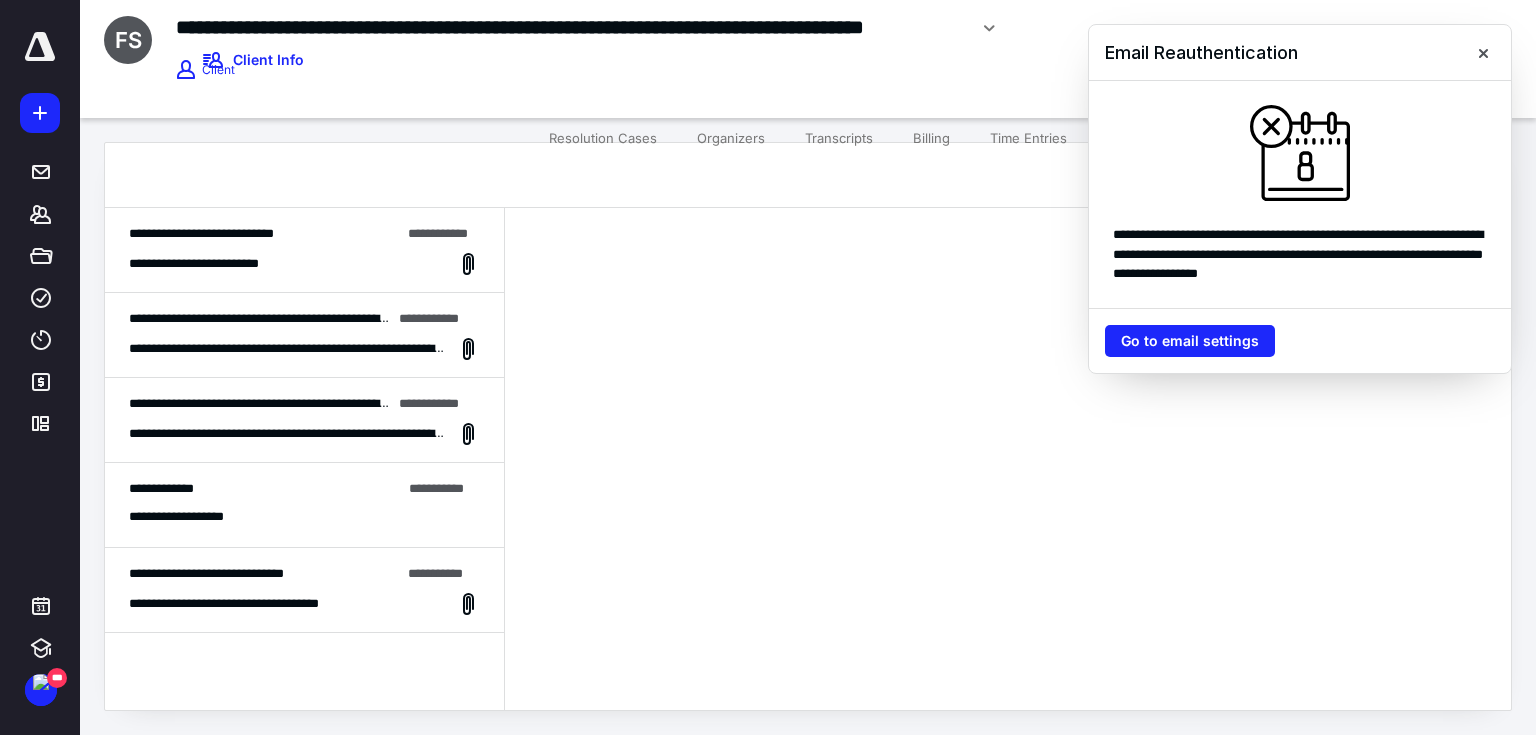 click on "**********" at bounding box center (304, 250) 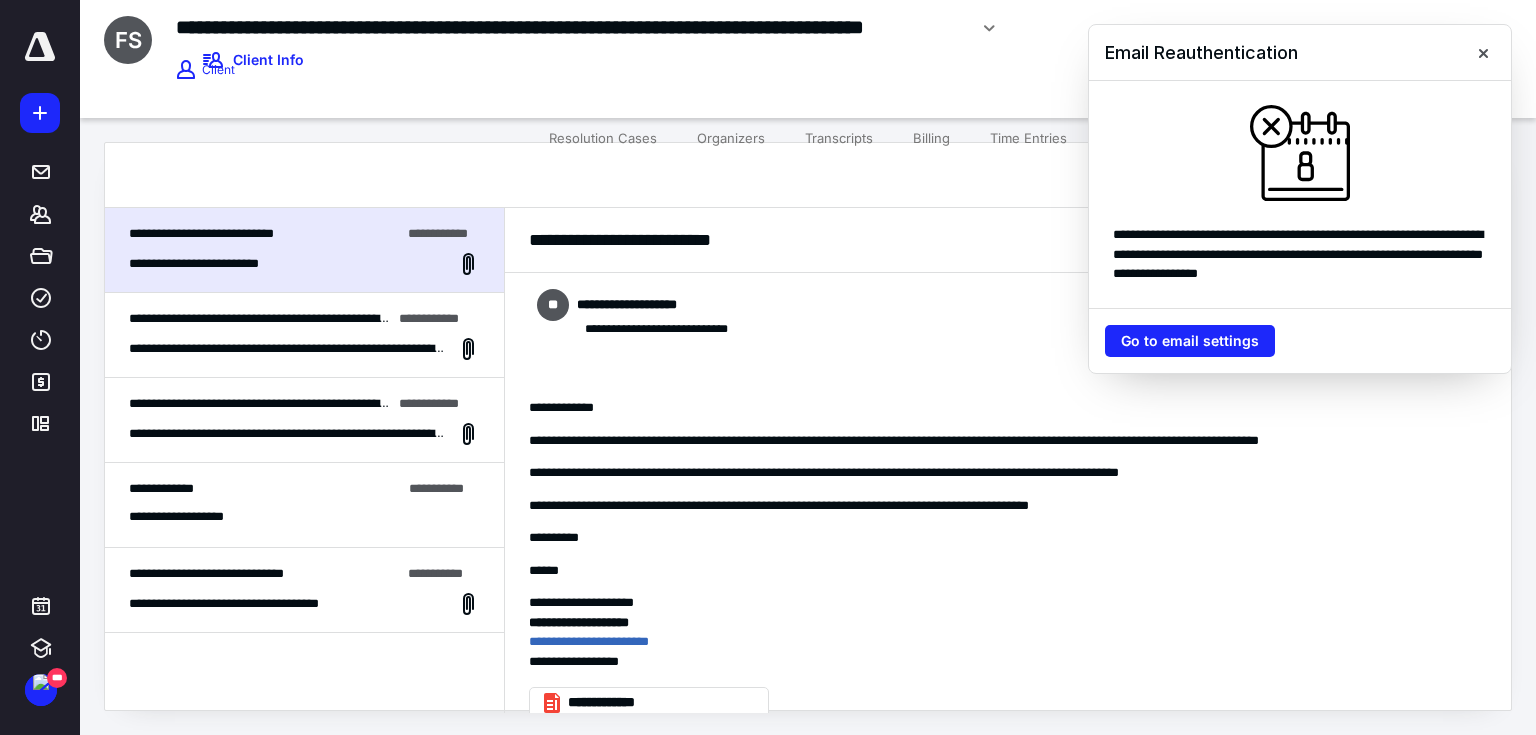 scroll, scrollTop: 30, scrollLeft: 0, axis: vertical 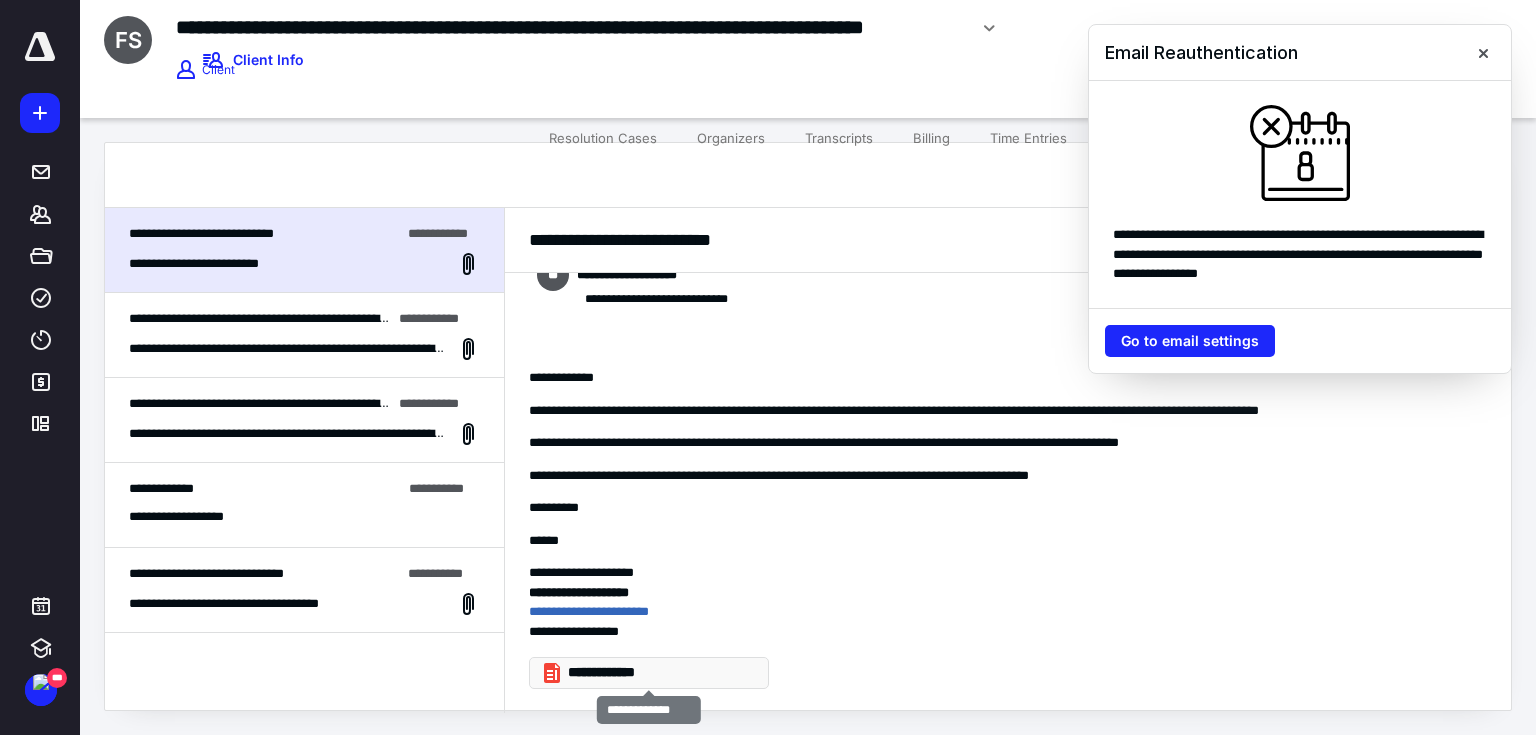click on "**********" at bounding box center [657, 673] 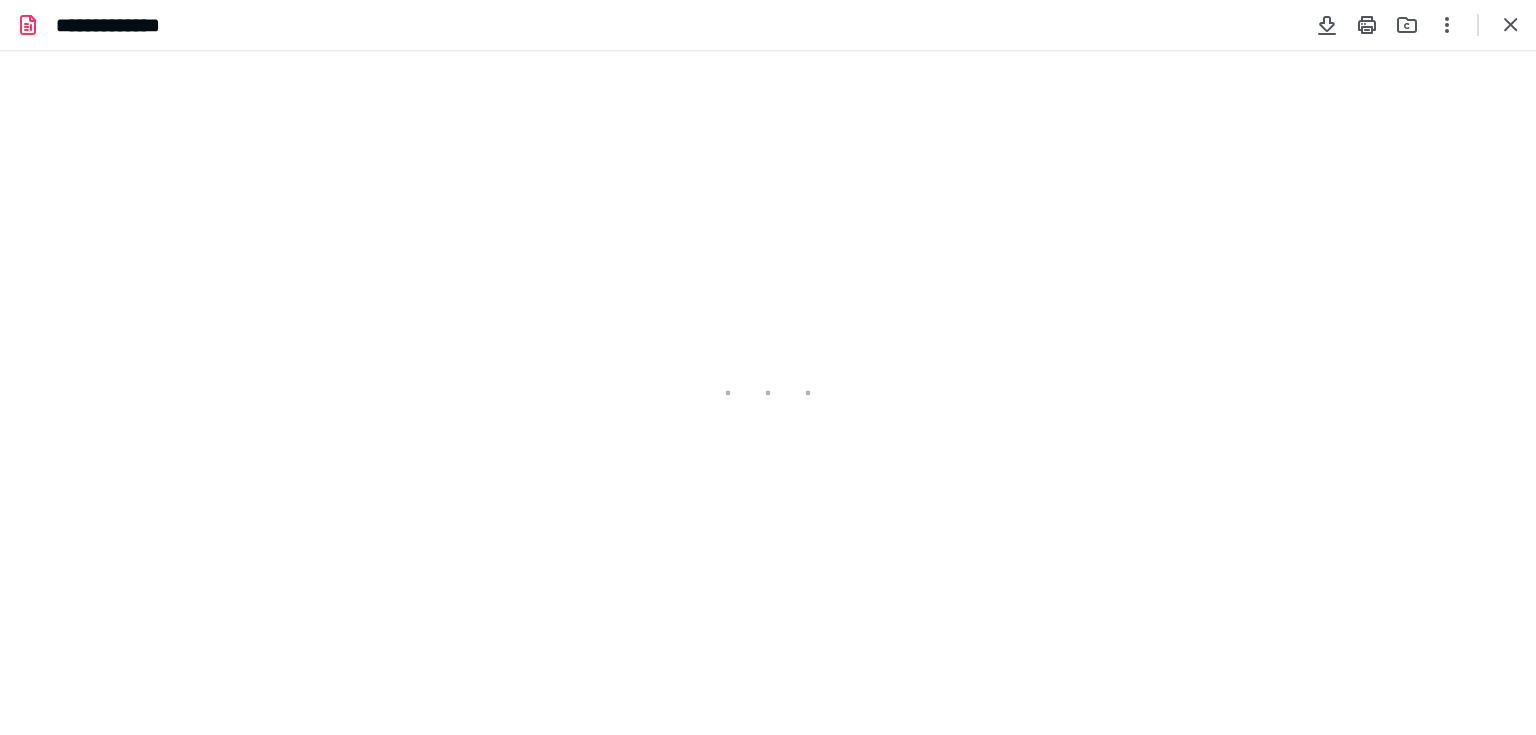 scroll, scrollTop: 0, scrollLeft: 0, axis: both 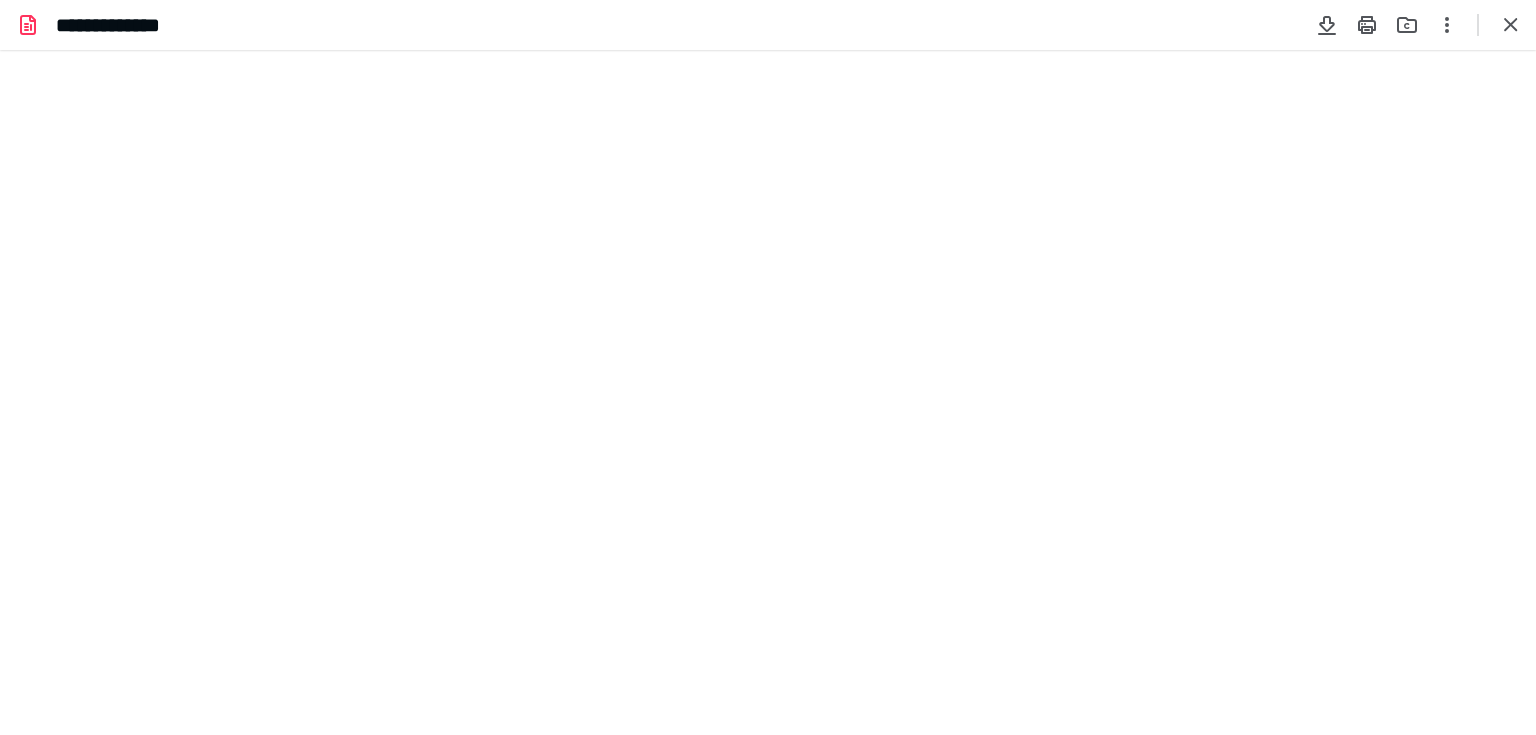 type on "82" 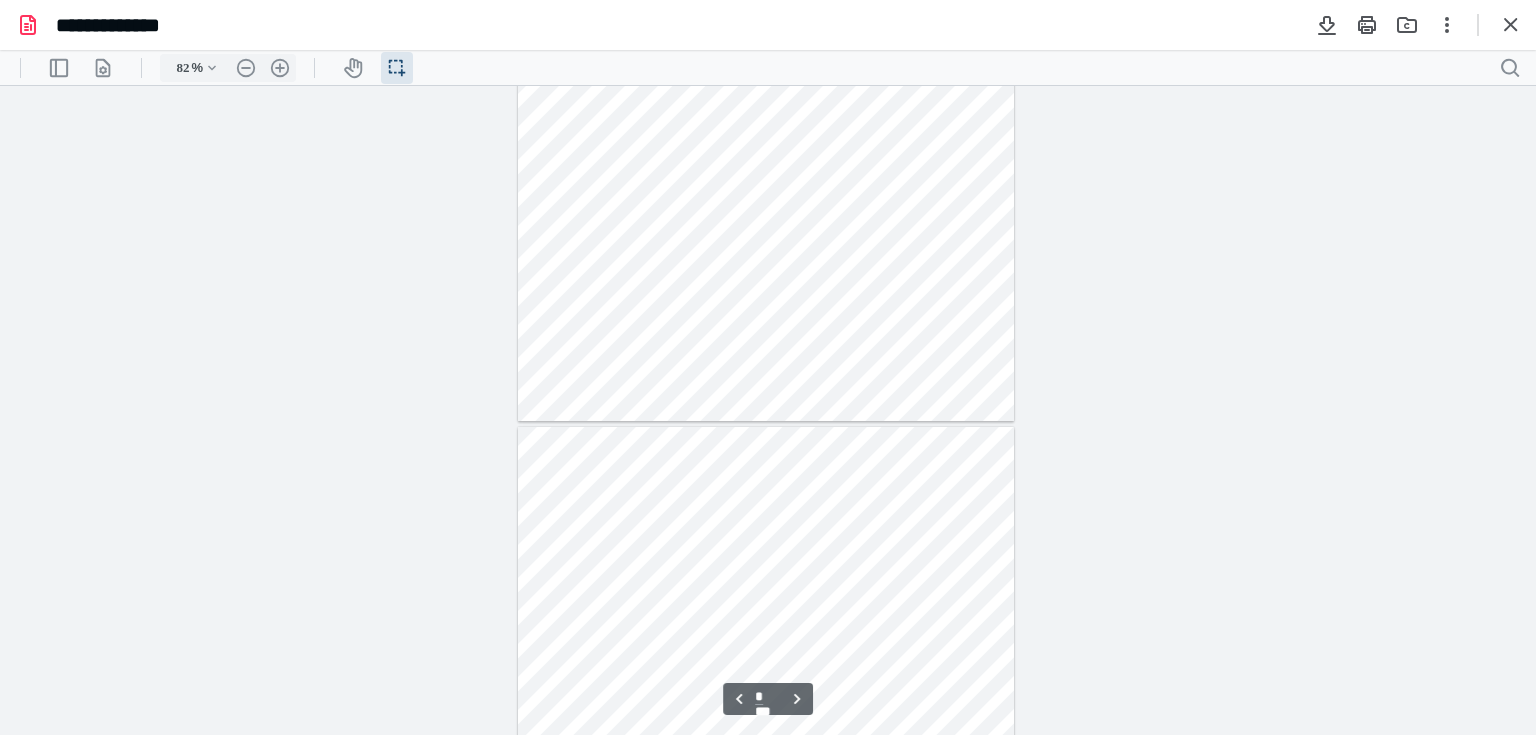 type on "*" 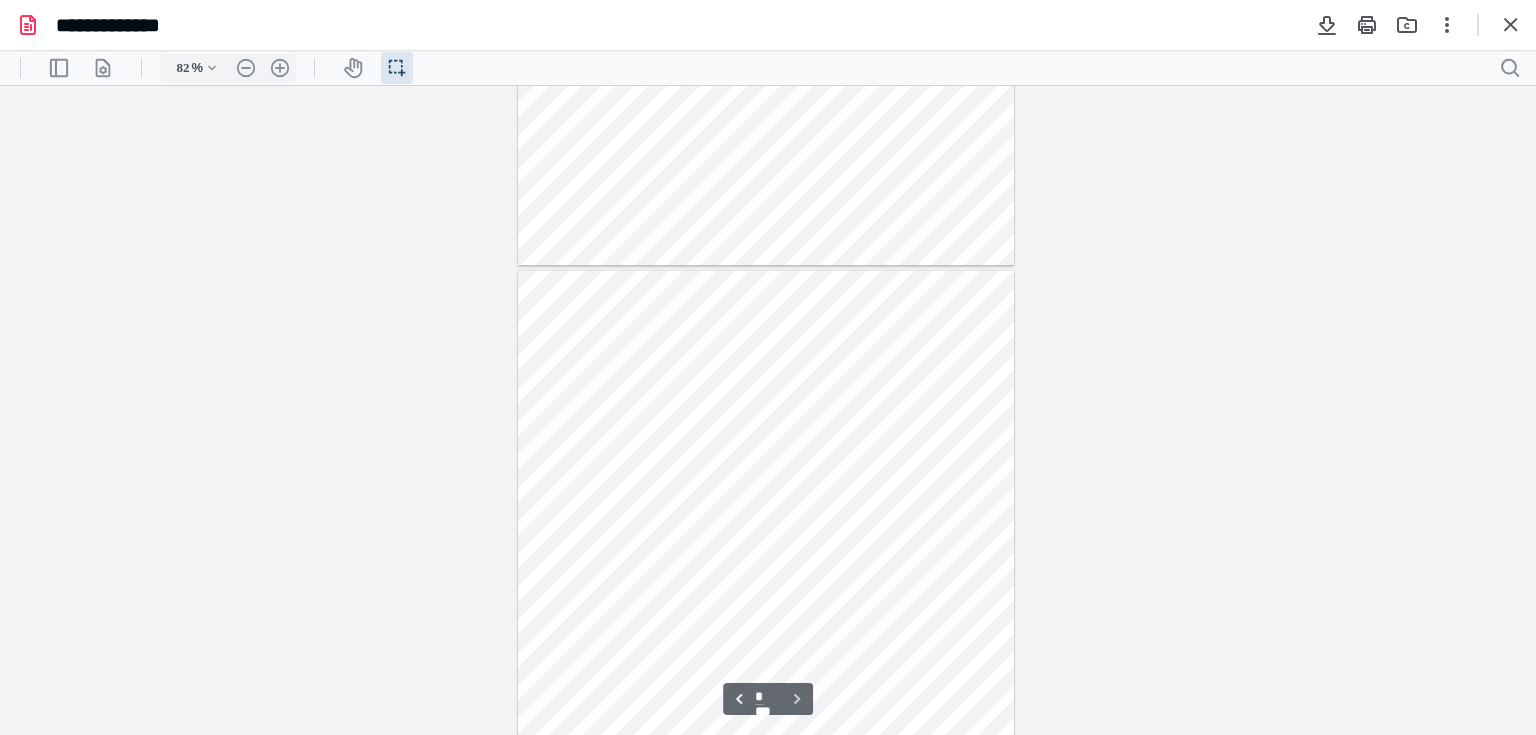 scroll, scrollTop: 1280, scrollLeft: 0, axis: vertical 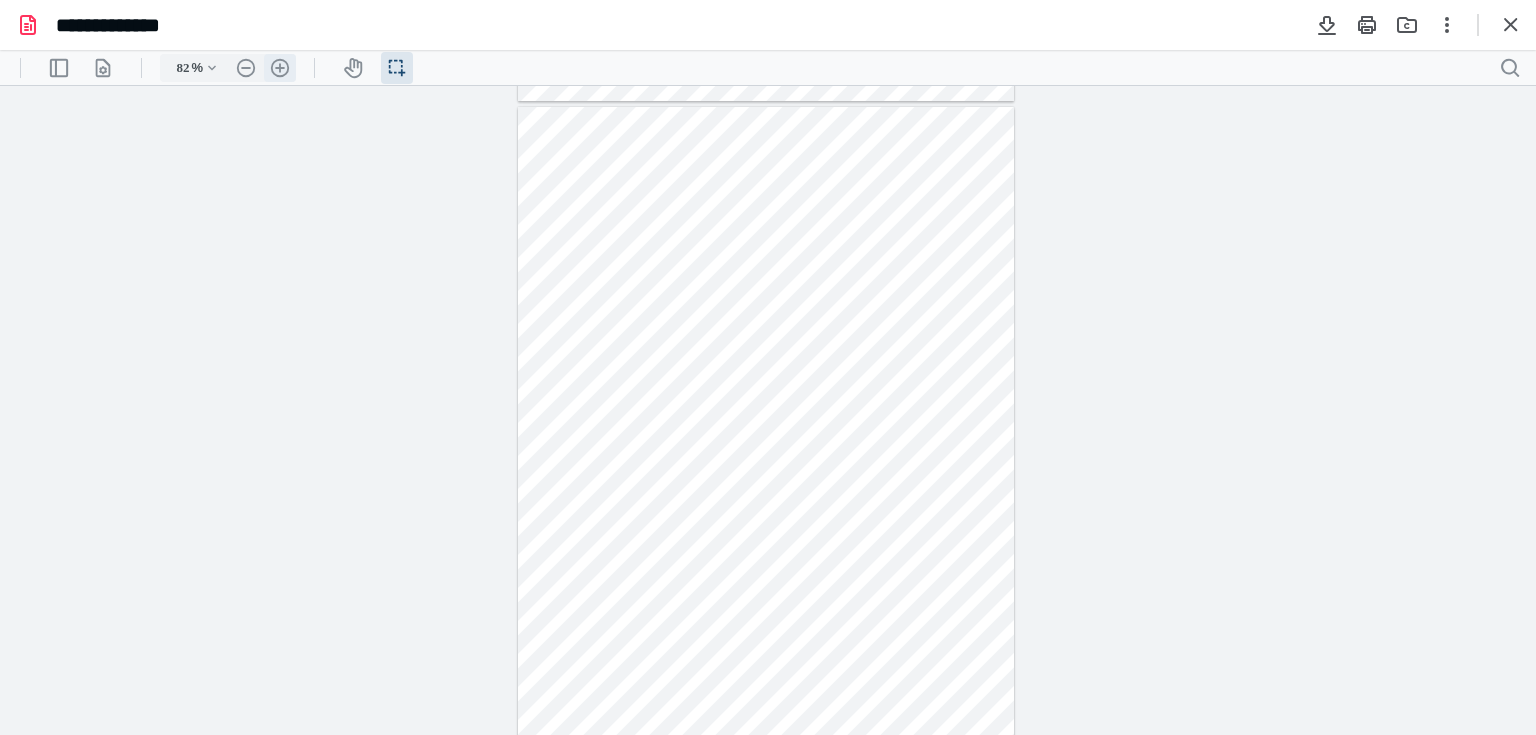 click on ".cls-1{fill:#abb0c4;} icon - header - zoom - in - line" at bounding box center [280, 68] 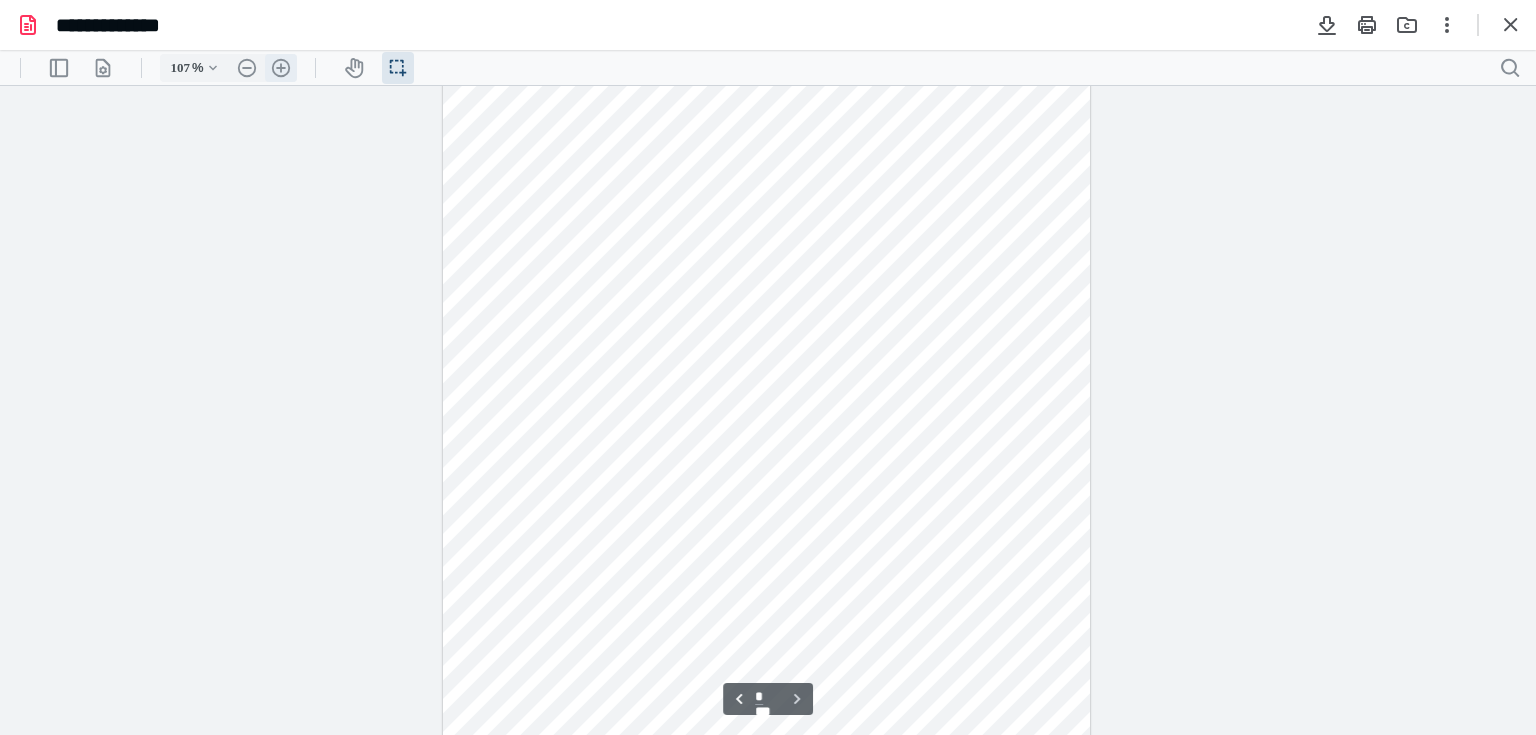 click on ".cls-1{fill:#abb0c4;} icon - header - zoom - in - line" at bounding box center [281, 68] 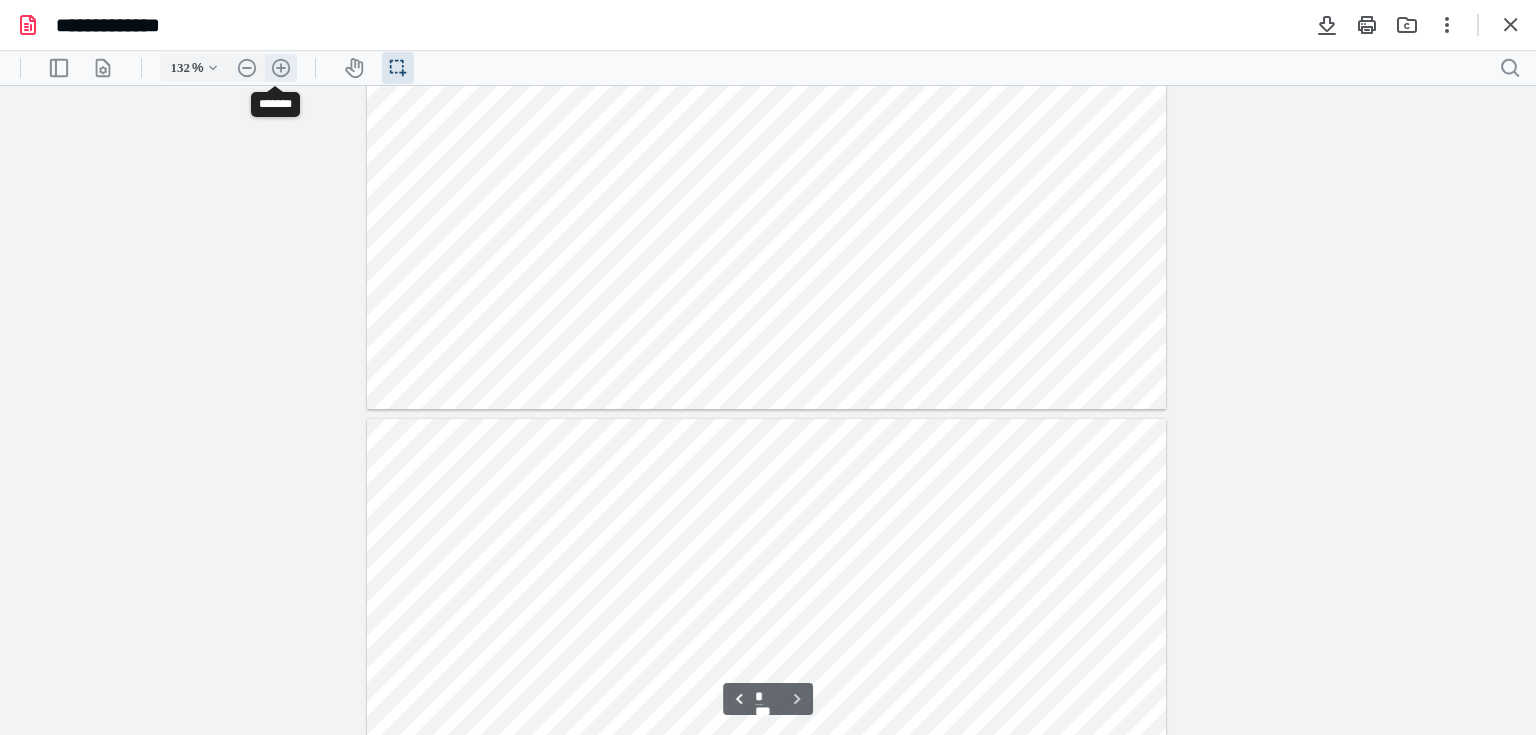 scroll, scrollTop: 2734, scrollLeft: 0, axis: vertical 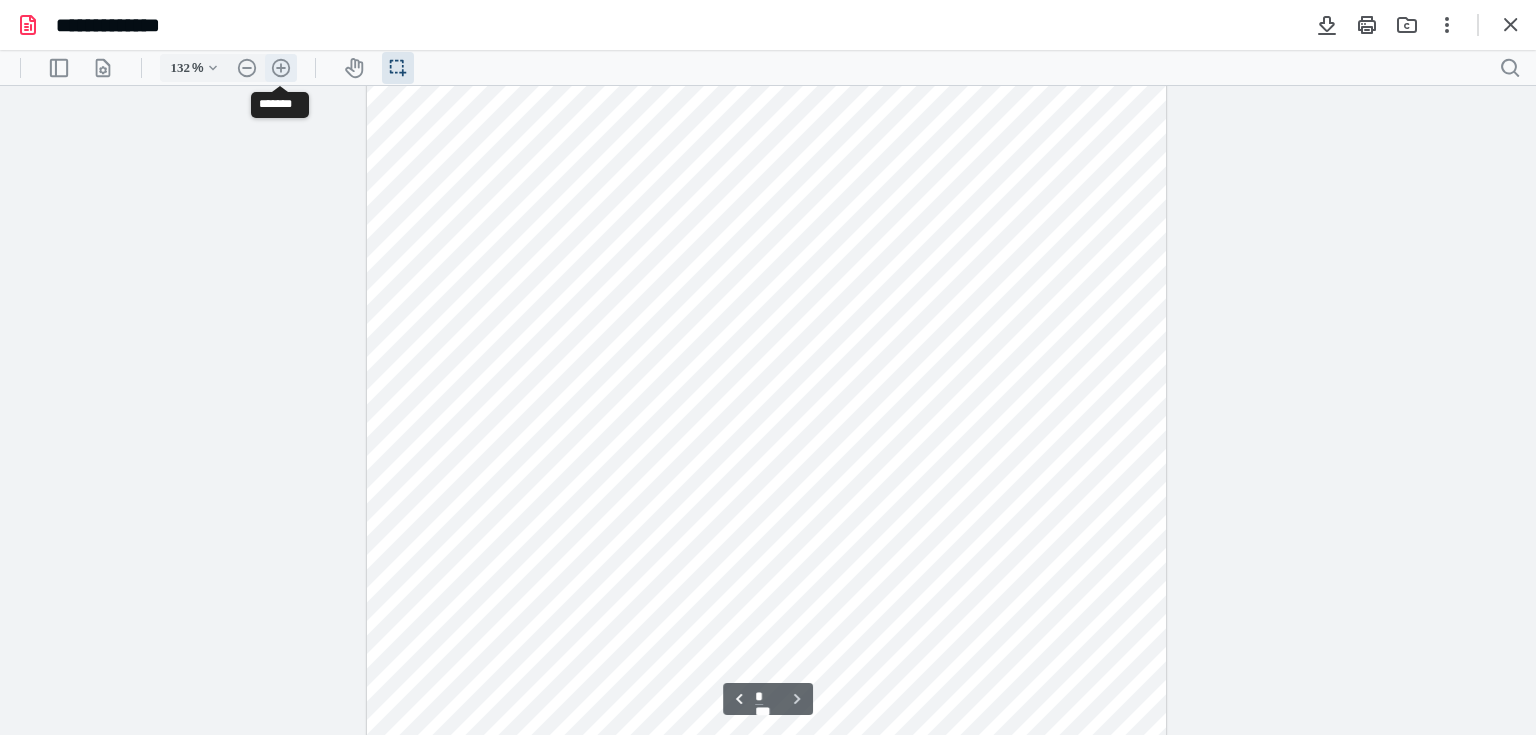 click on ".cls-1{fill:#abb0c4;} icon - header - zoom - in - line" at bounding box center (281, 68) 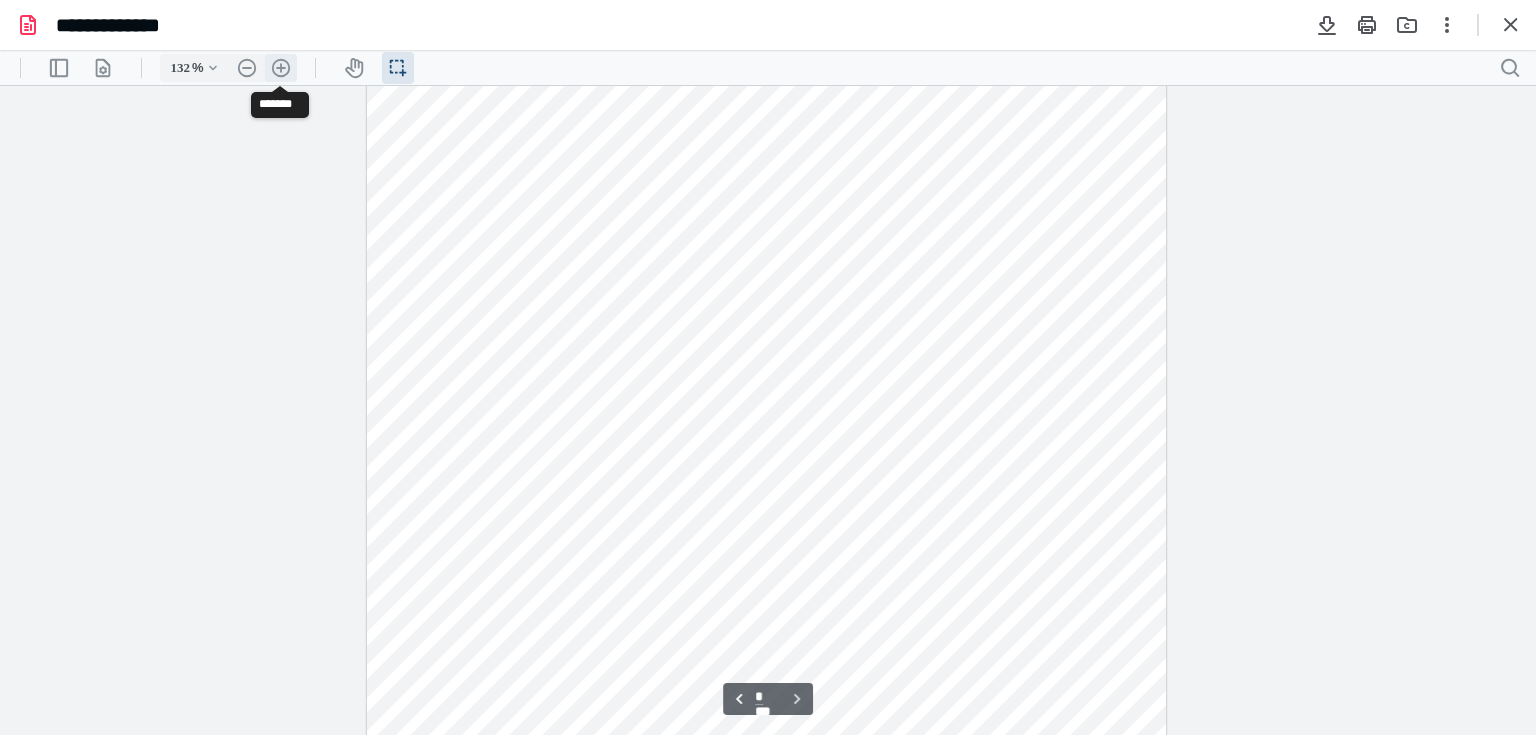 type on "157" 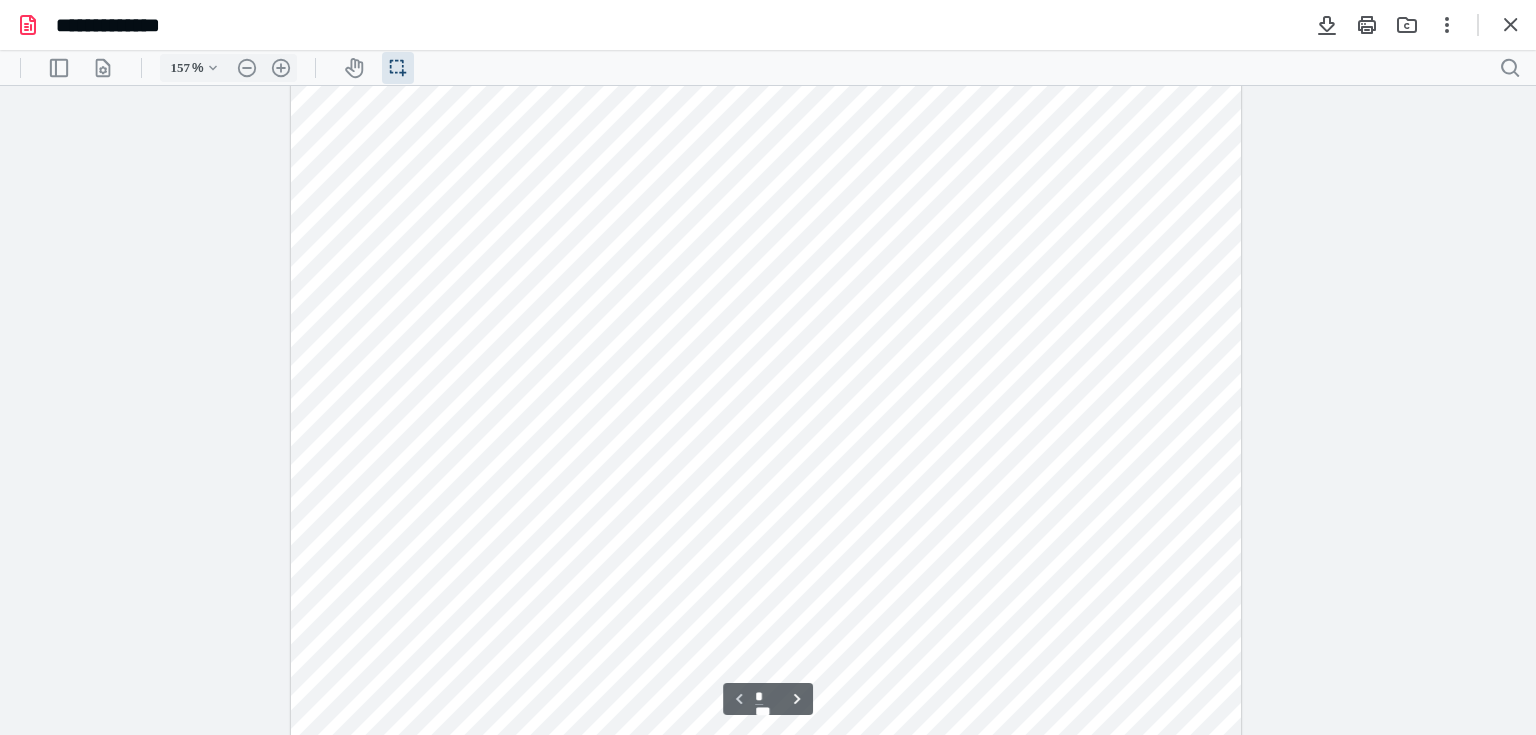 scroll, scrollTop: 400, scrollLeft: 0, axis: vertical 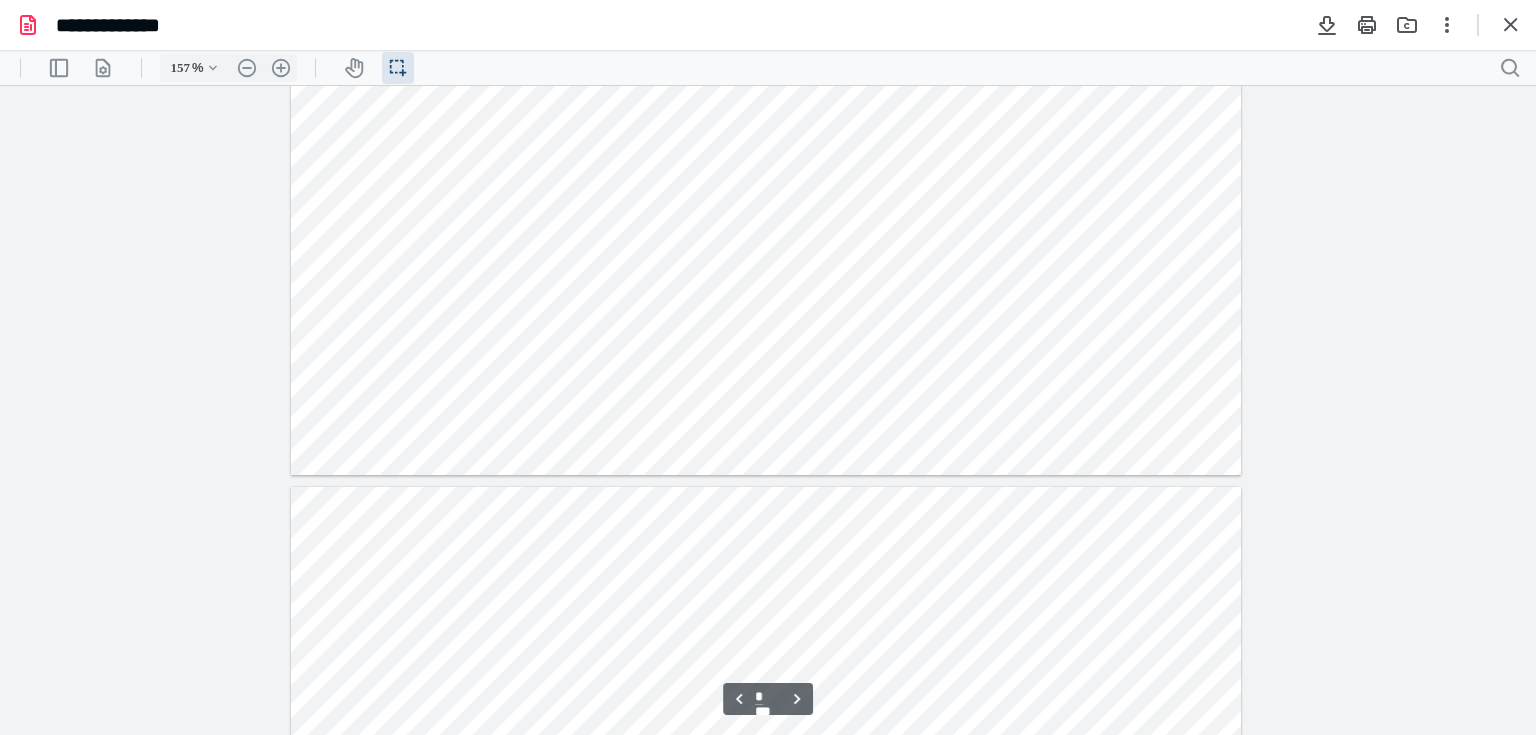 type on "*" 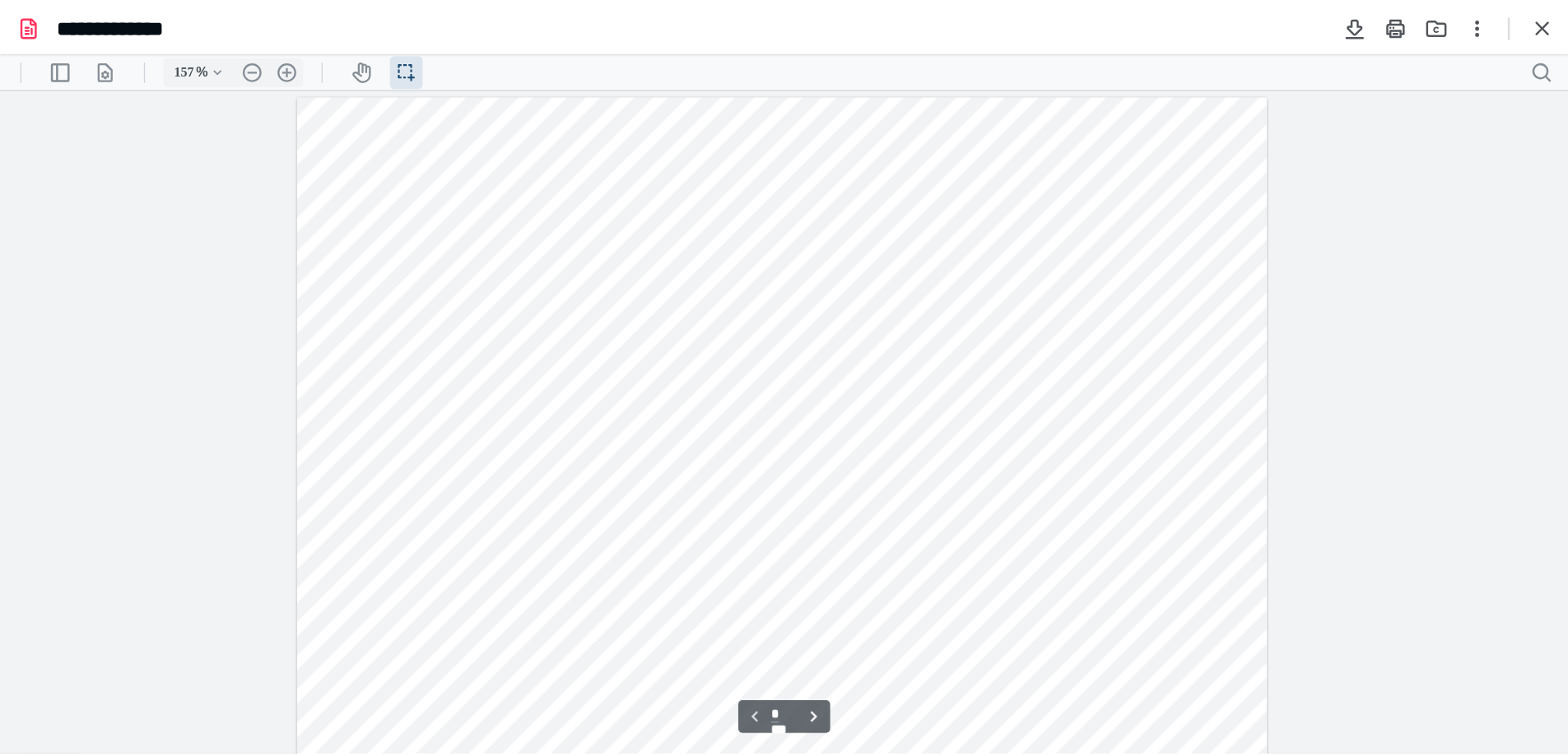 scroll, scrollTop: 0, scrollLeft: 0, axis: both 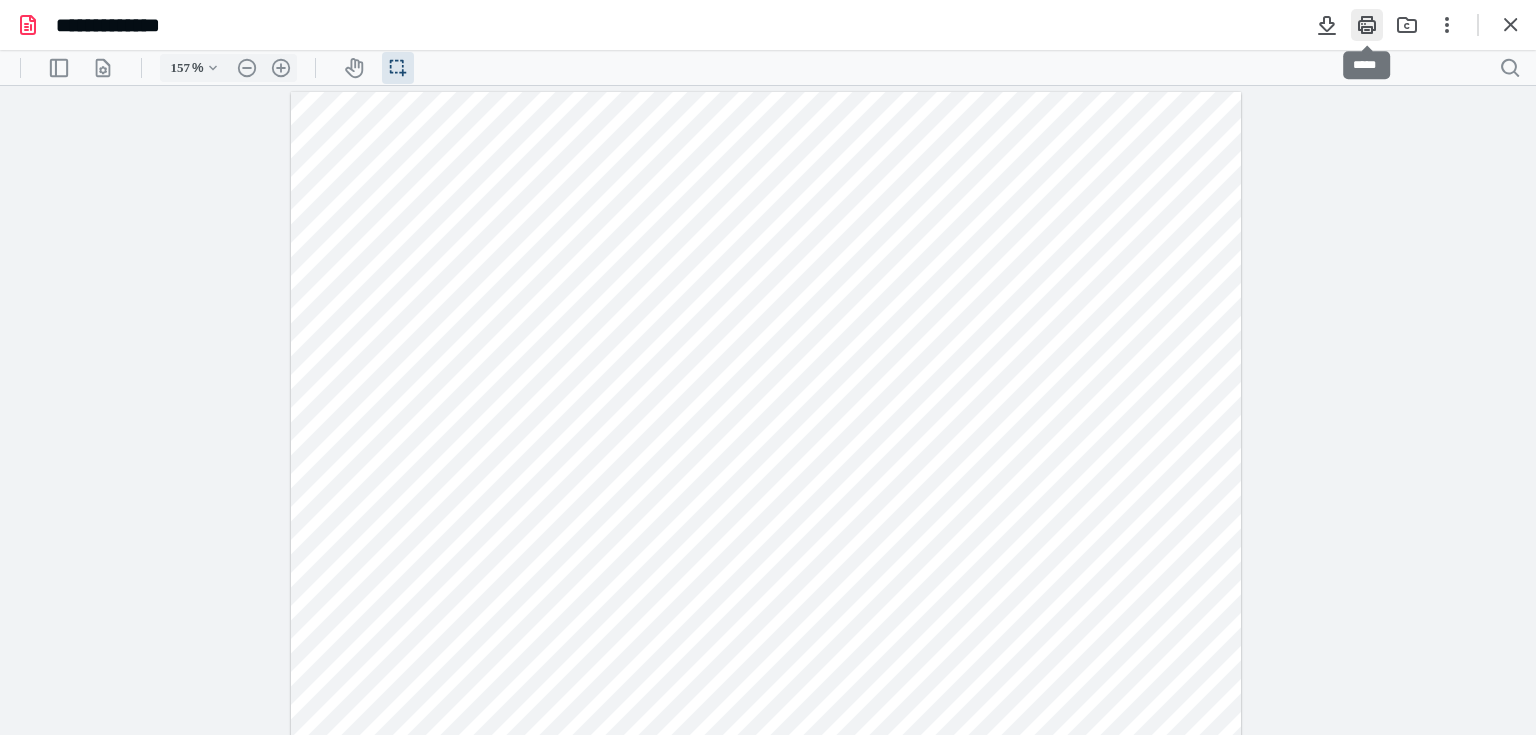 click at bounding box center [1367, 25] 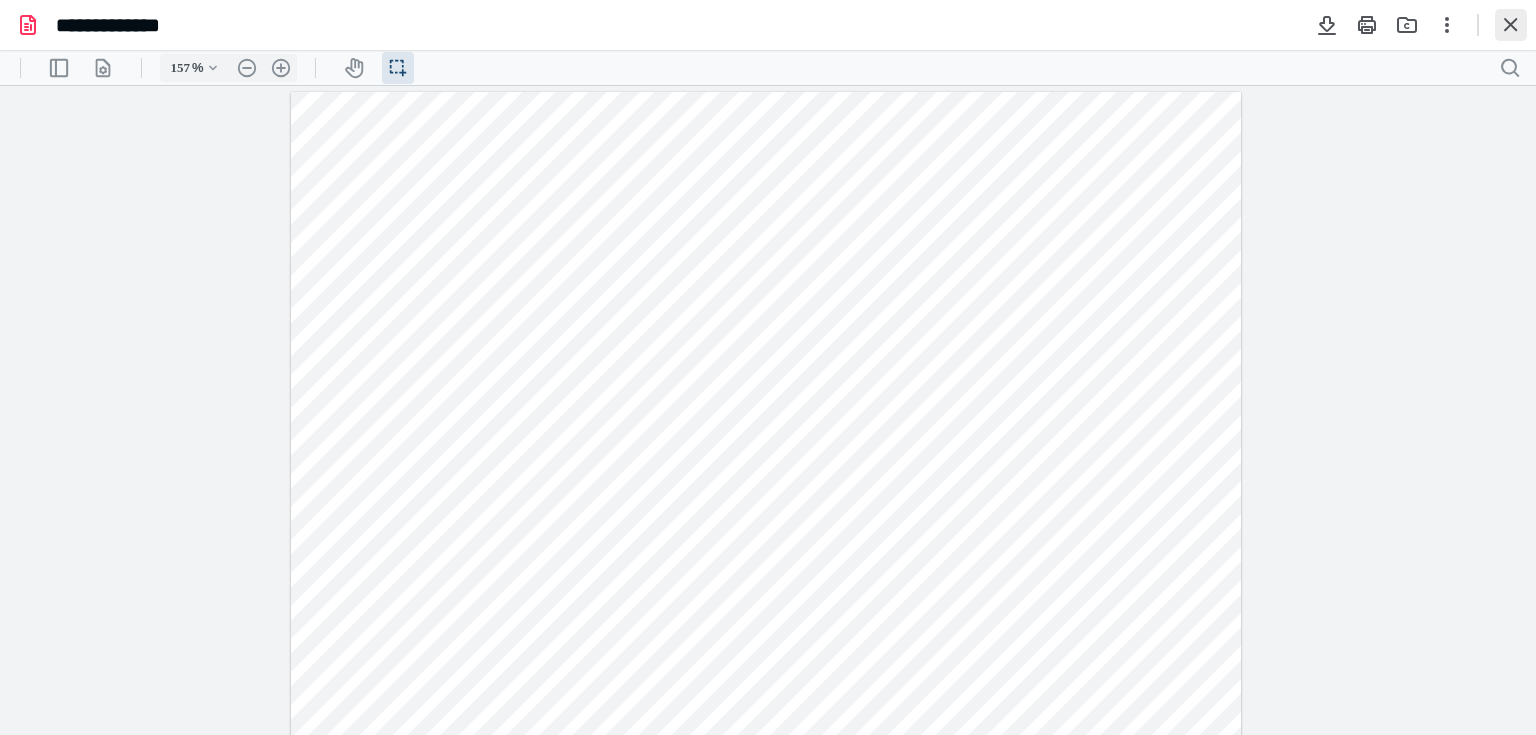 click at bounding box center [1511, 25] 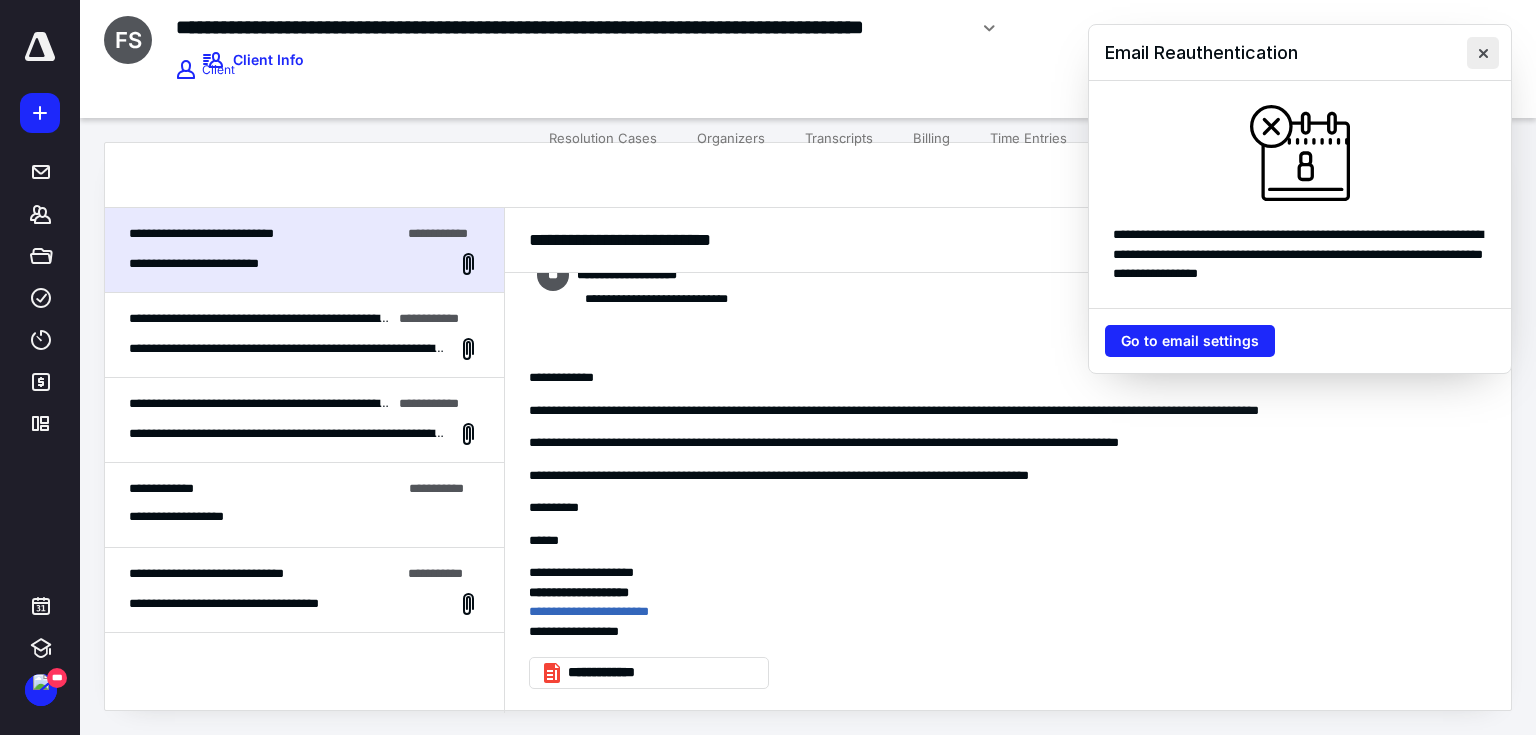 click at bounding box center [1483, 53] 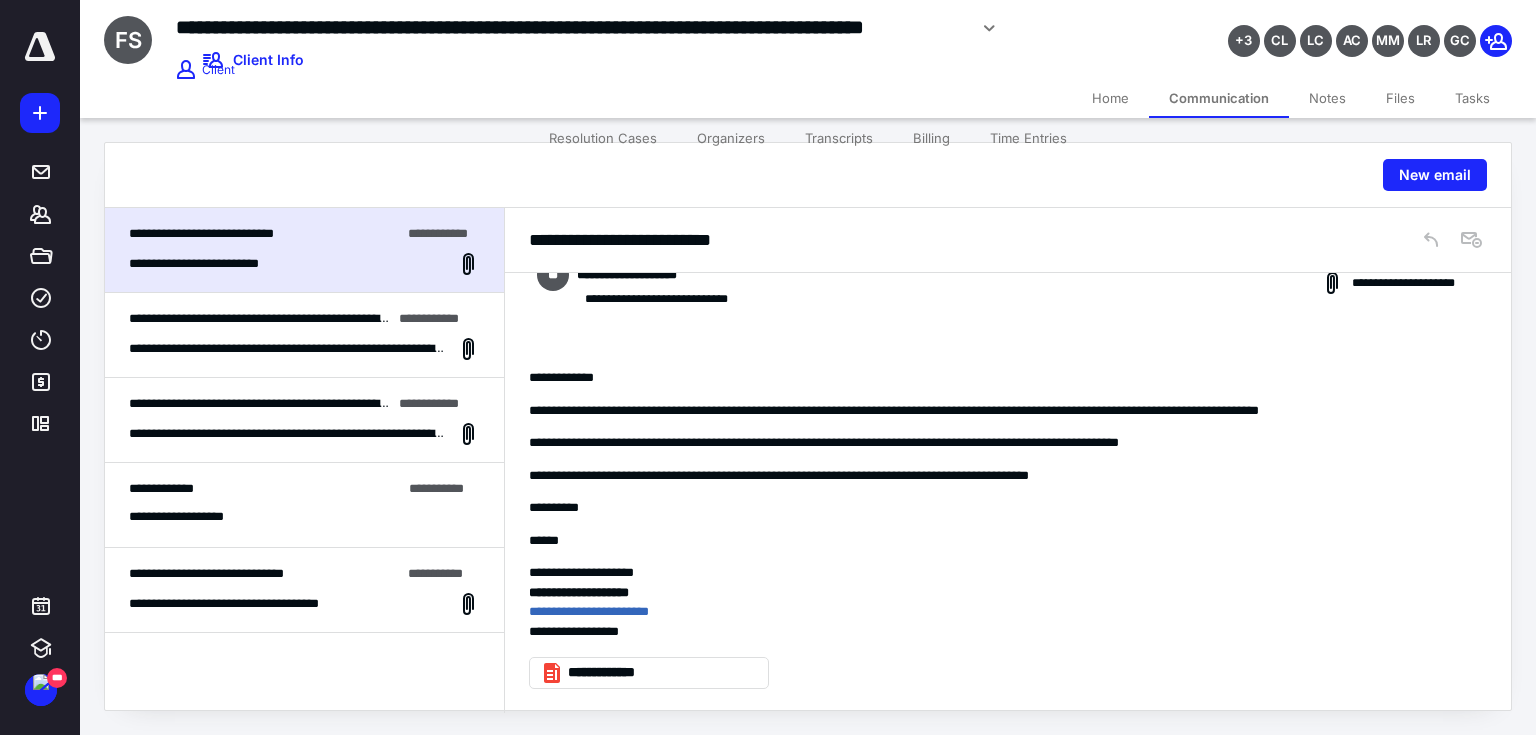 click on "Home" at bounding box center [1110, 98] 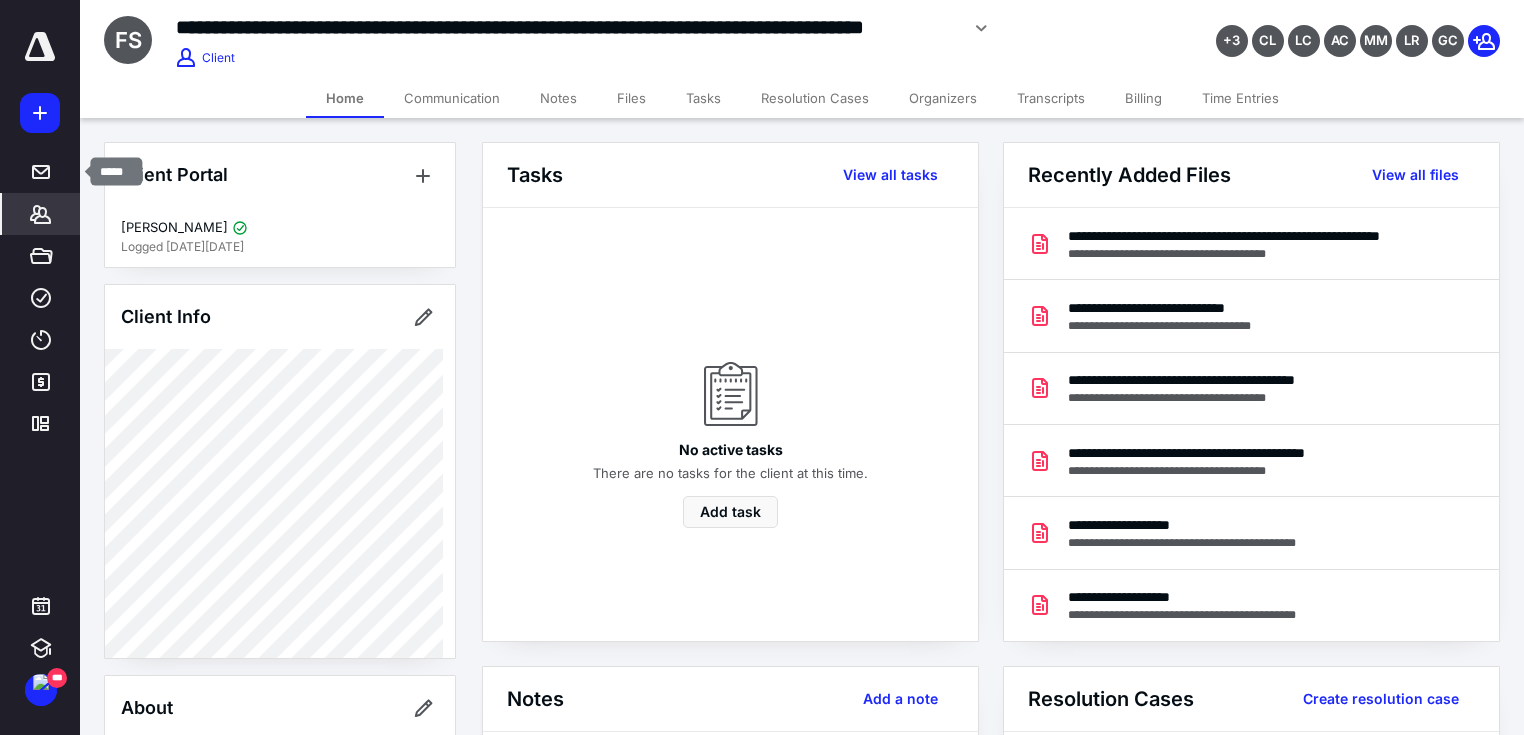 click 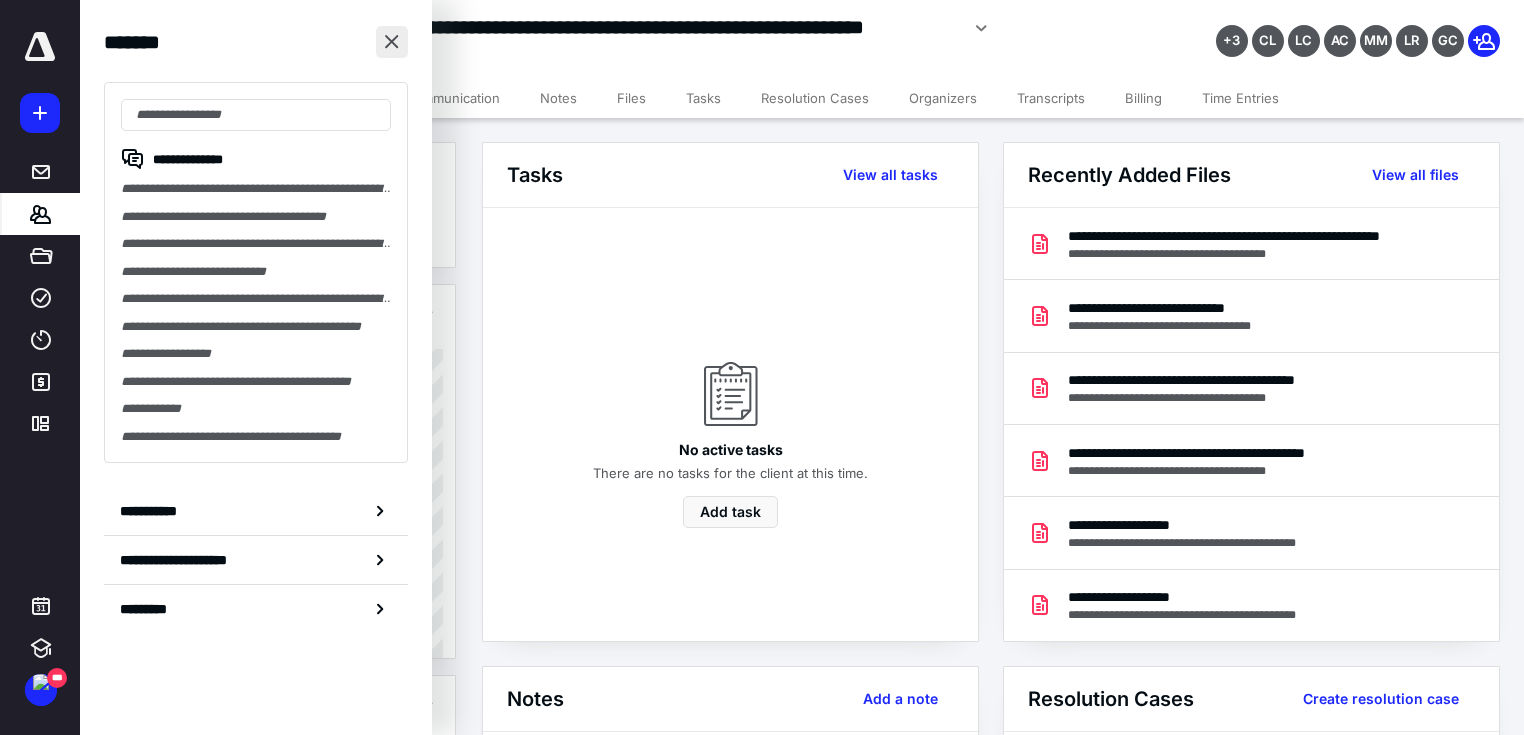 click at bounding box center [392, 42] 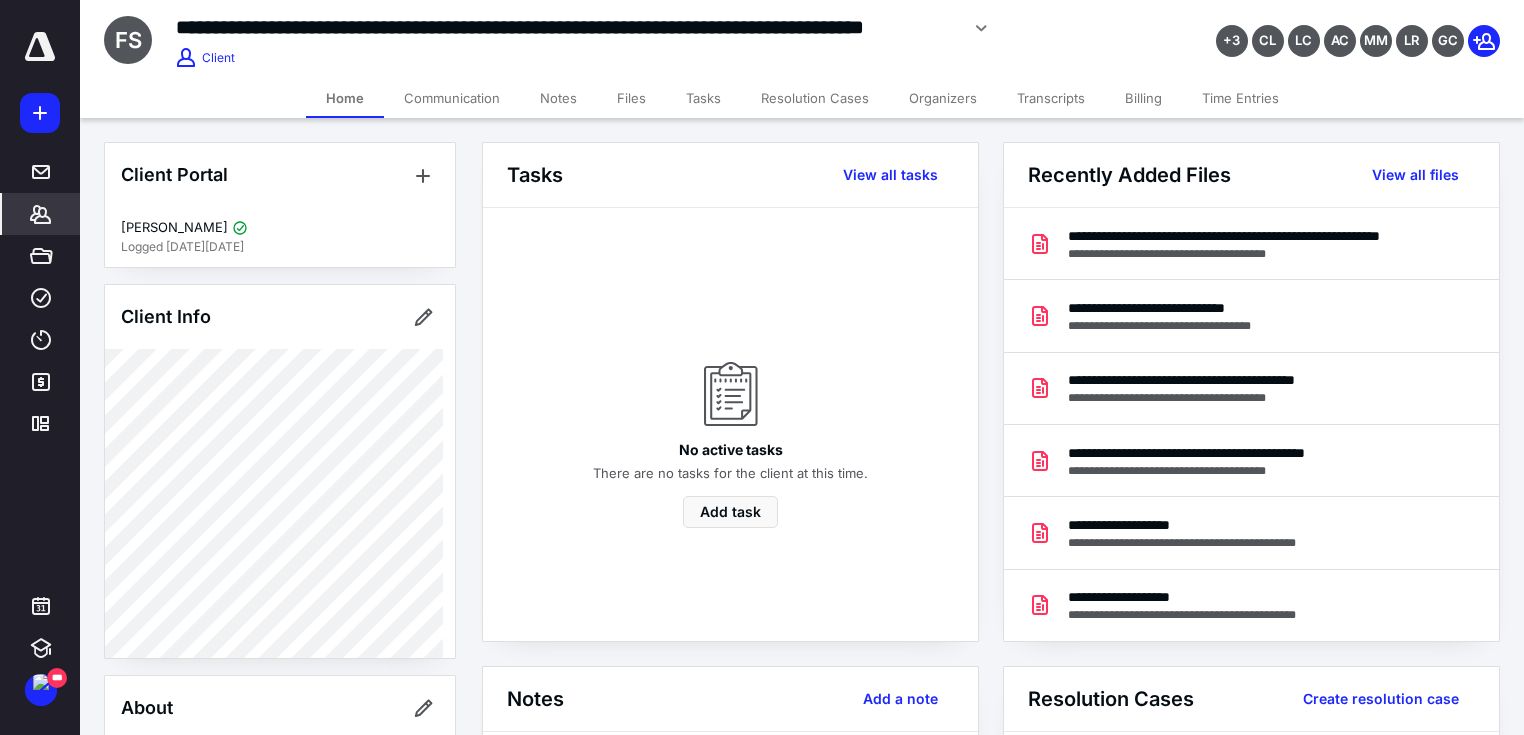 click on "**********" at bounding box center (566, 35) 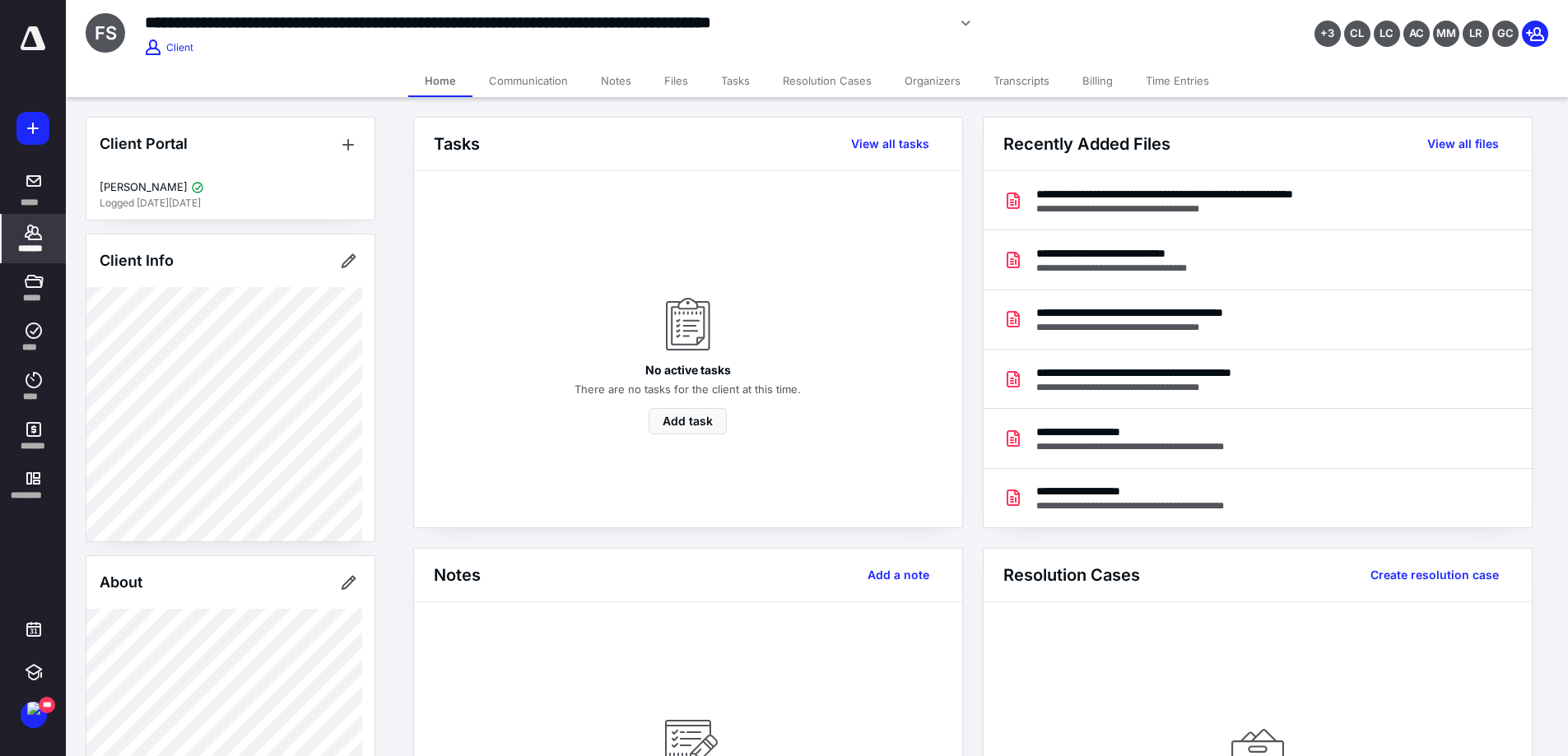 click on "*******" at bounding box center [34, 248] 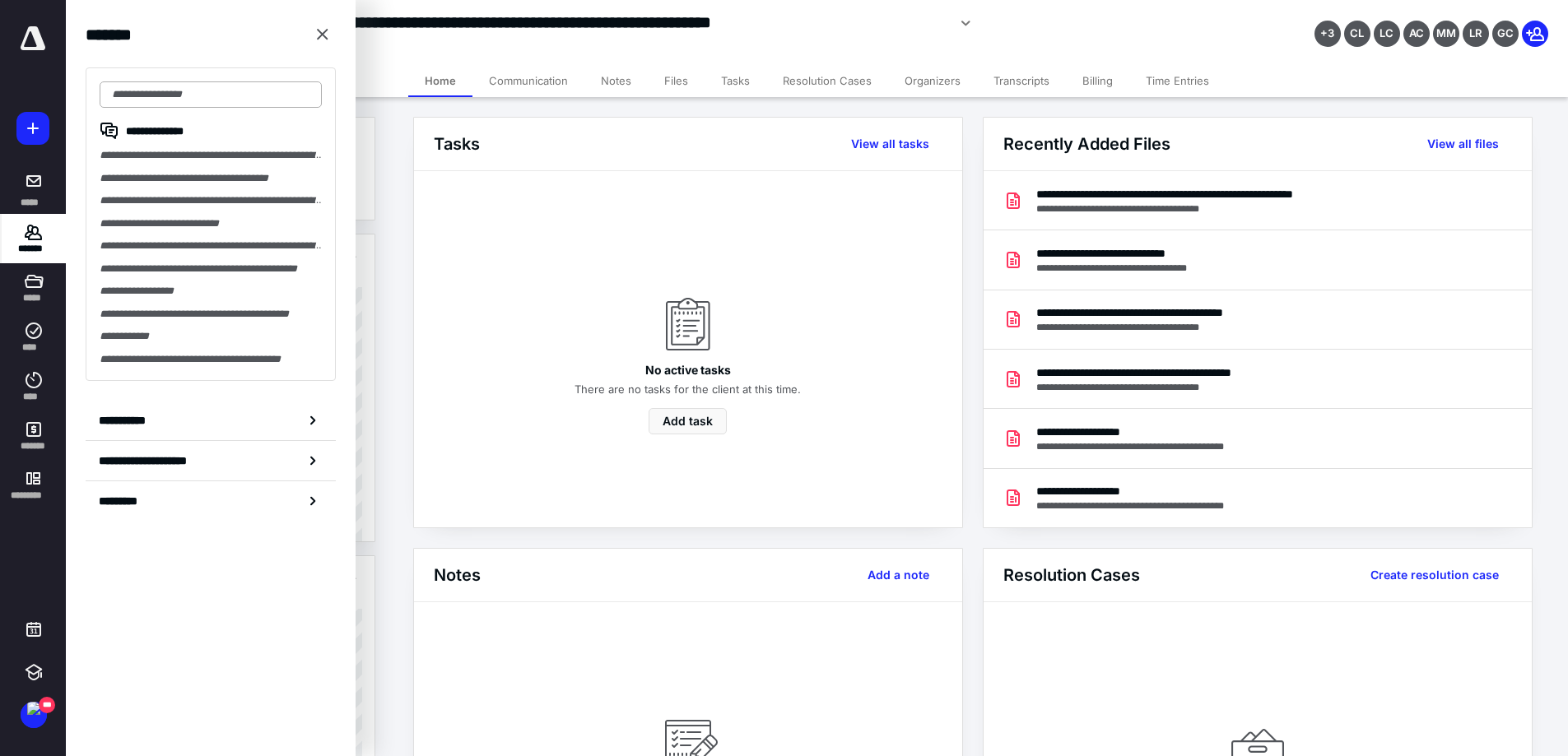 click at bounding box center [211, 95] 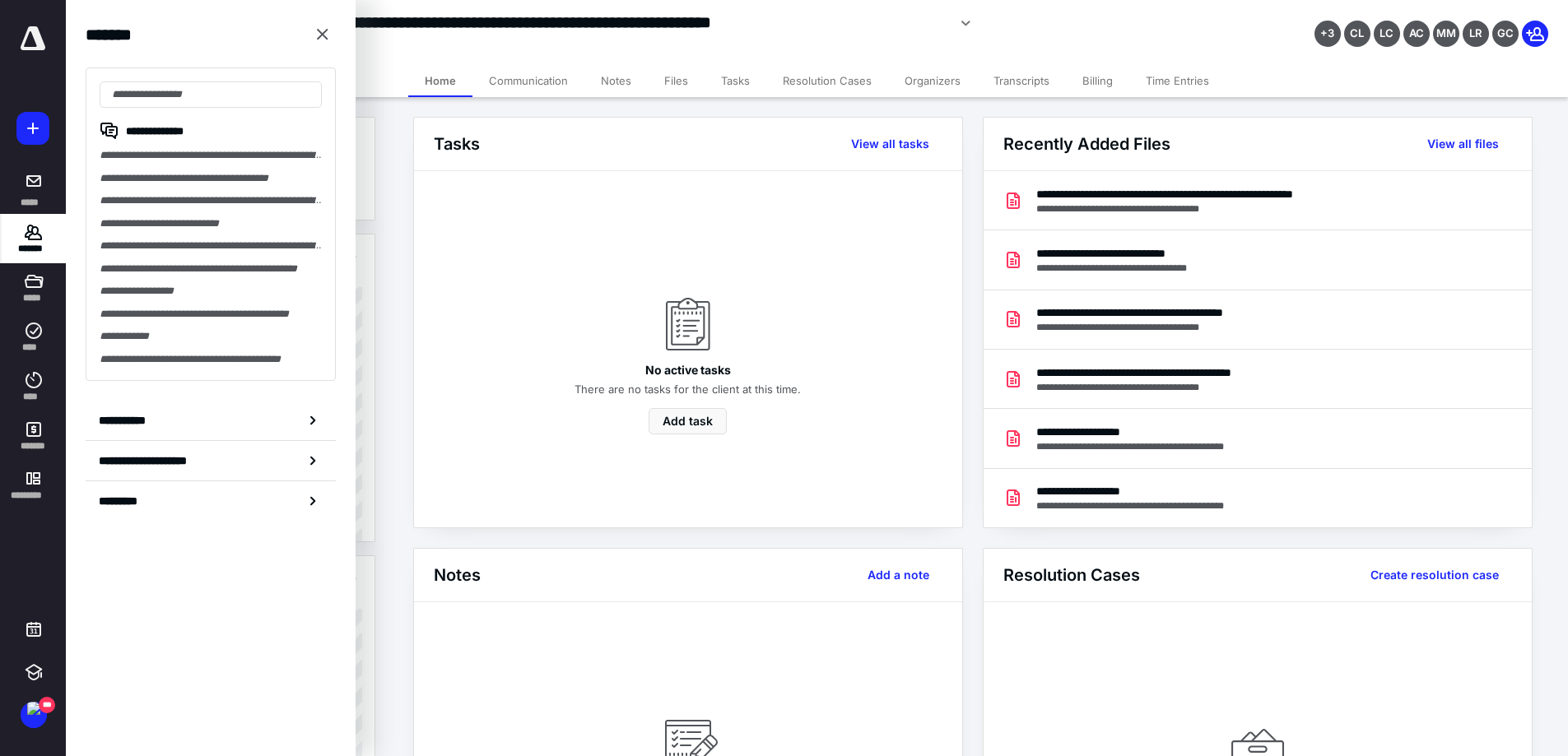 click 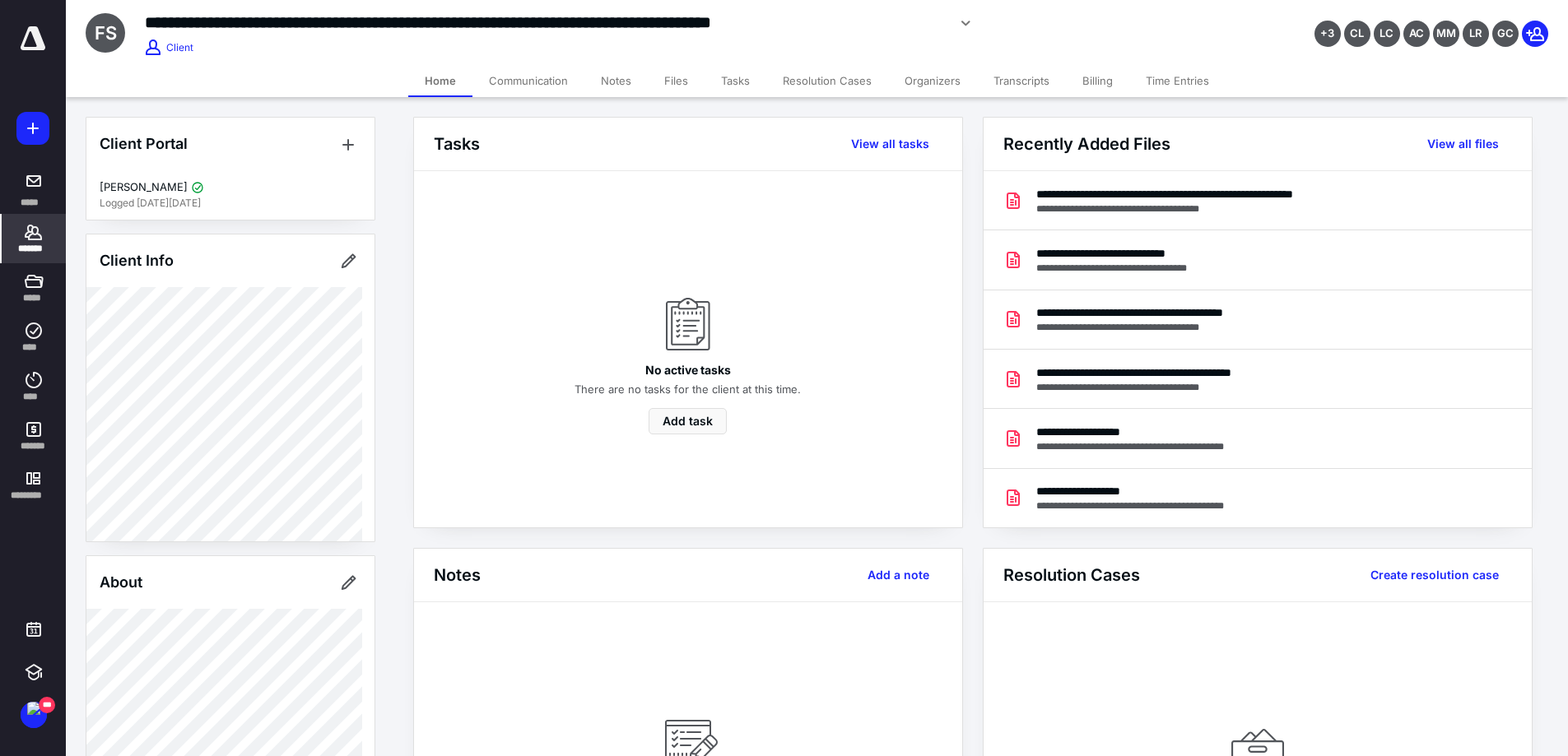 click 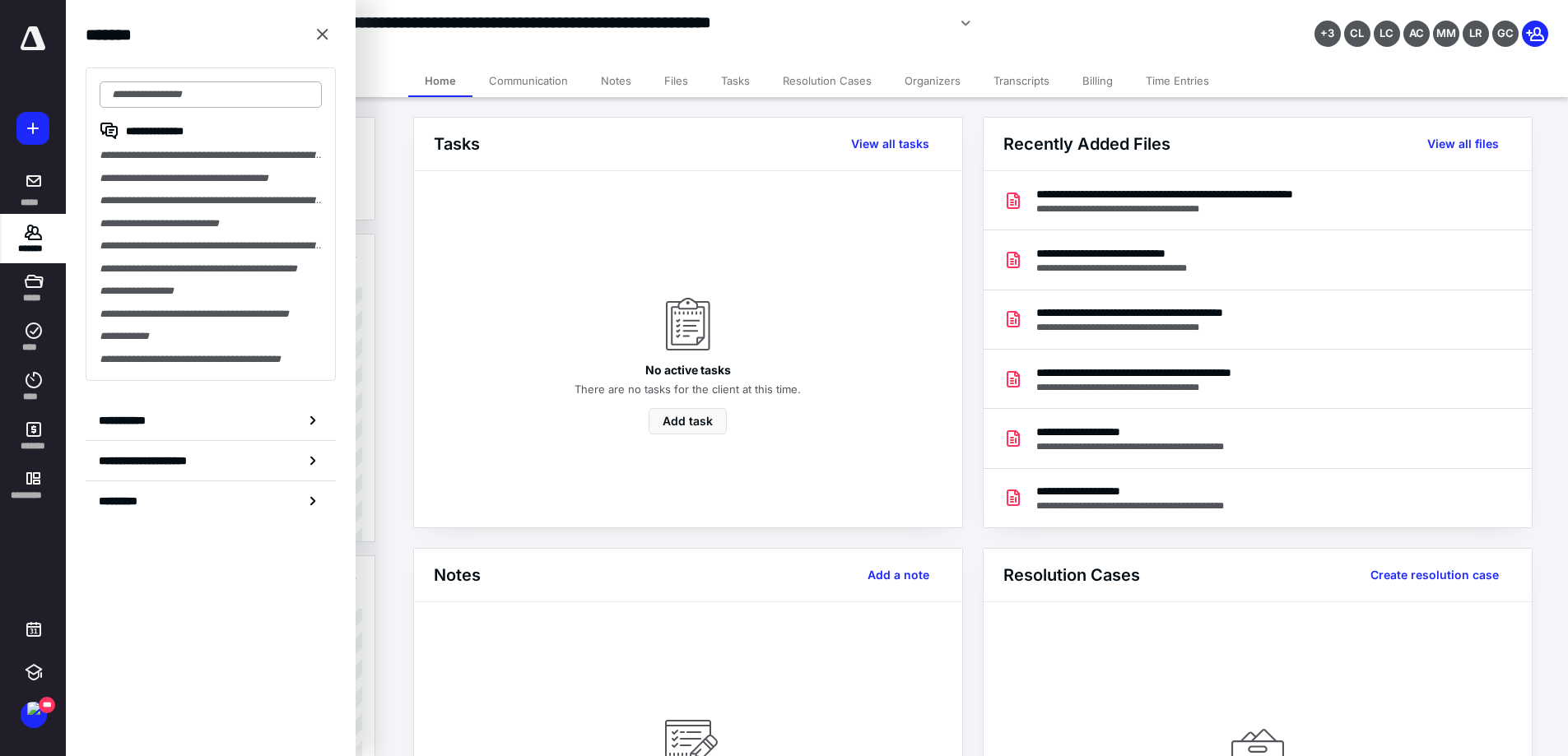 click at bounding box center [211, 95] 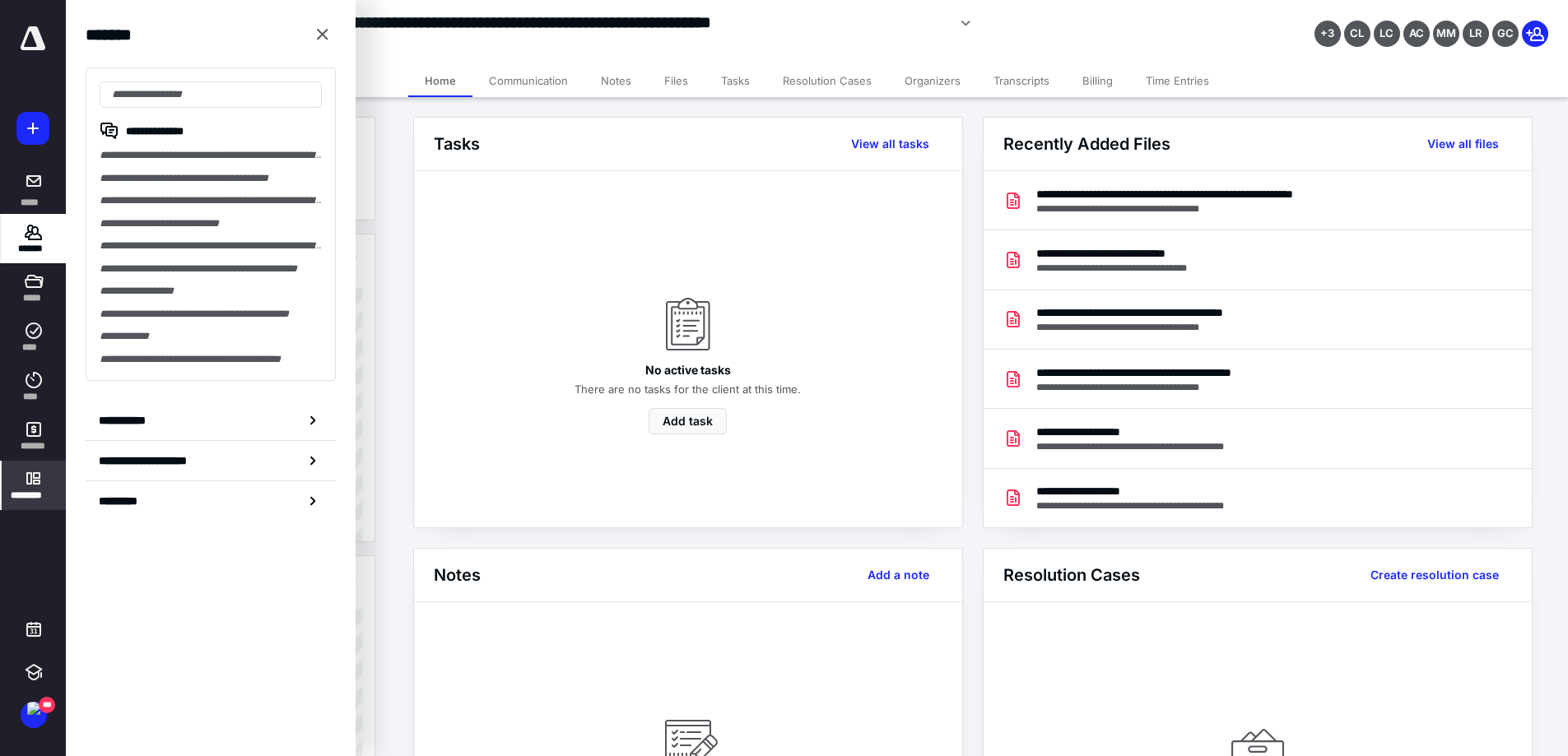 click 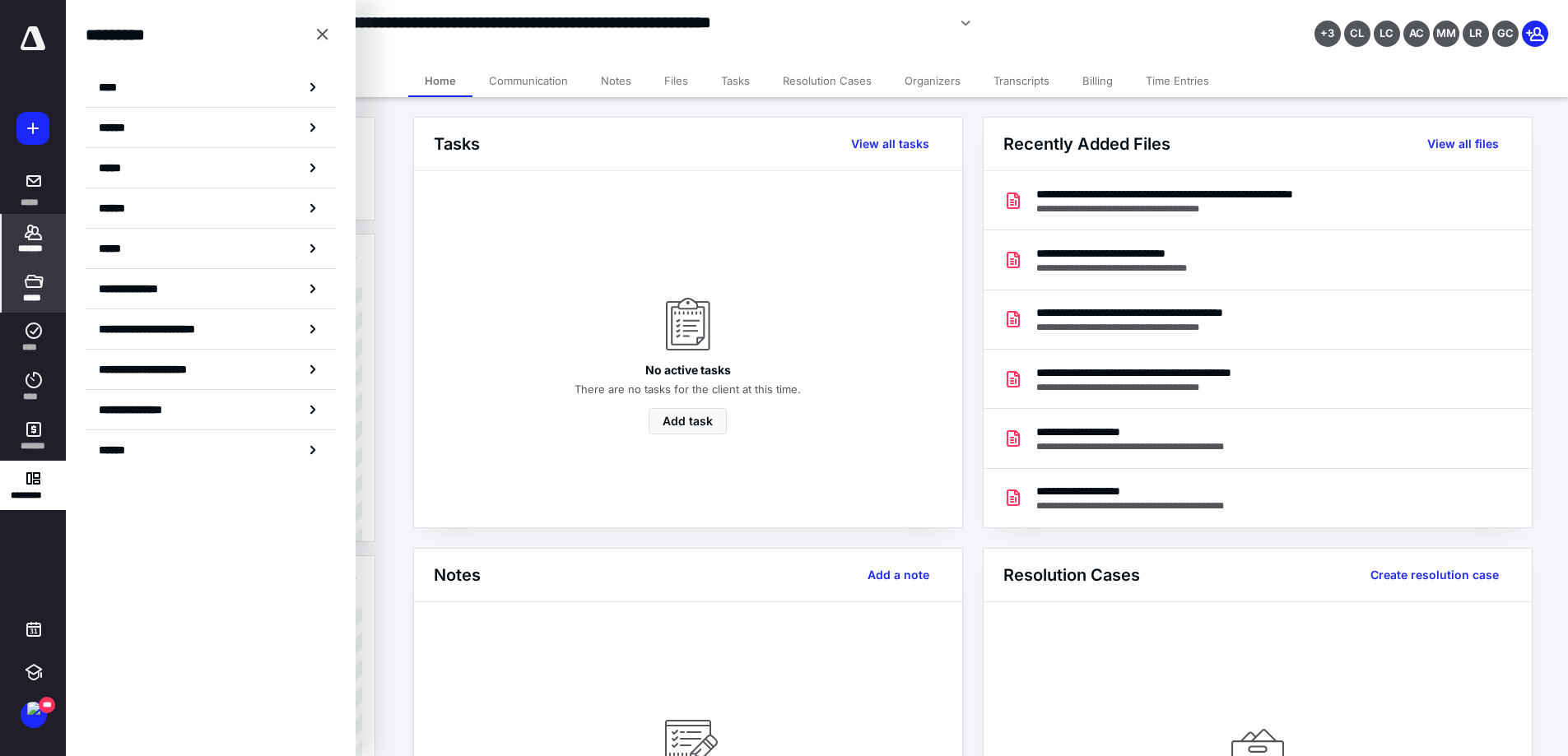 click 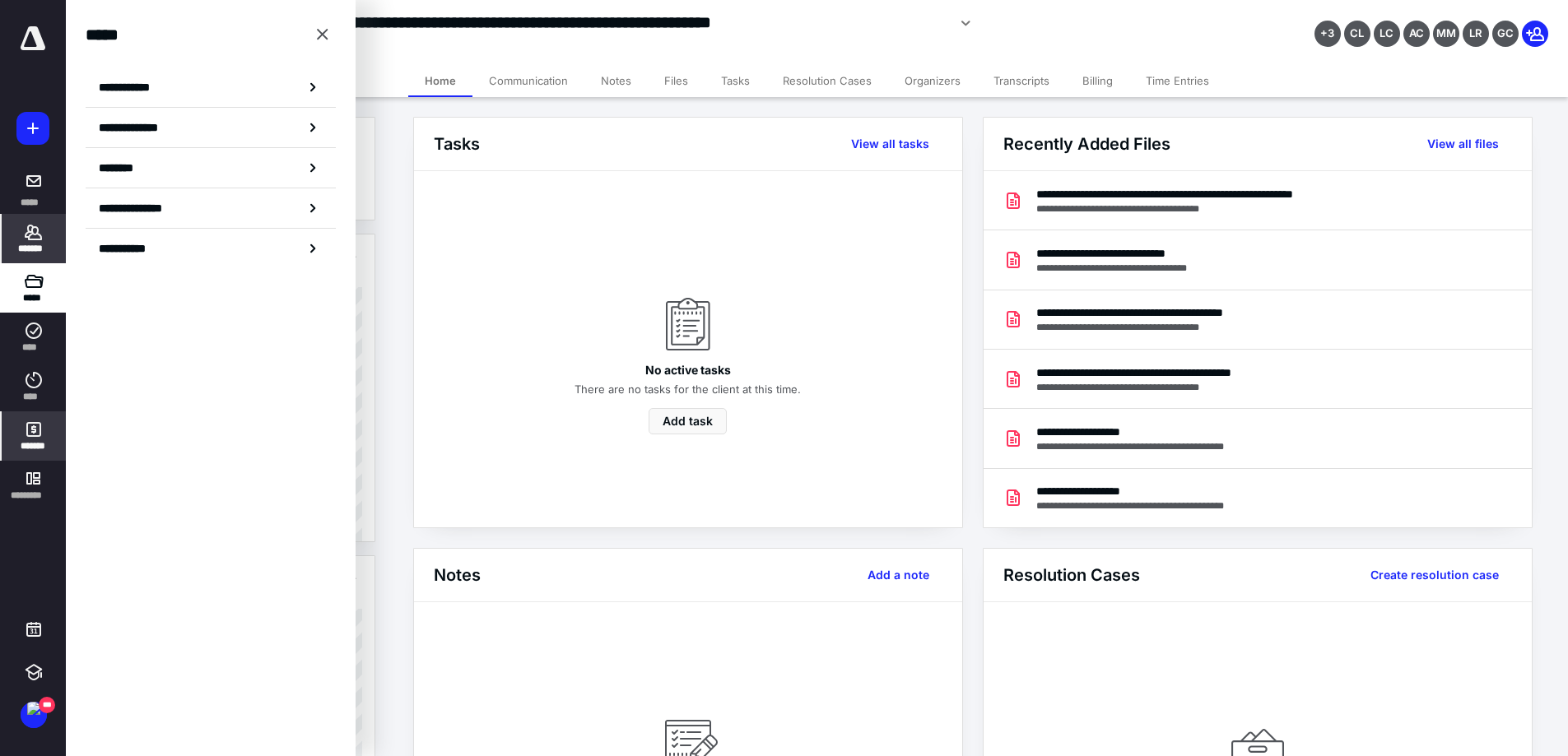 click 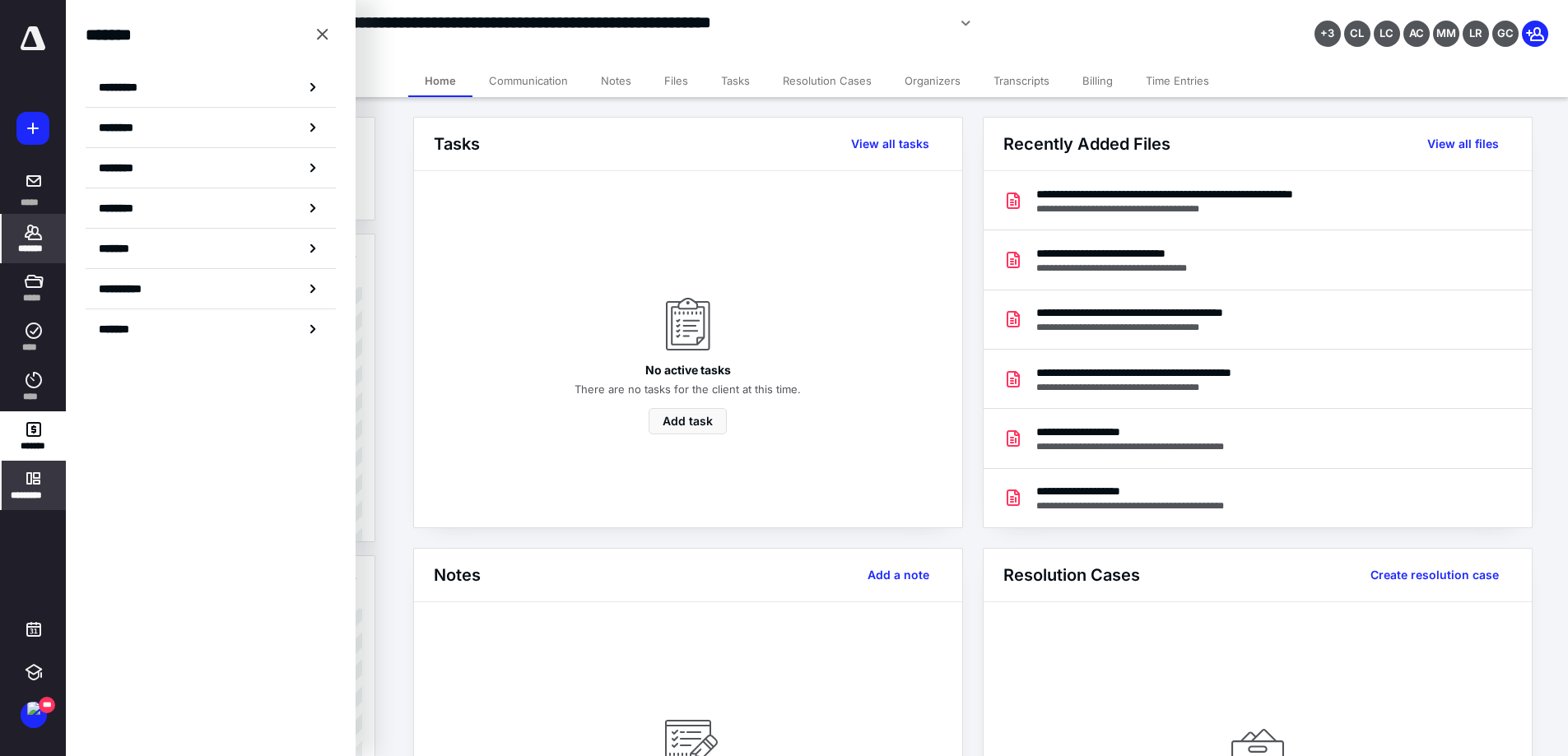 click on "*********" at bounding box center (34, 495) 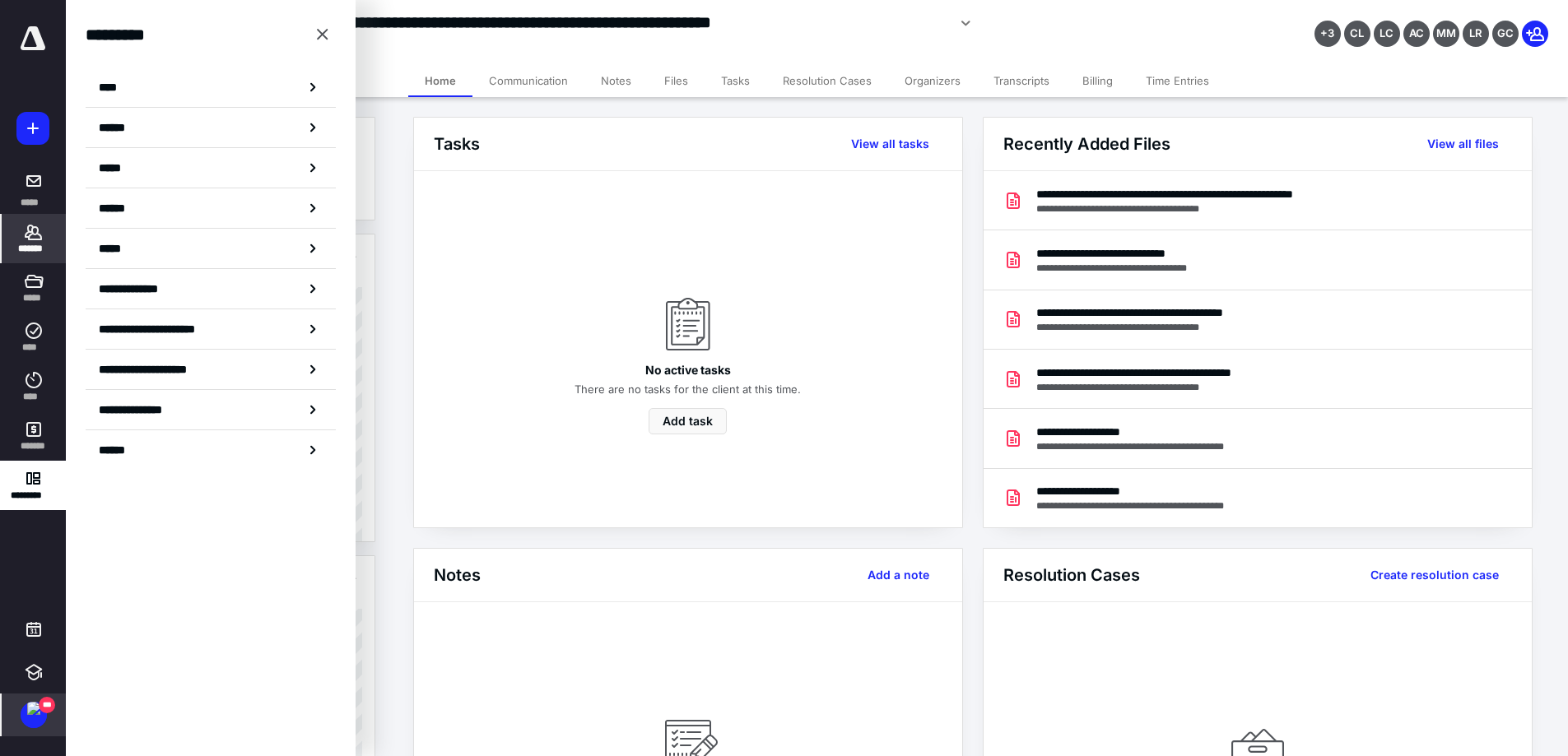 click at bounding box center (34, 708) 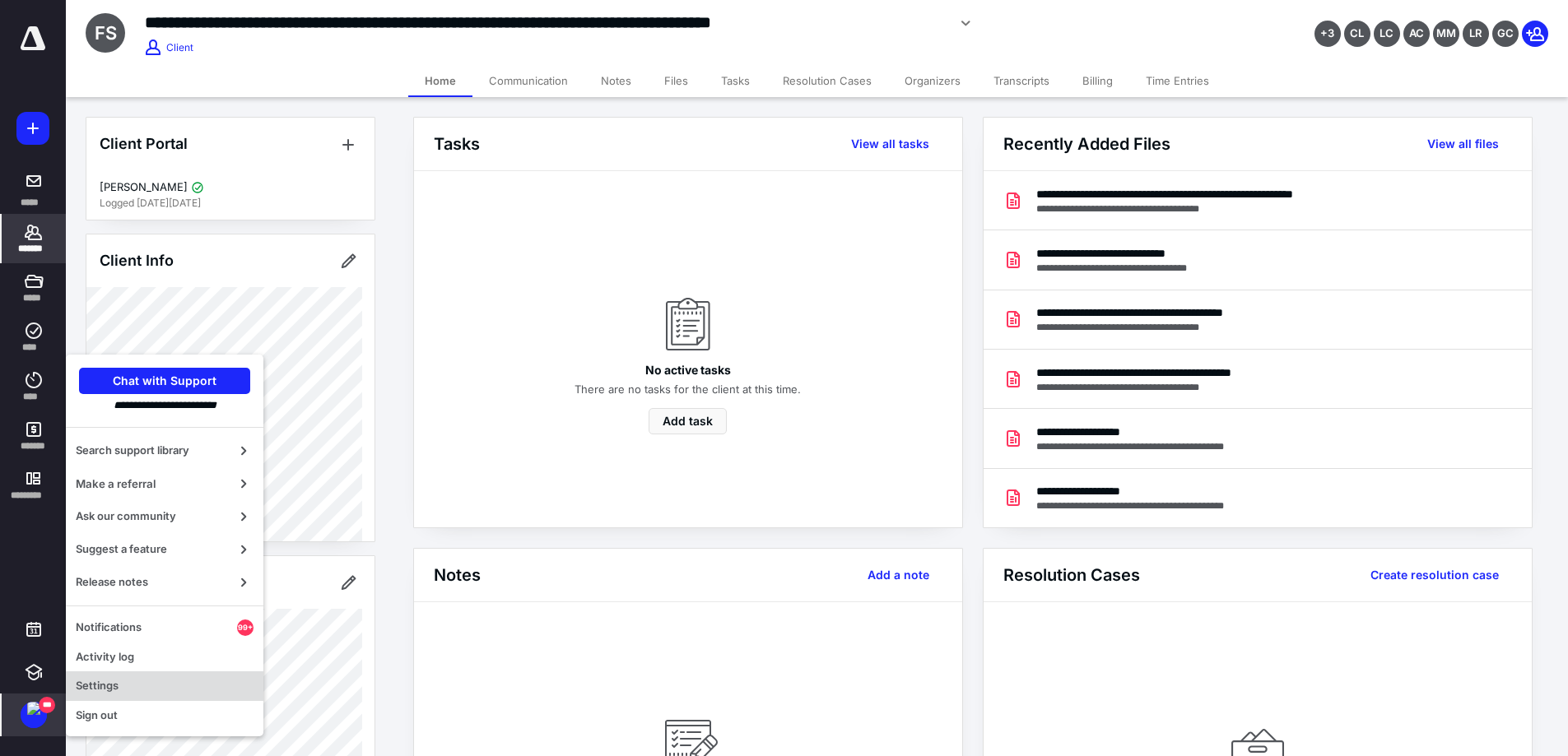 click on "Settings" at bounding box center (165, 686) 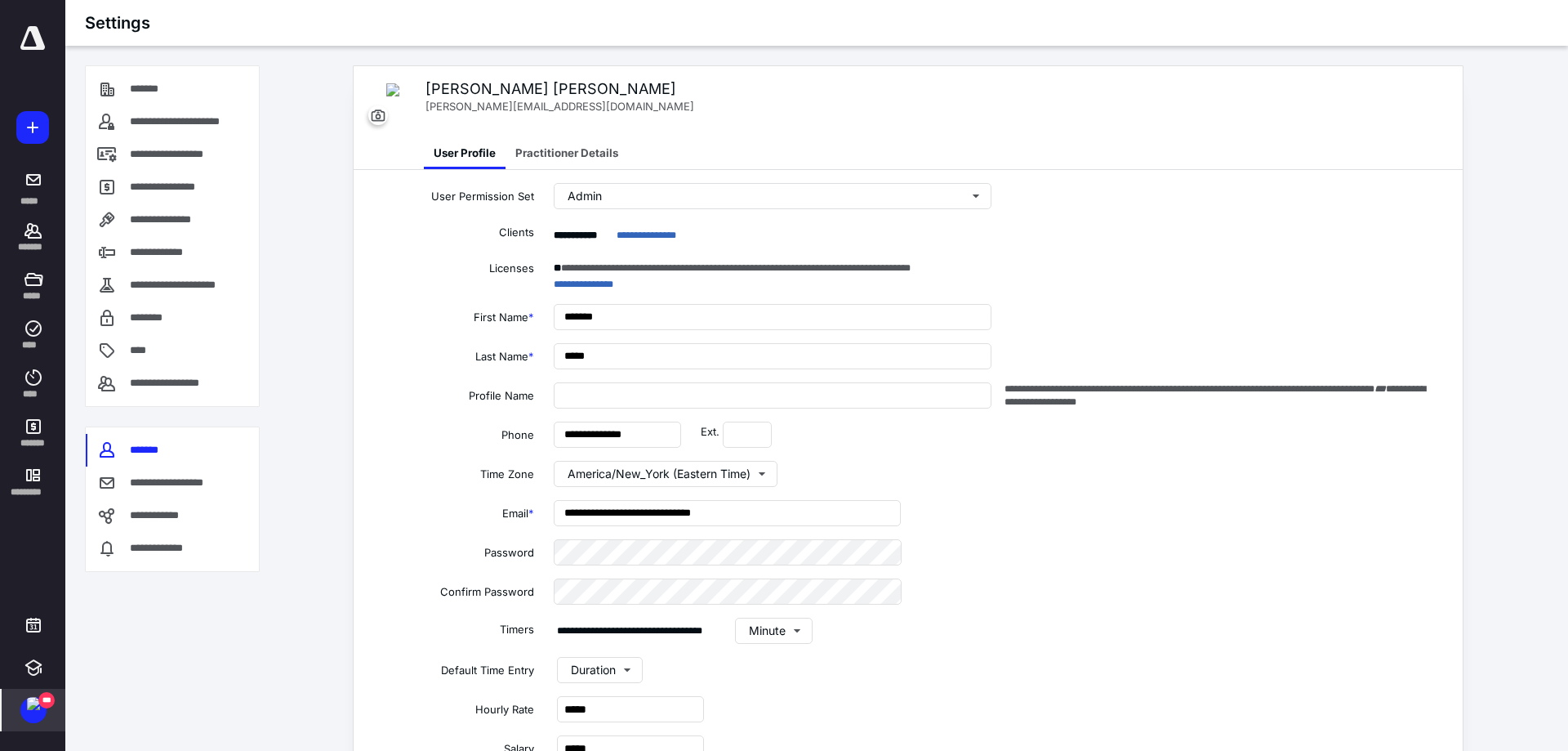 type on "**********" 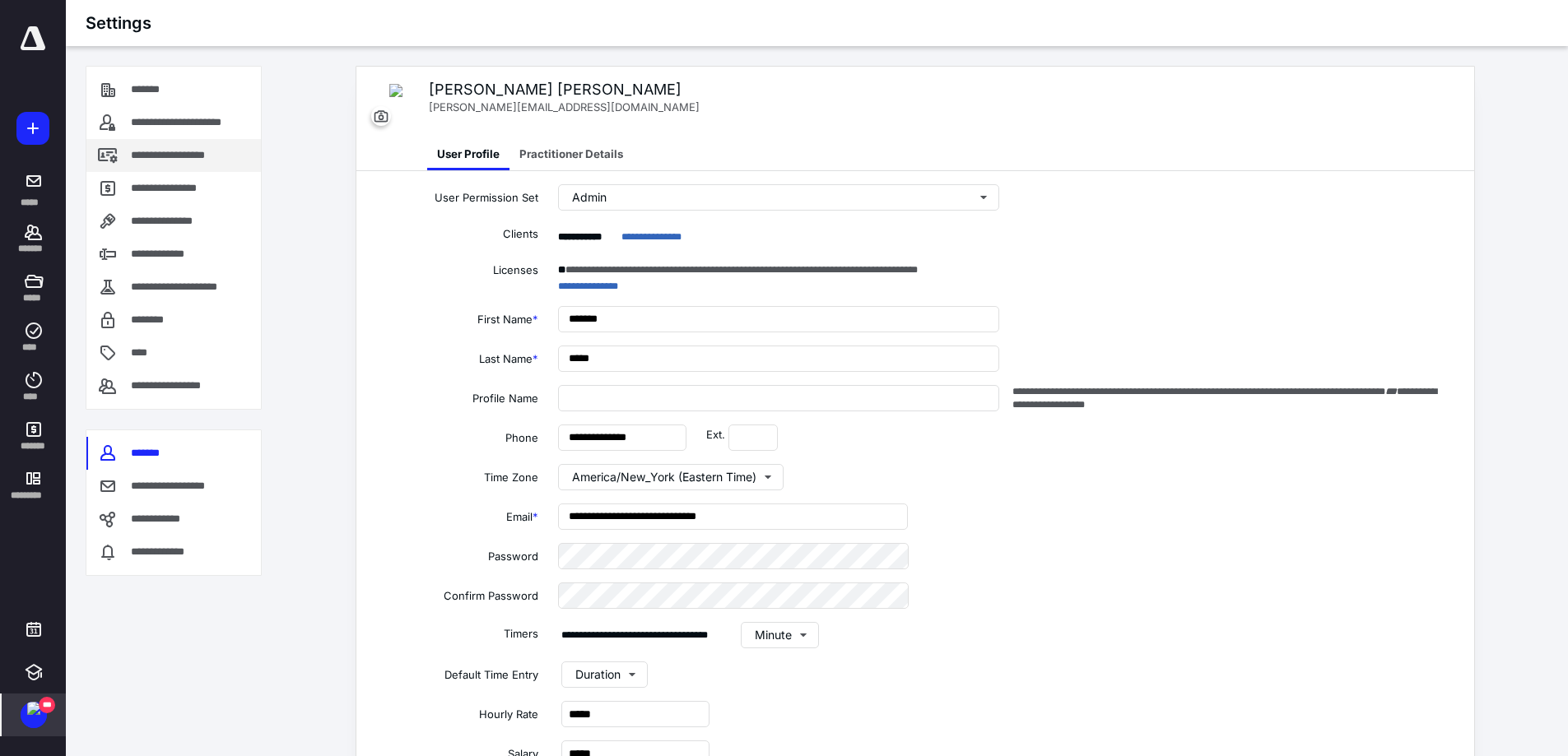 click on "**********" at bounding box center (186, 155) 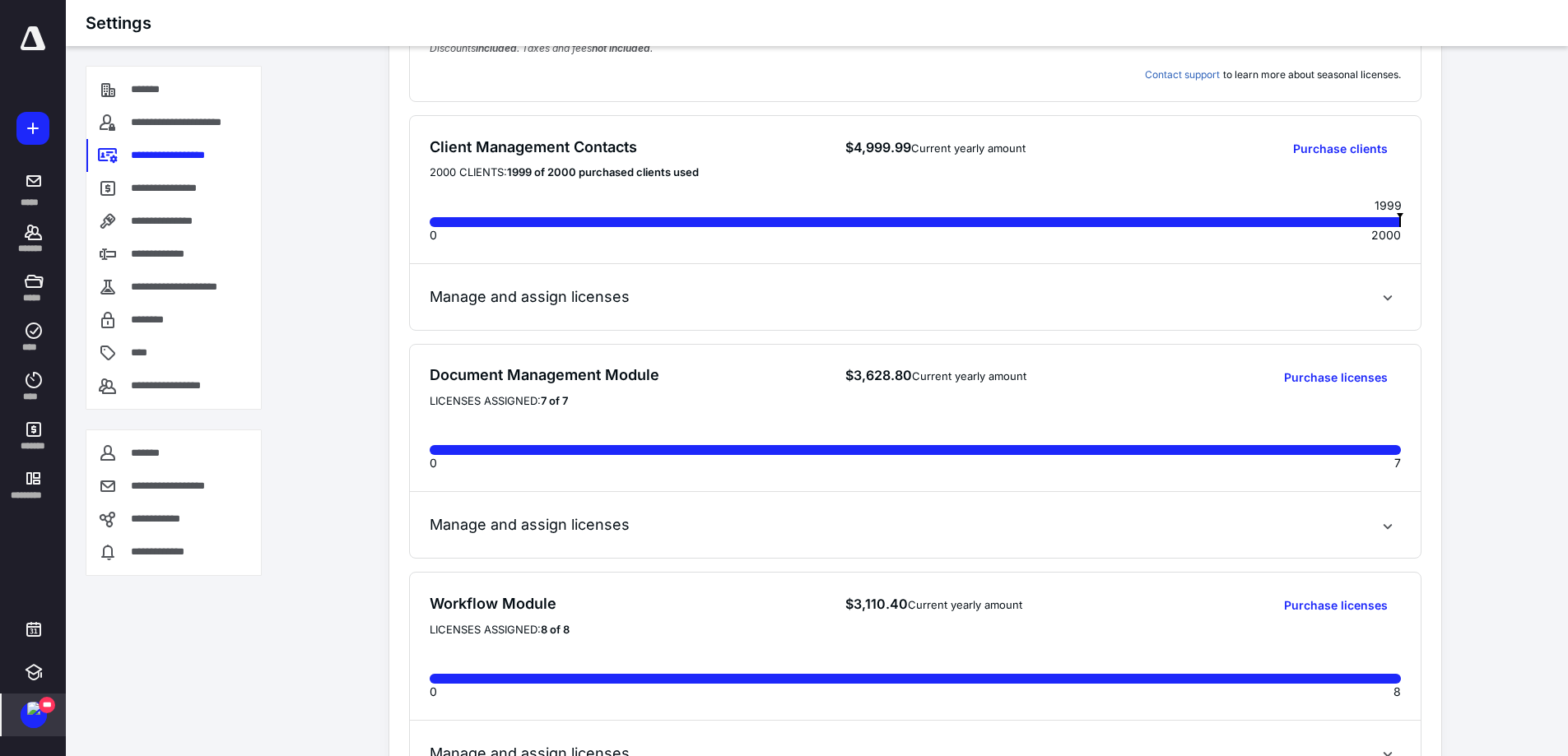 scroll, scrollTop: 0, scrollLeft: 0, axis: both 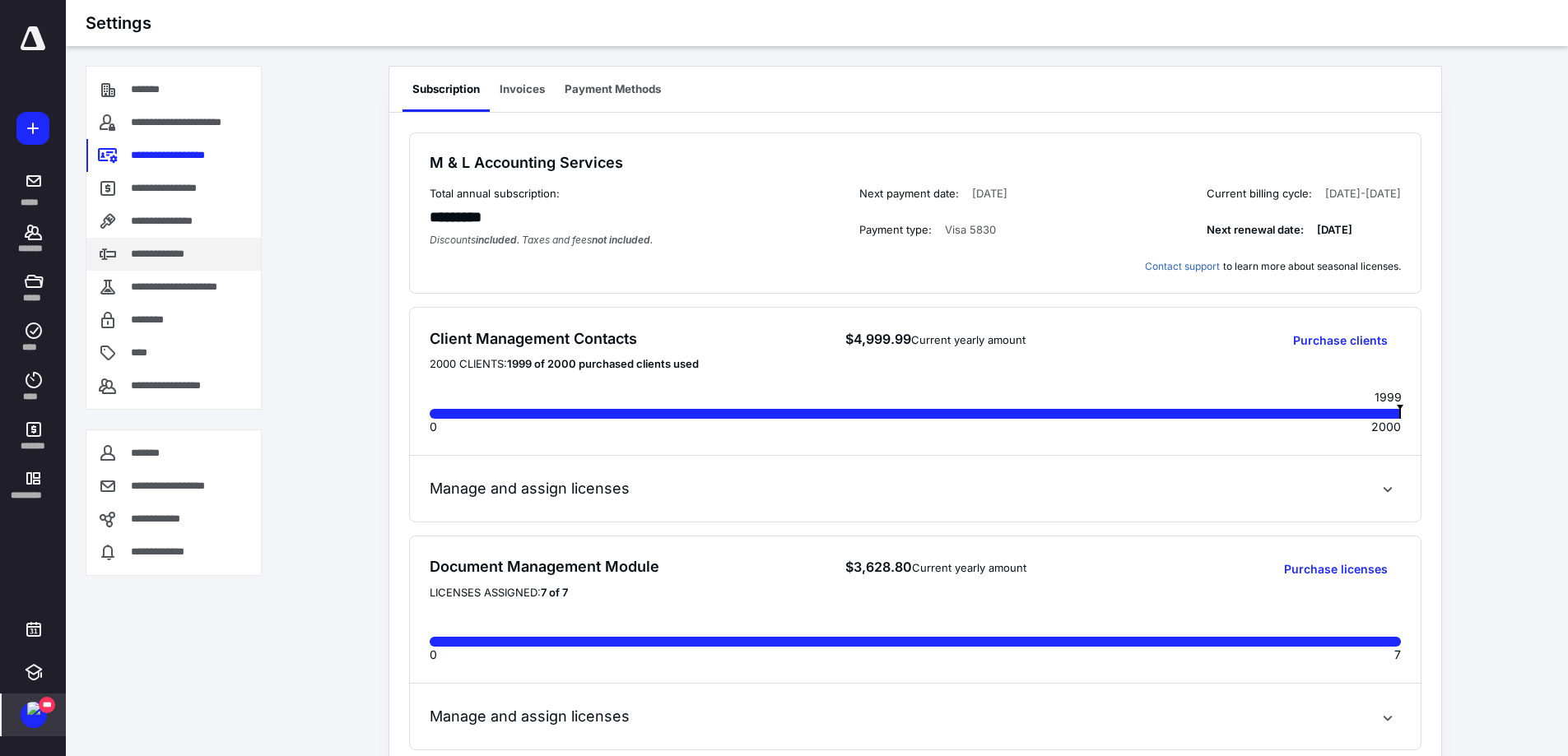 click on "**********" at bounding box center (166, 254) 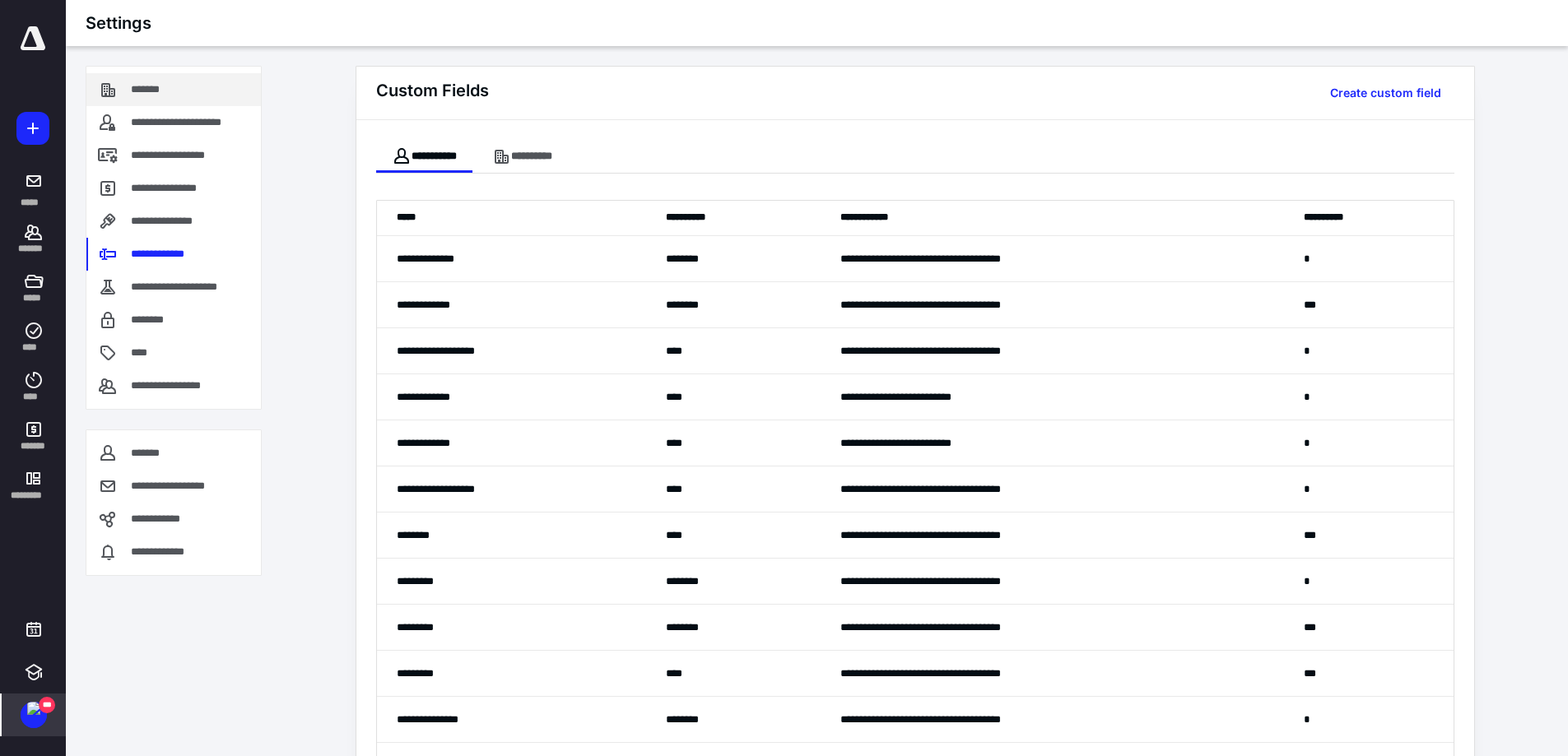 click on "*******" at bounding box center (155, 90) 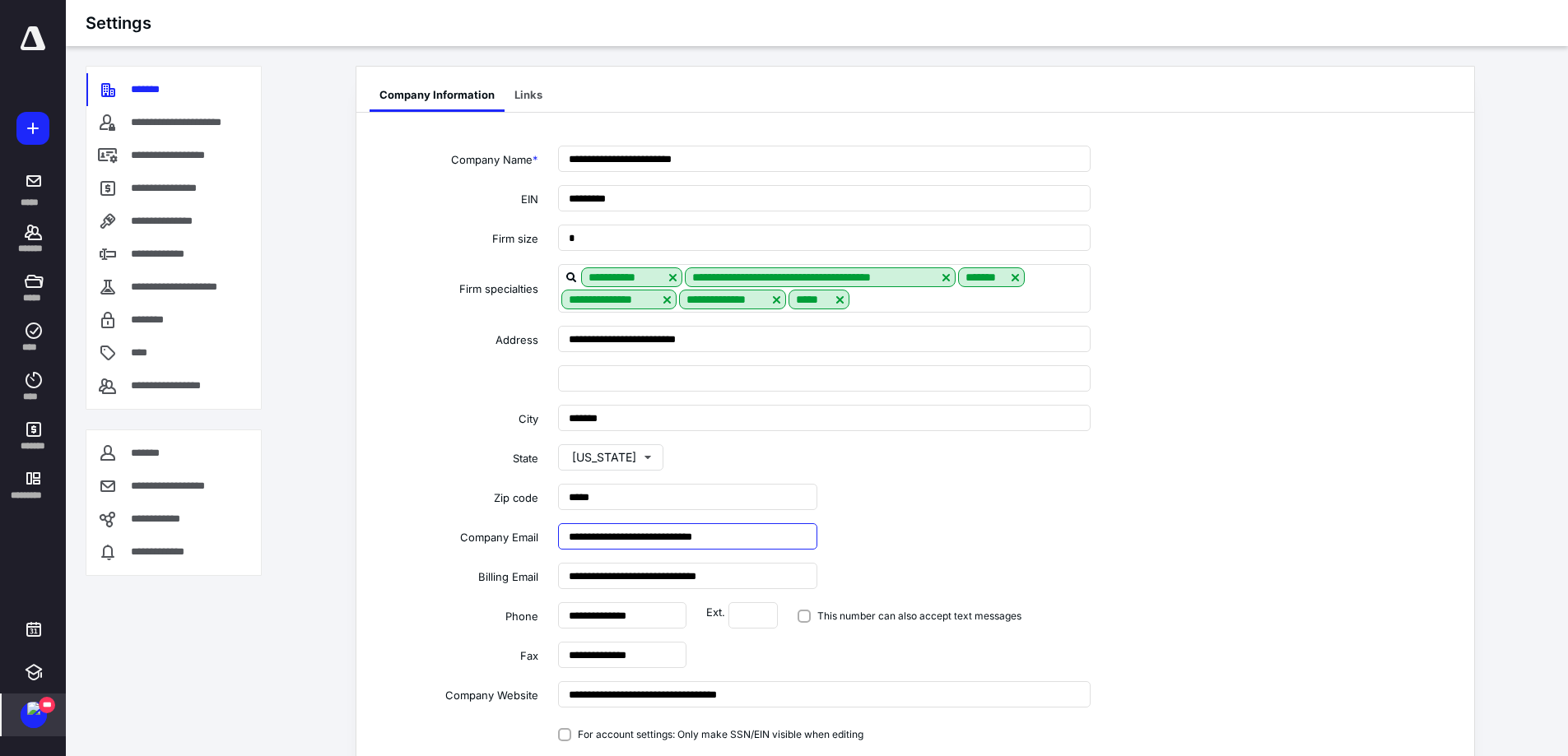 drag, startPoint x: 600, startPoint y: 536, endPoint x: 533, endPoint y: 540, distance: 67.1193 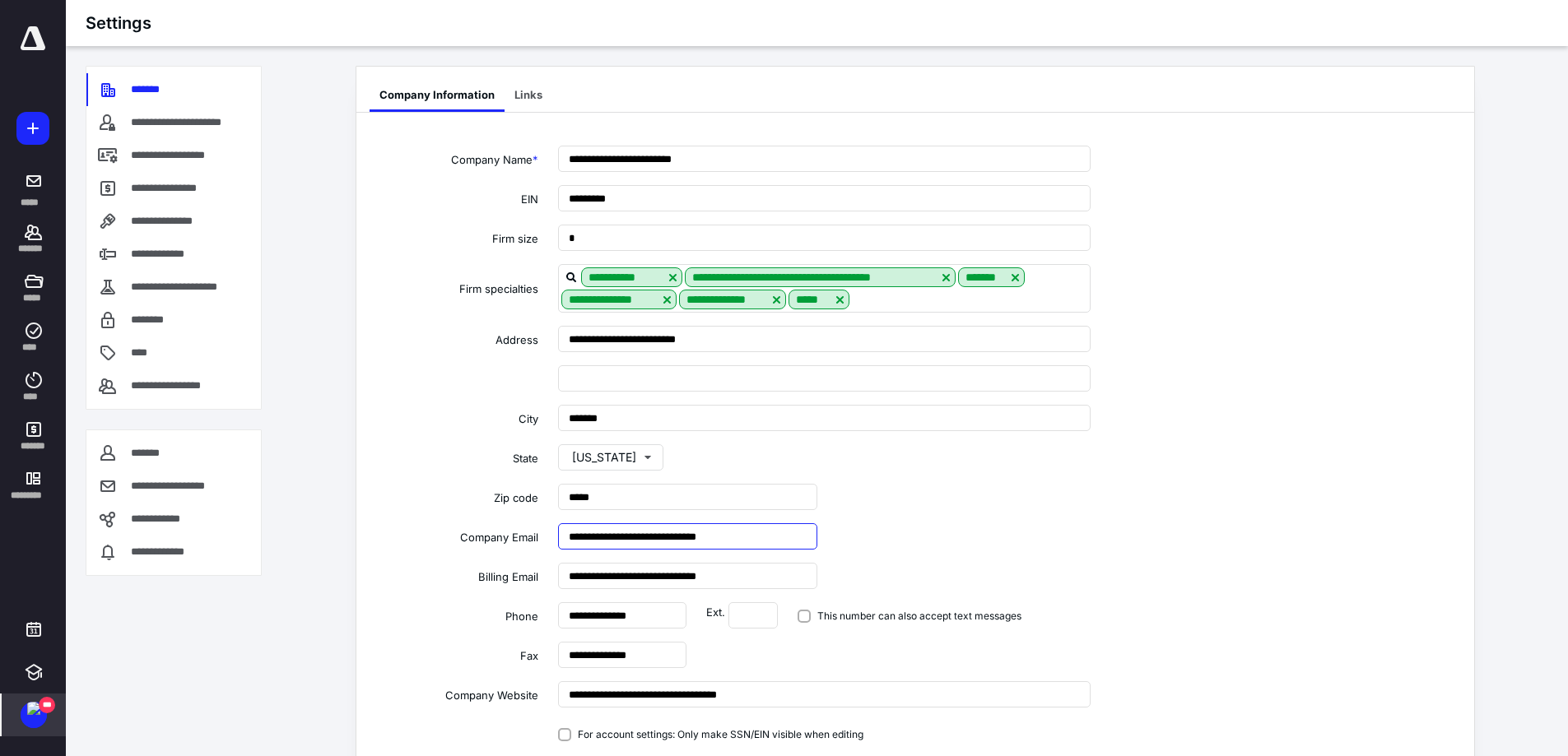 type on "**********" 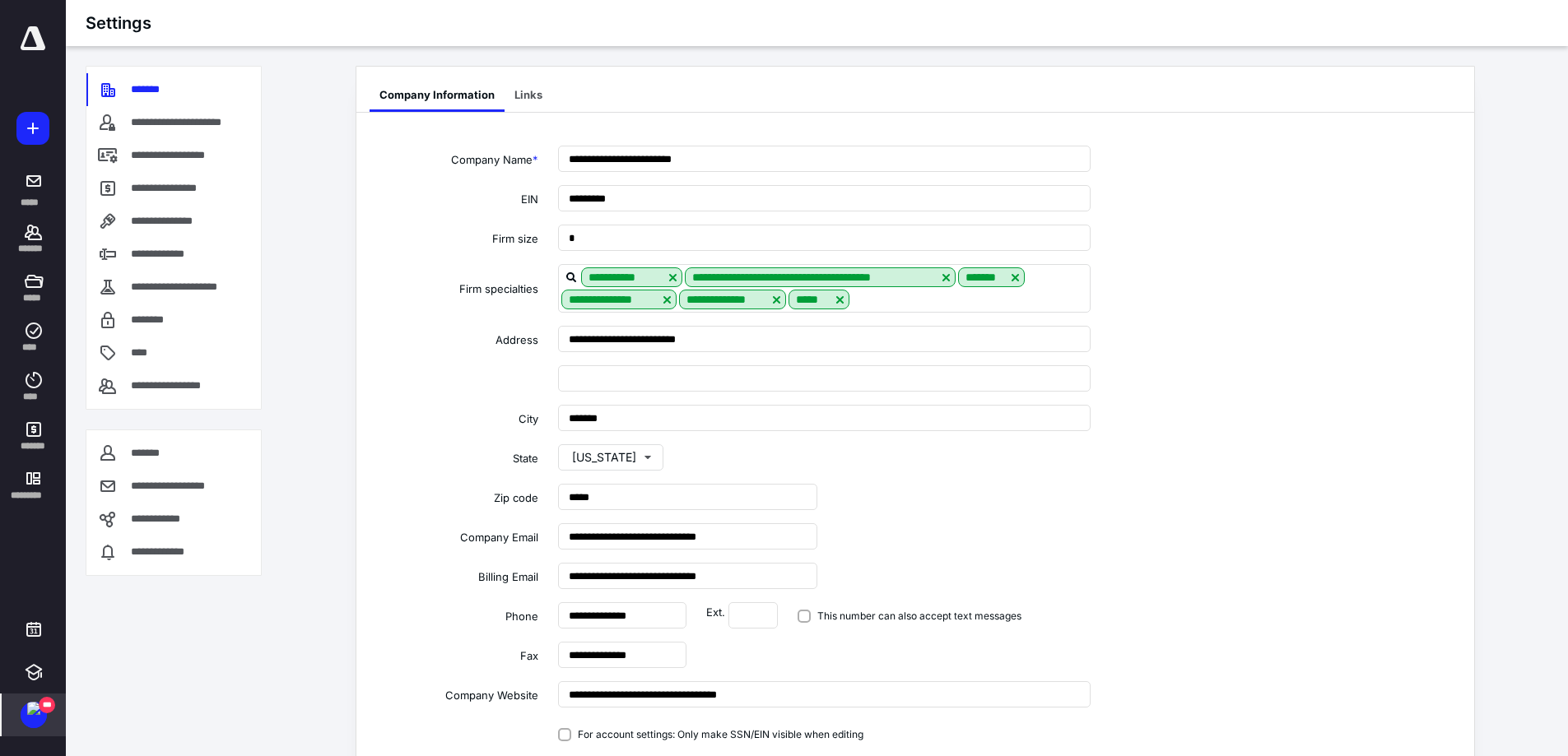 scroll, scrollTop: 67, scrollLeft: 0, axis: vertical 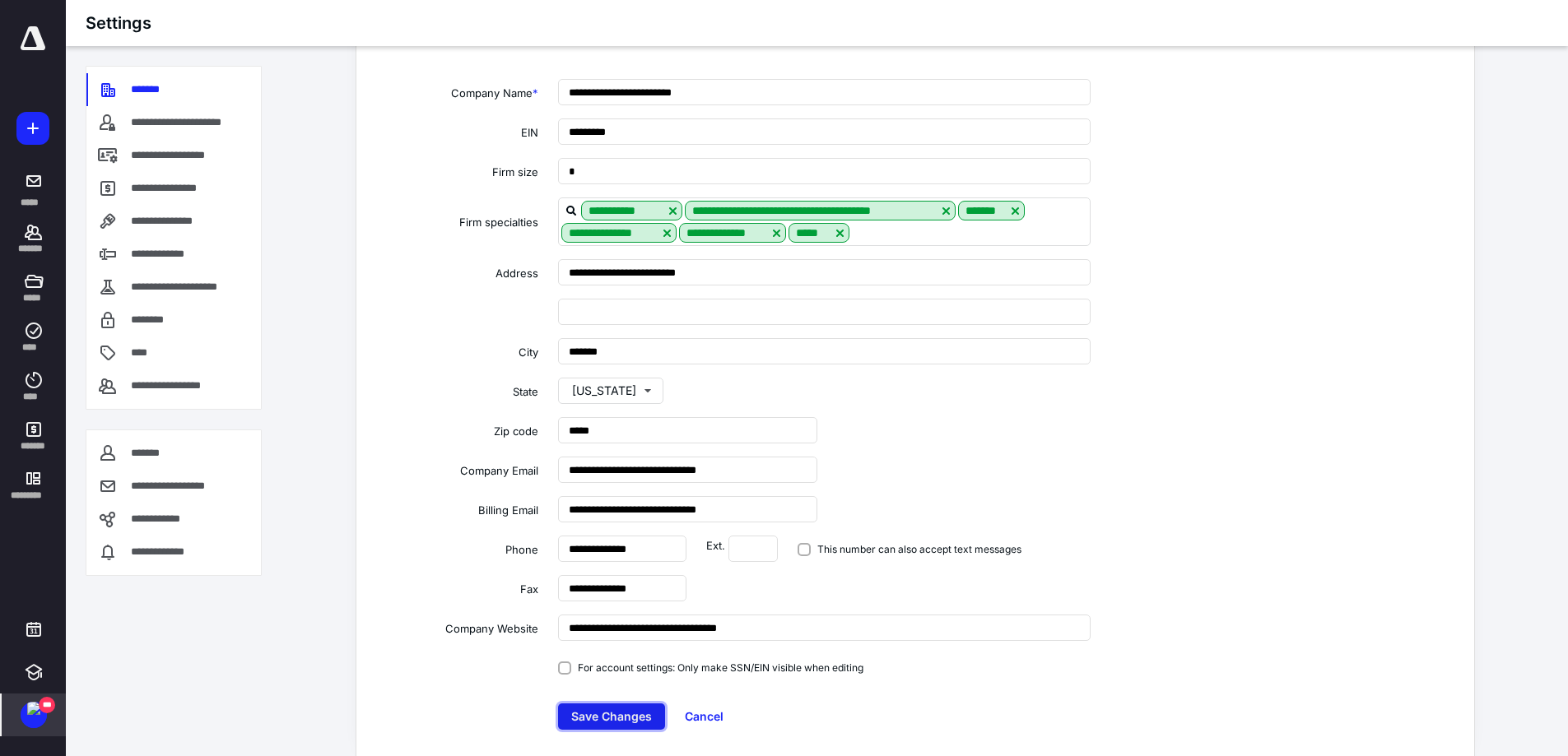 click on "Save Changes" at bounding box center (612, 717) 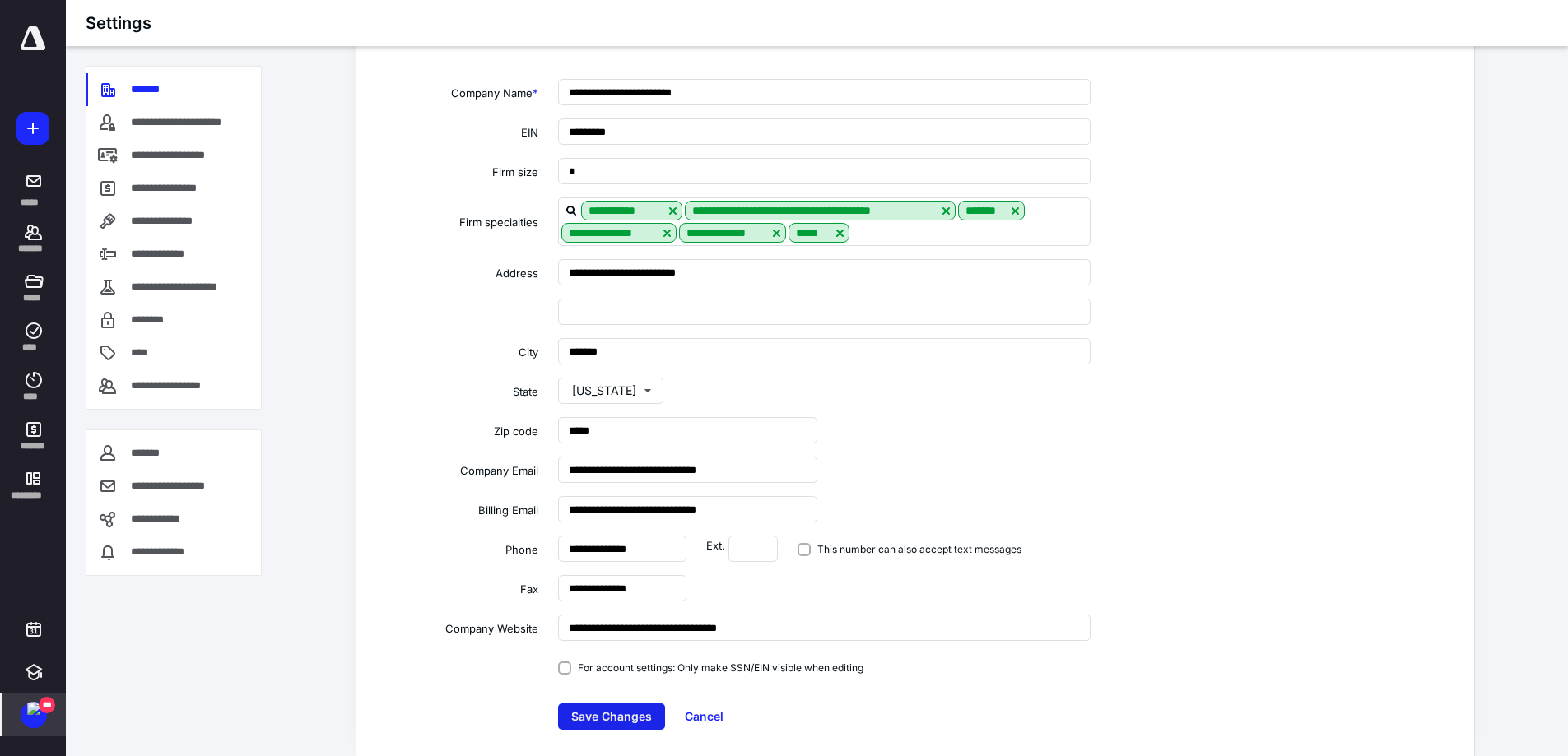 scroll, scrollTop: 0, scrollLeft: 0, axis: both 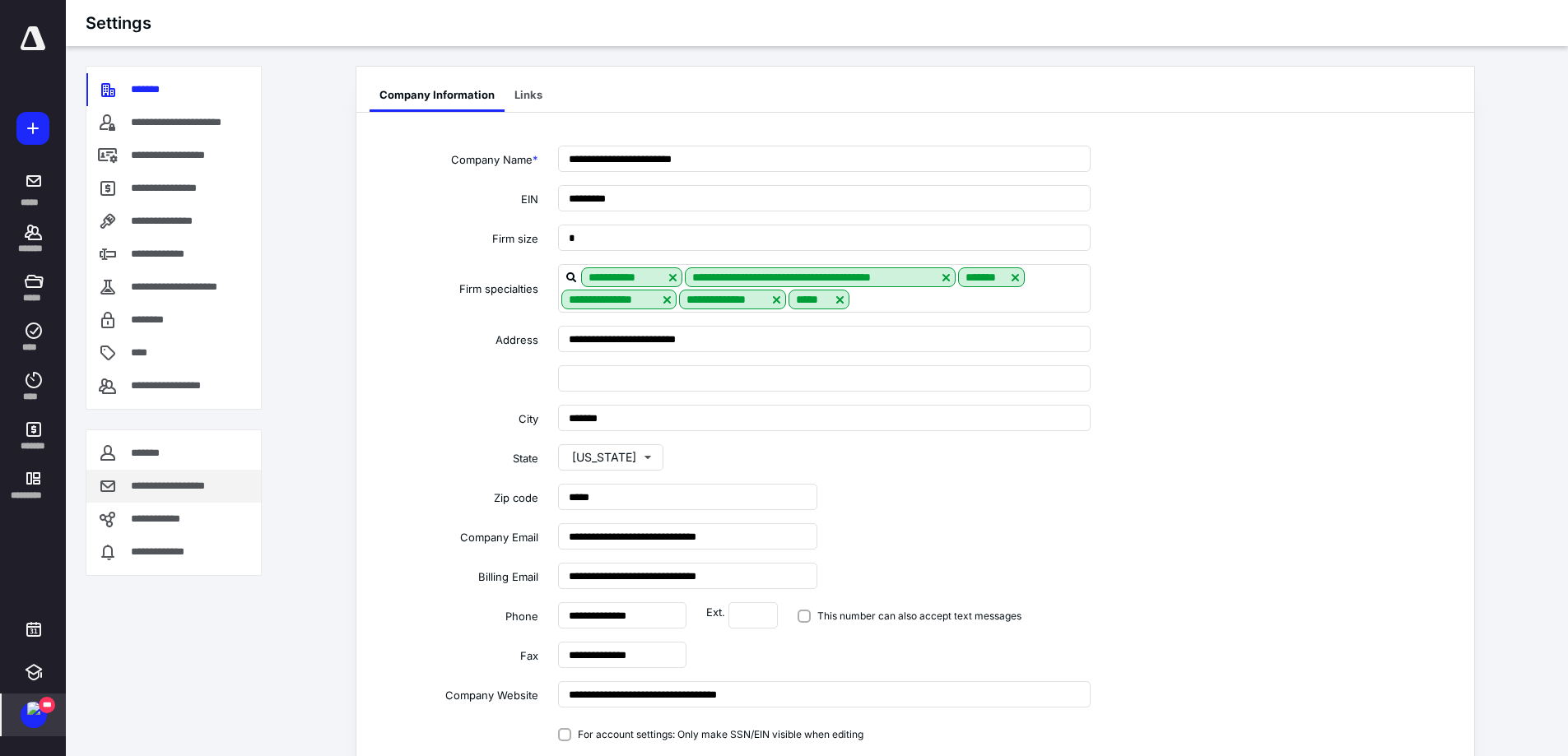 click on "**********" at bounding box center (174, 486) 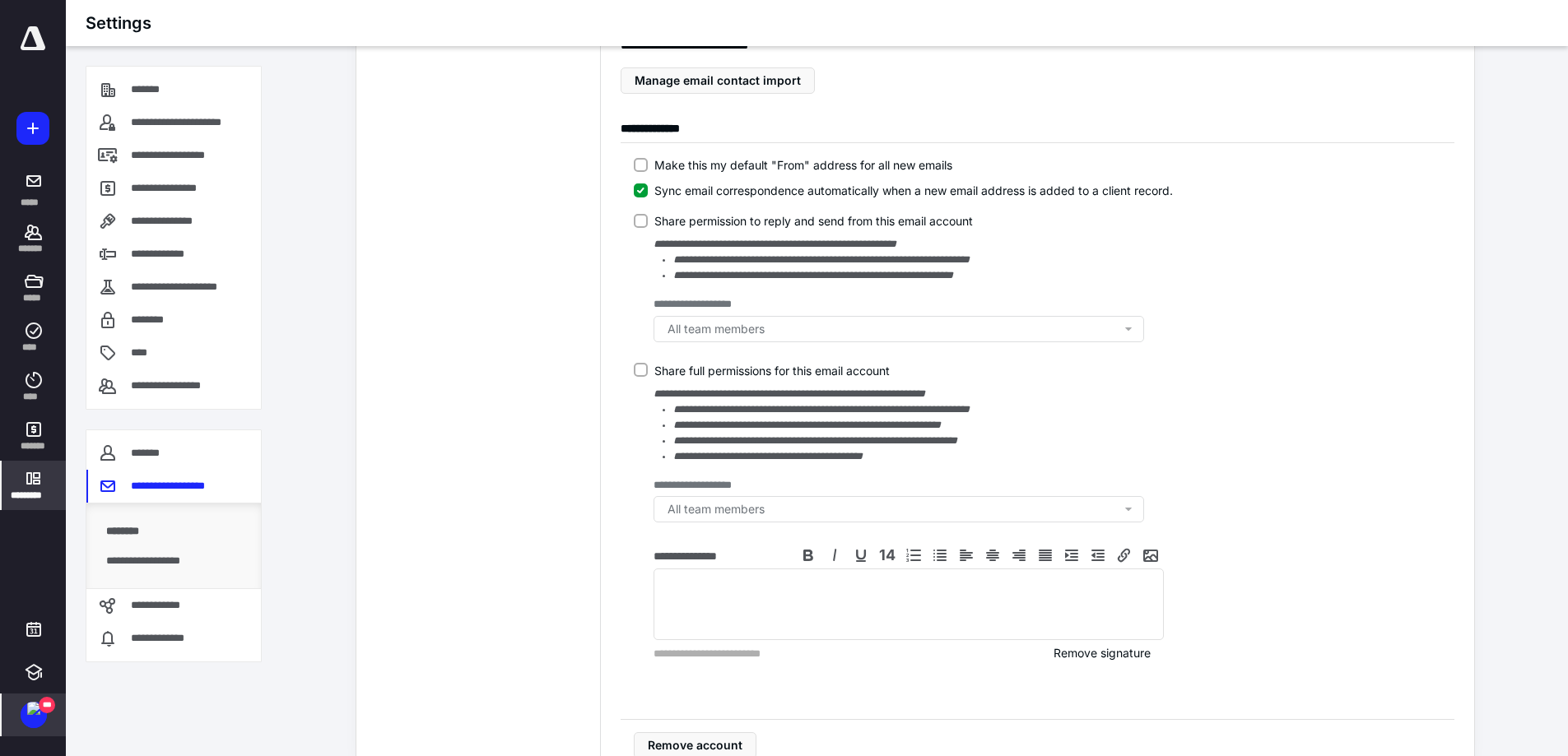 scroll, scrollTop: 355, scrollLeft: 0, axis: vertical 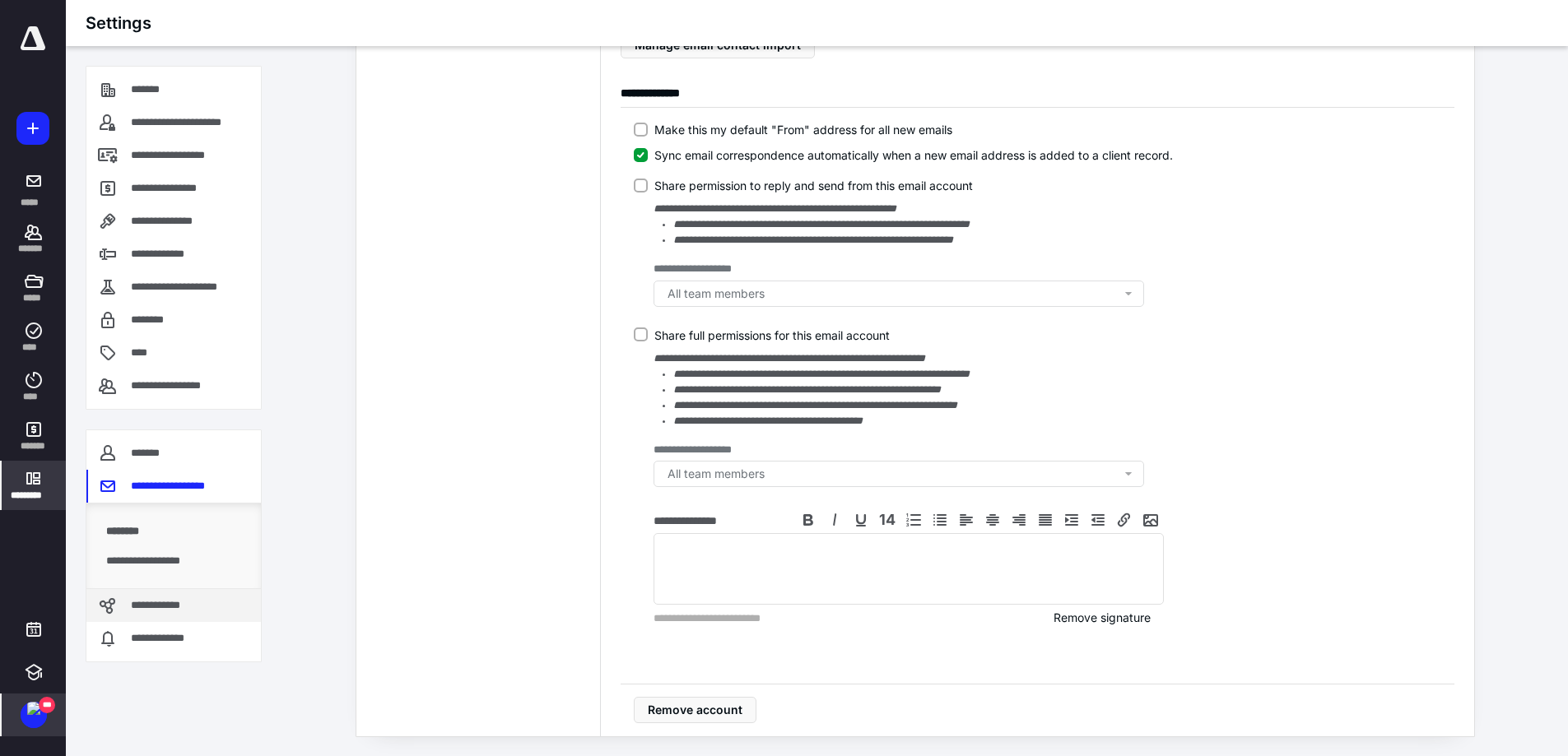 click on "**********" at bounding box center (161, 605) 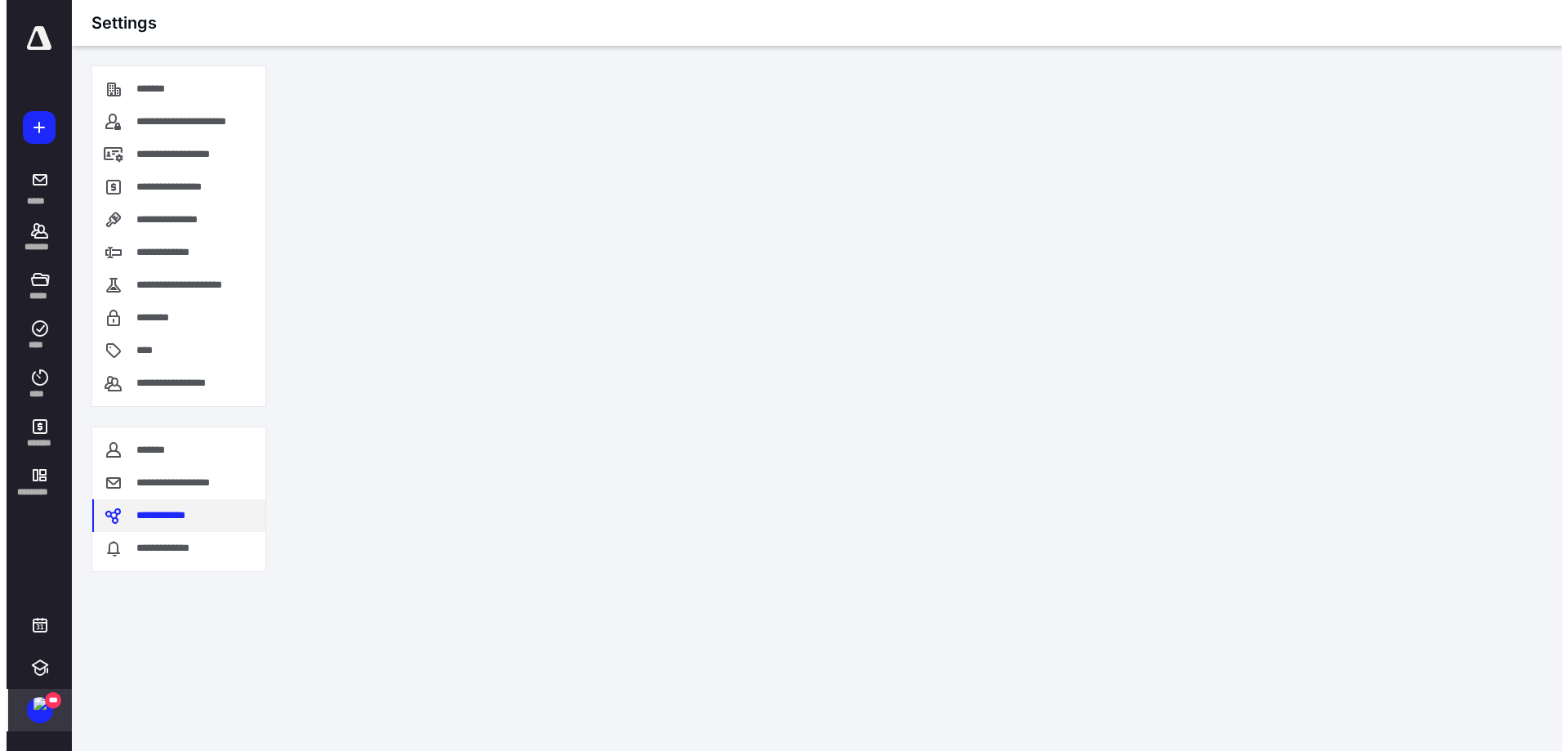 scroll, scrollTop: 0, scrollLeft: 0, axis: both 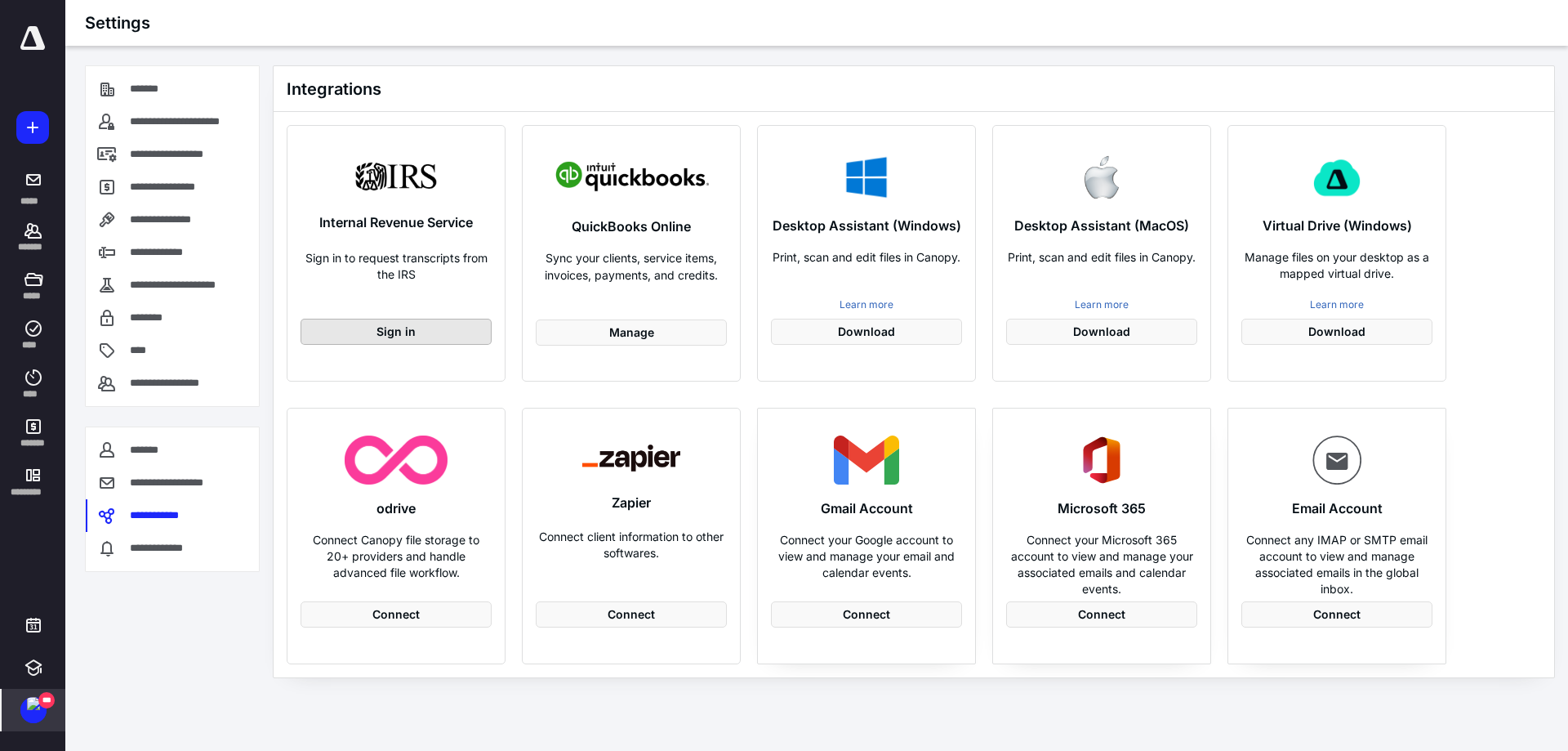 click on "Sign in" at bounding box center [396, 332] 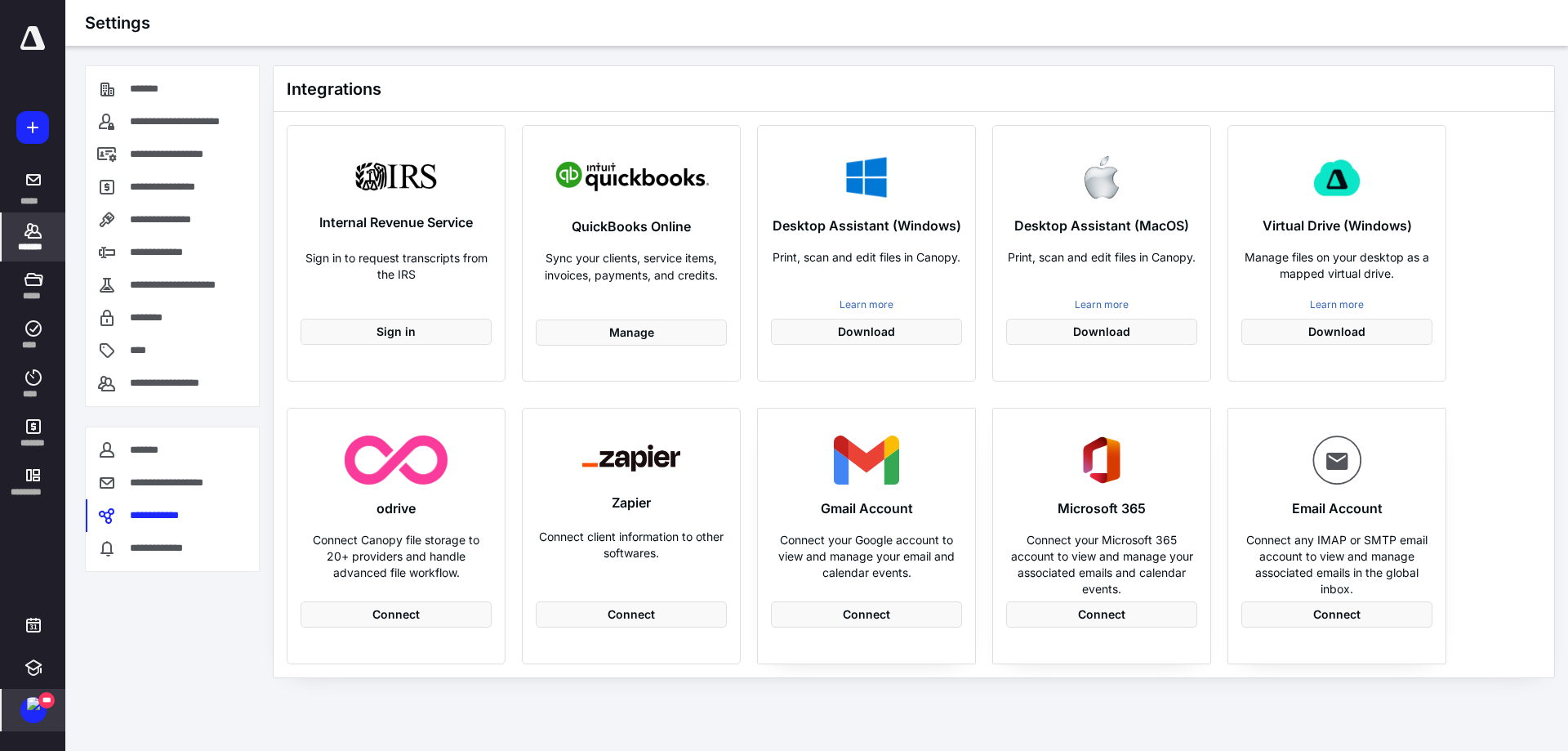 click on "*******" at bounding box center (33, 247) 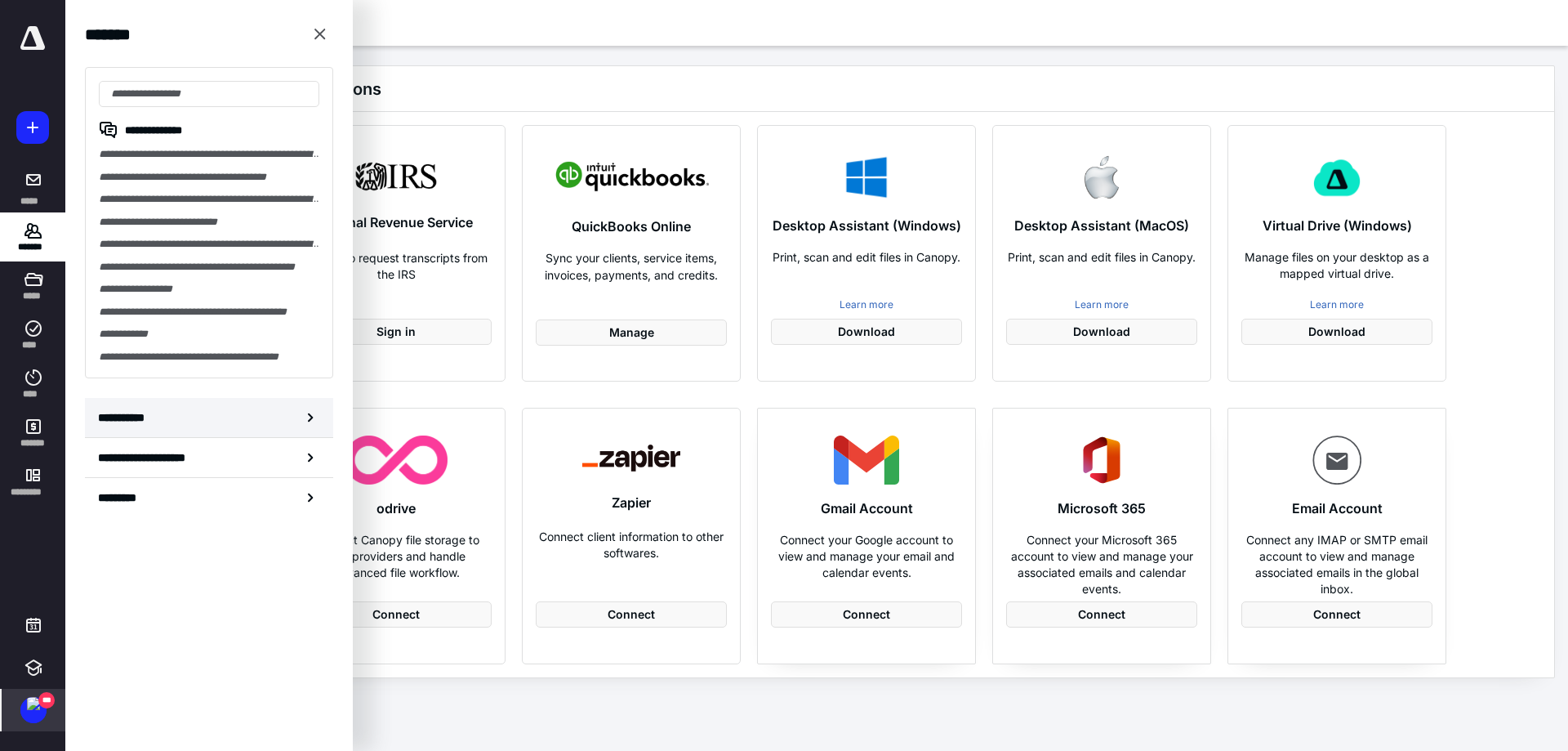 click on "**********" at bounding box center [125, 418] 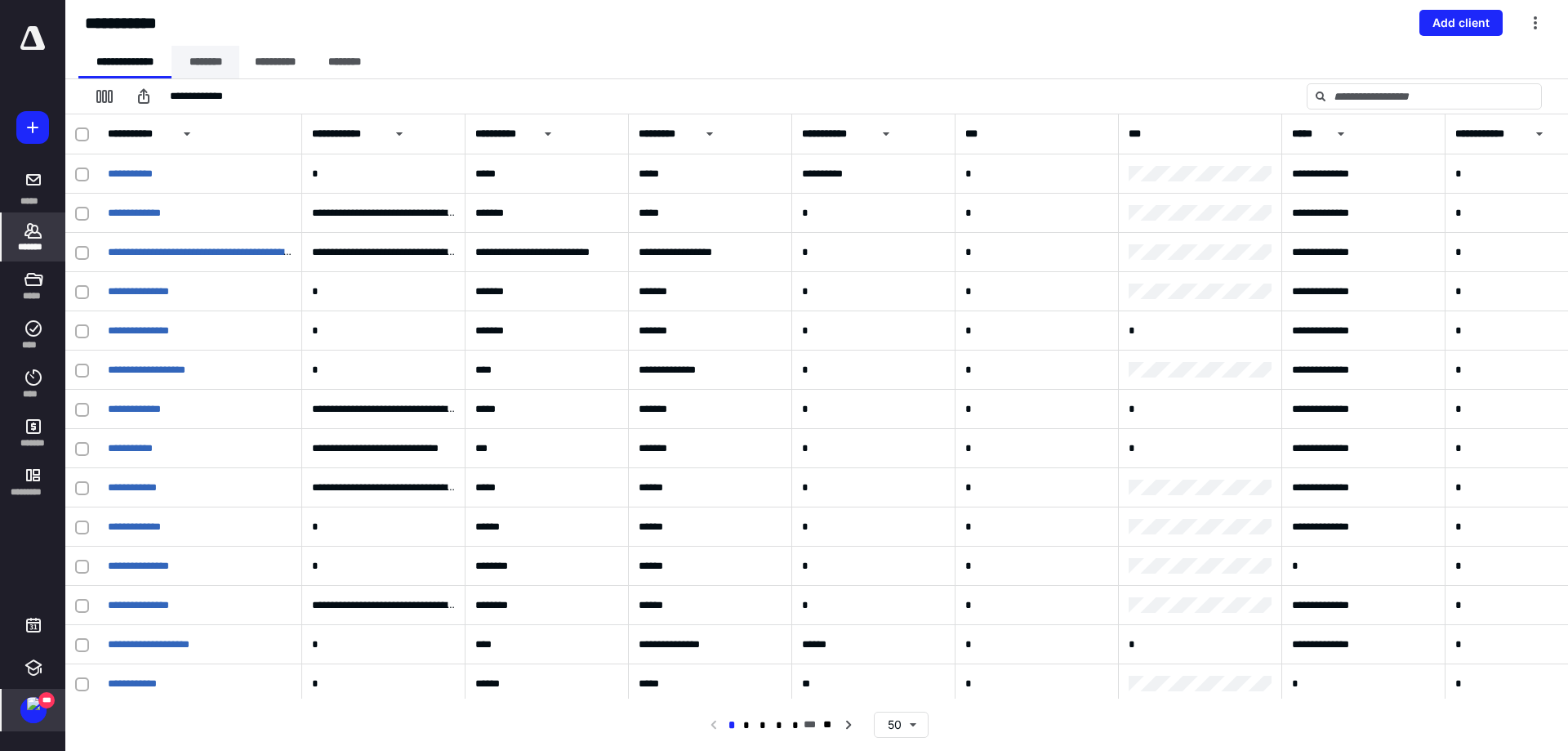 click on "********" at bounding box center [205, 62] 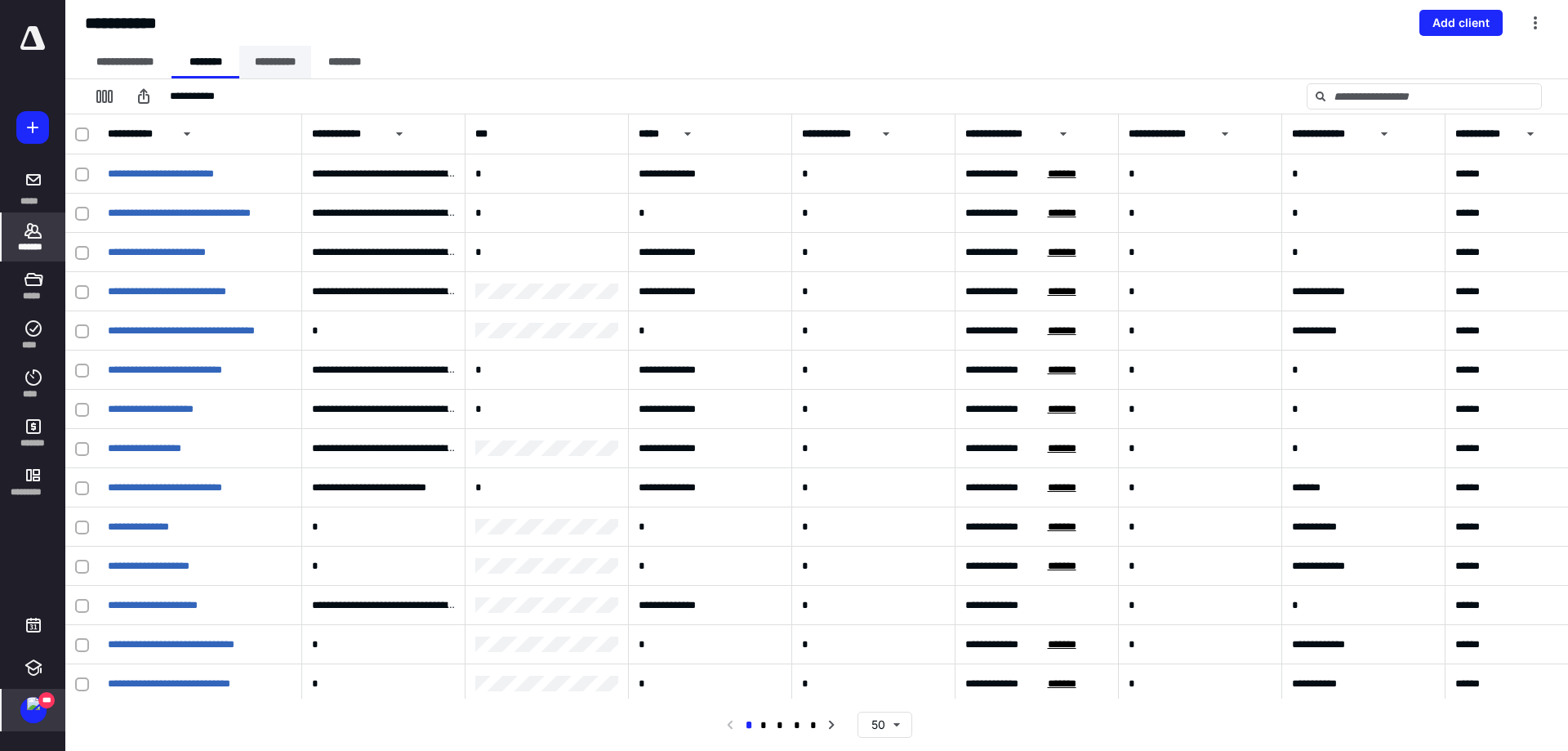 click on "**********" at bounding box center (275, 62) 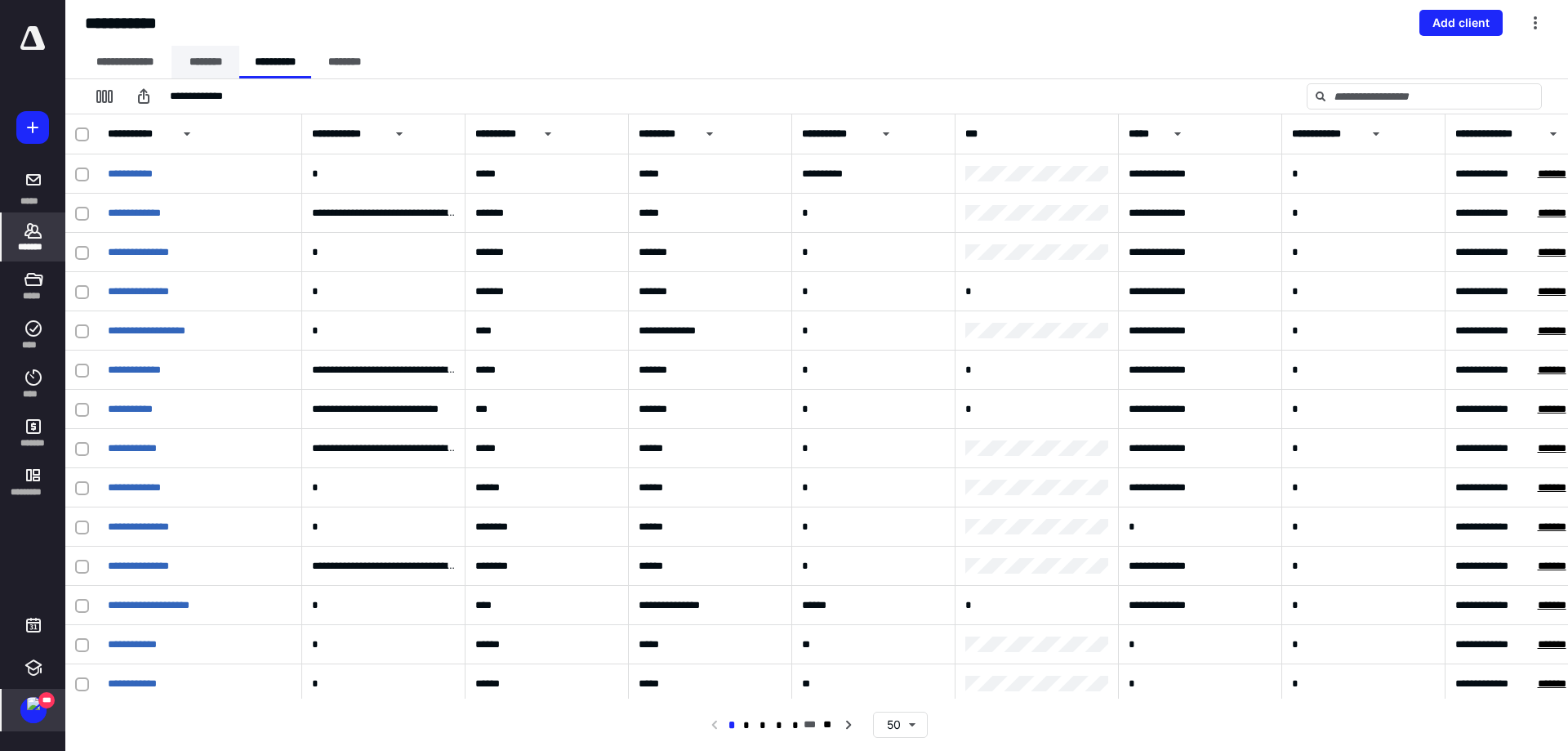 click on "********" at bounding box center [205, 62] 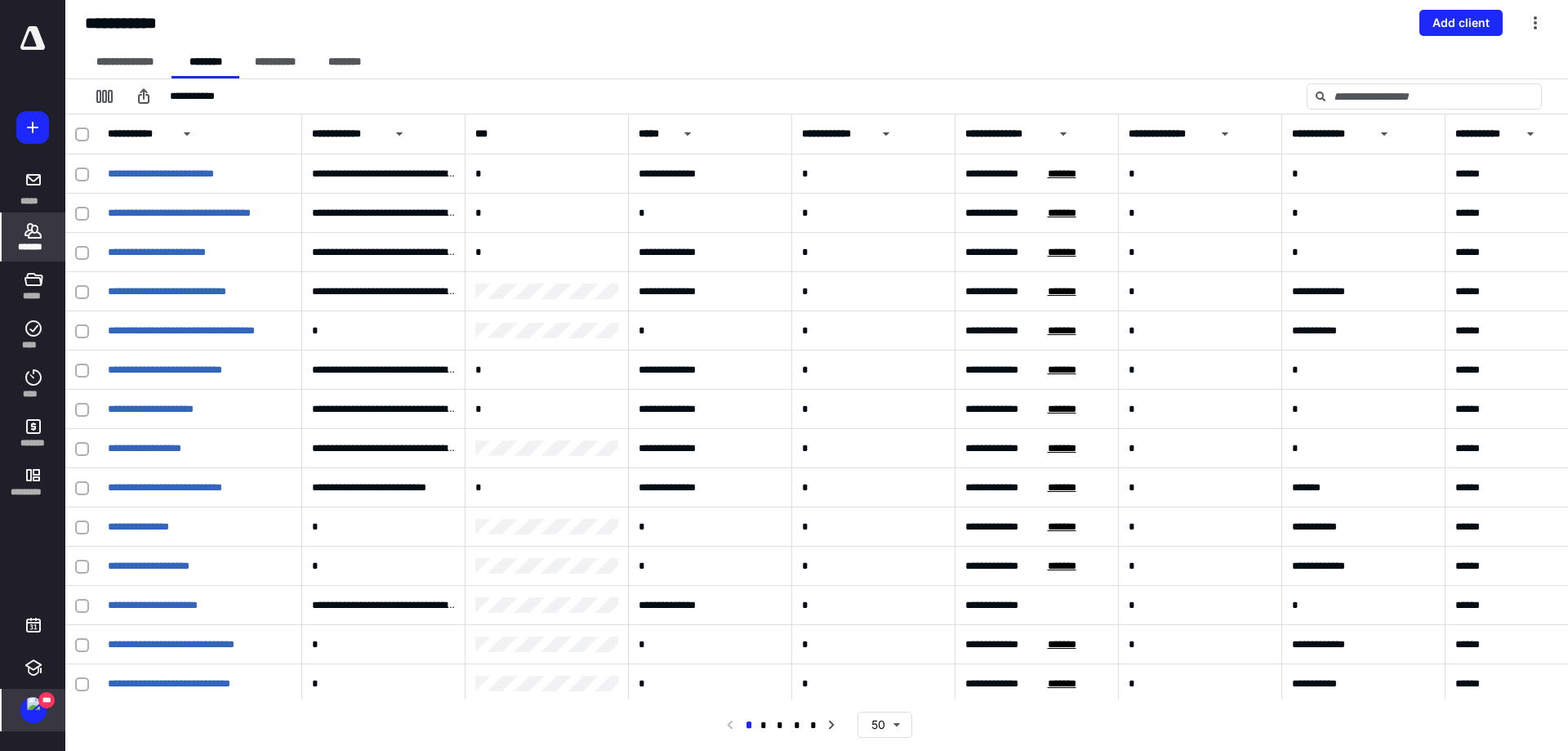 click on "**********" at bounding box center [817, 96] 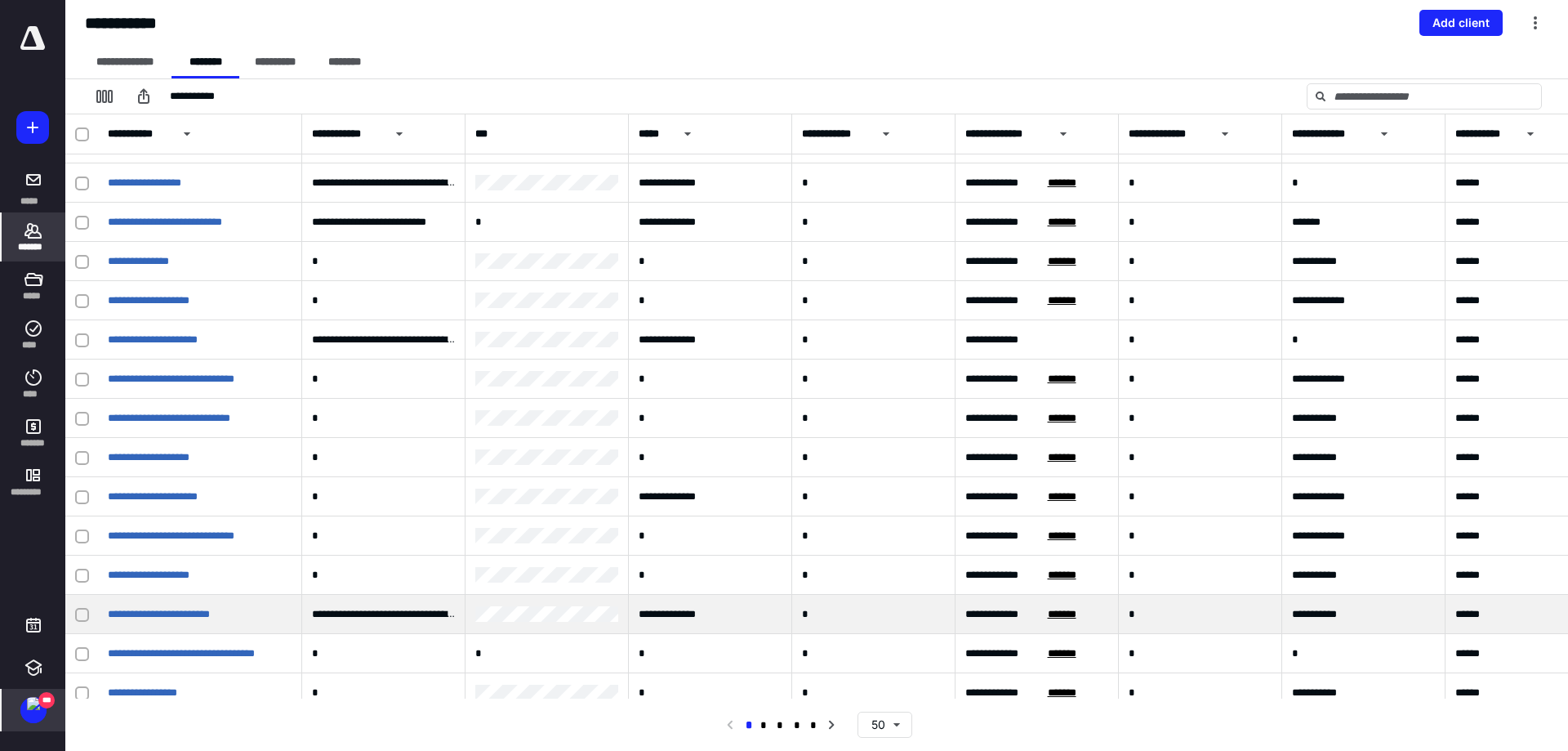 scroll, scrollTop: 0, scrollLeft: 0, axis: both 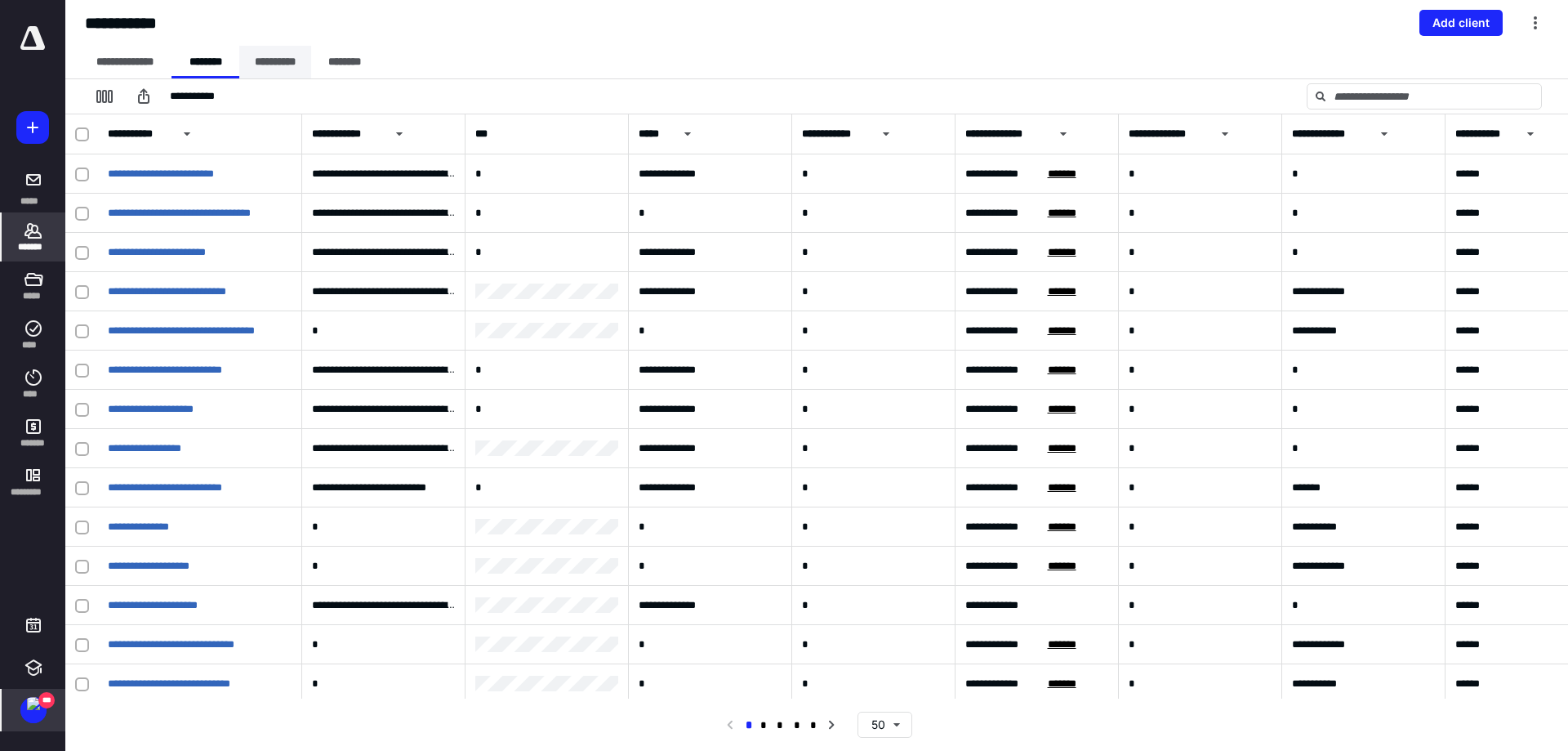 click on "**********" at bounding box center (275, 62) 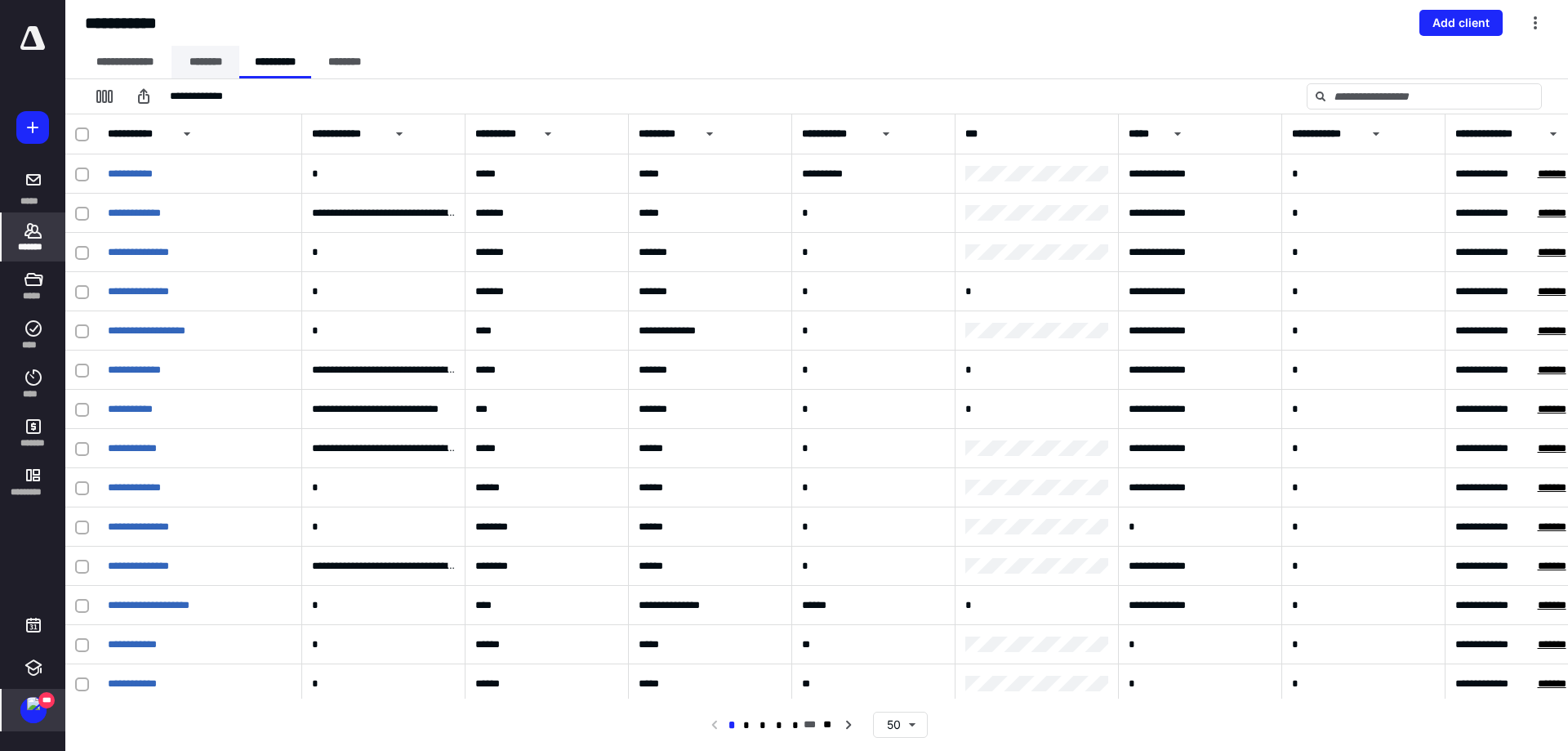 click on "********" at bounding box center (205, 62) 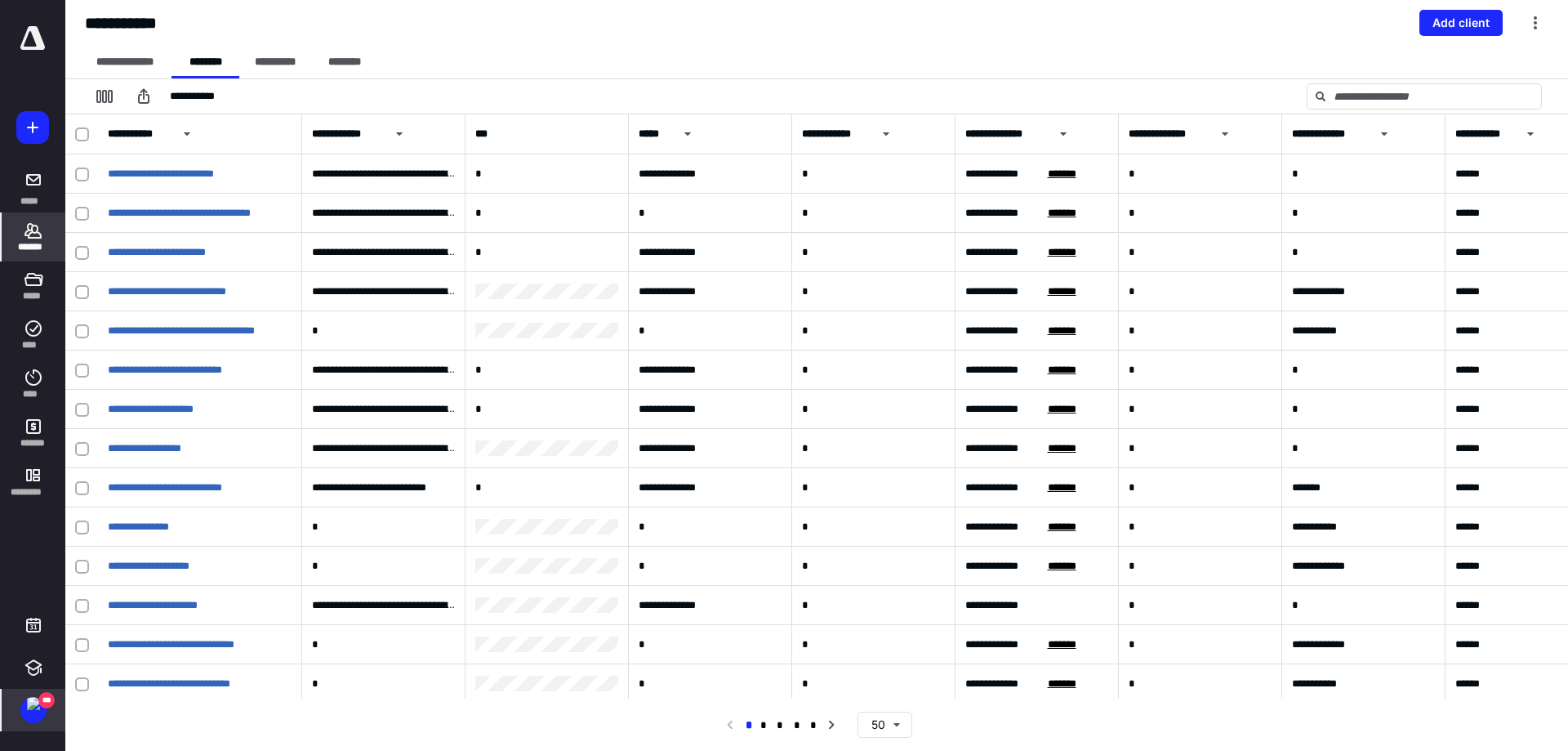 click on "**********" at bounding box center [817, 23] 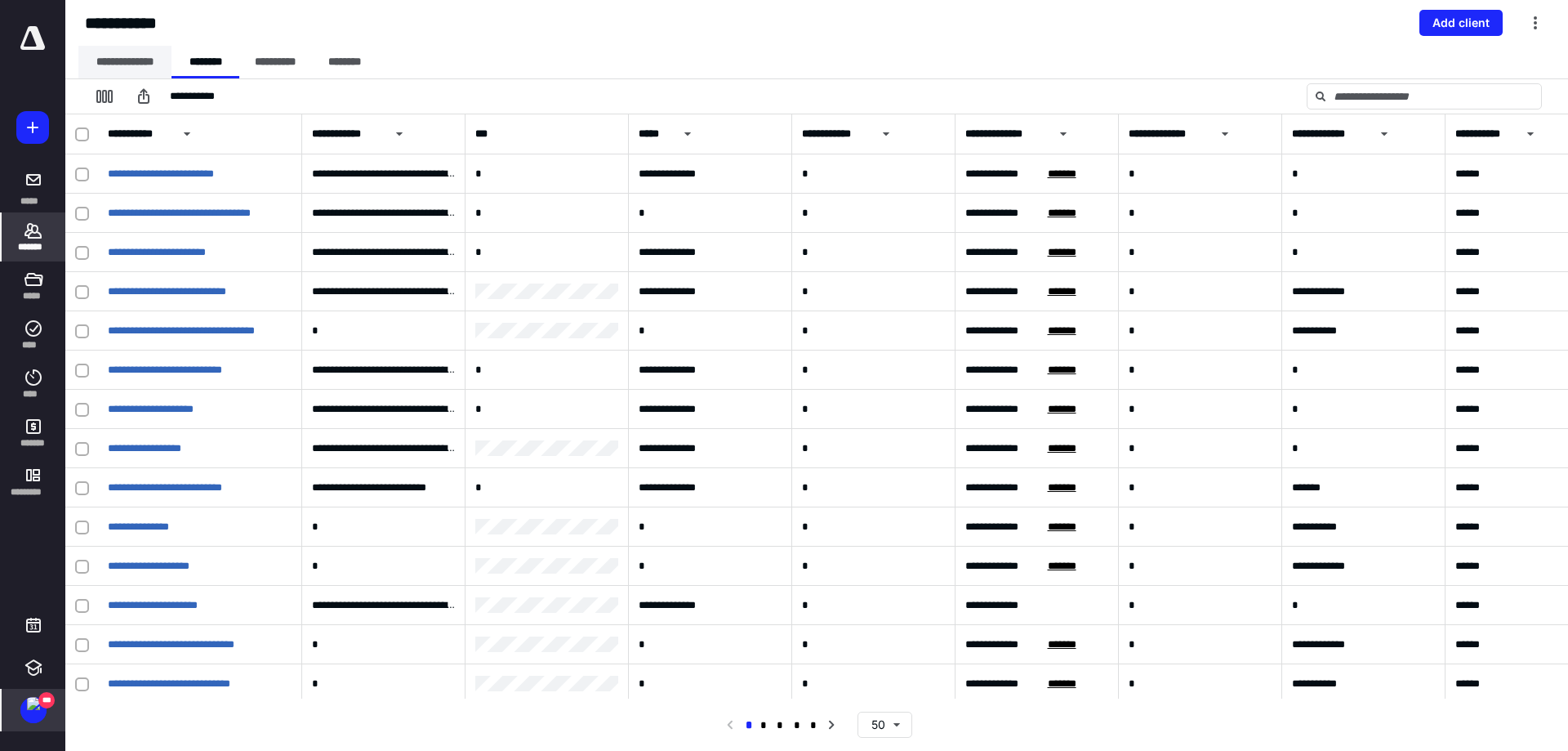 click on "**********" at bounding box center (125, 62) 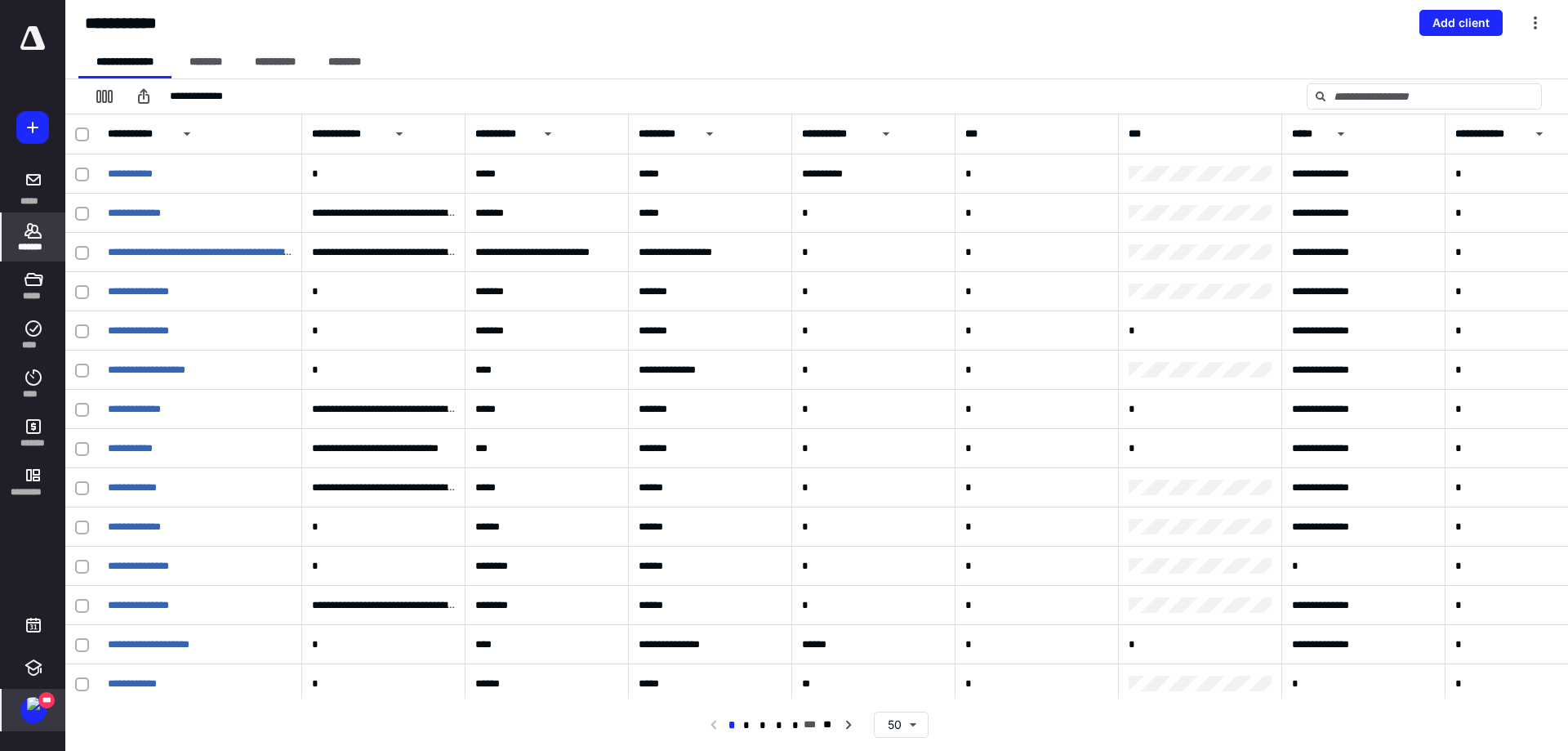 click on "**********" at bounding box center (823, 62) 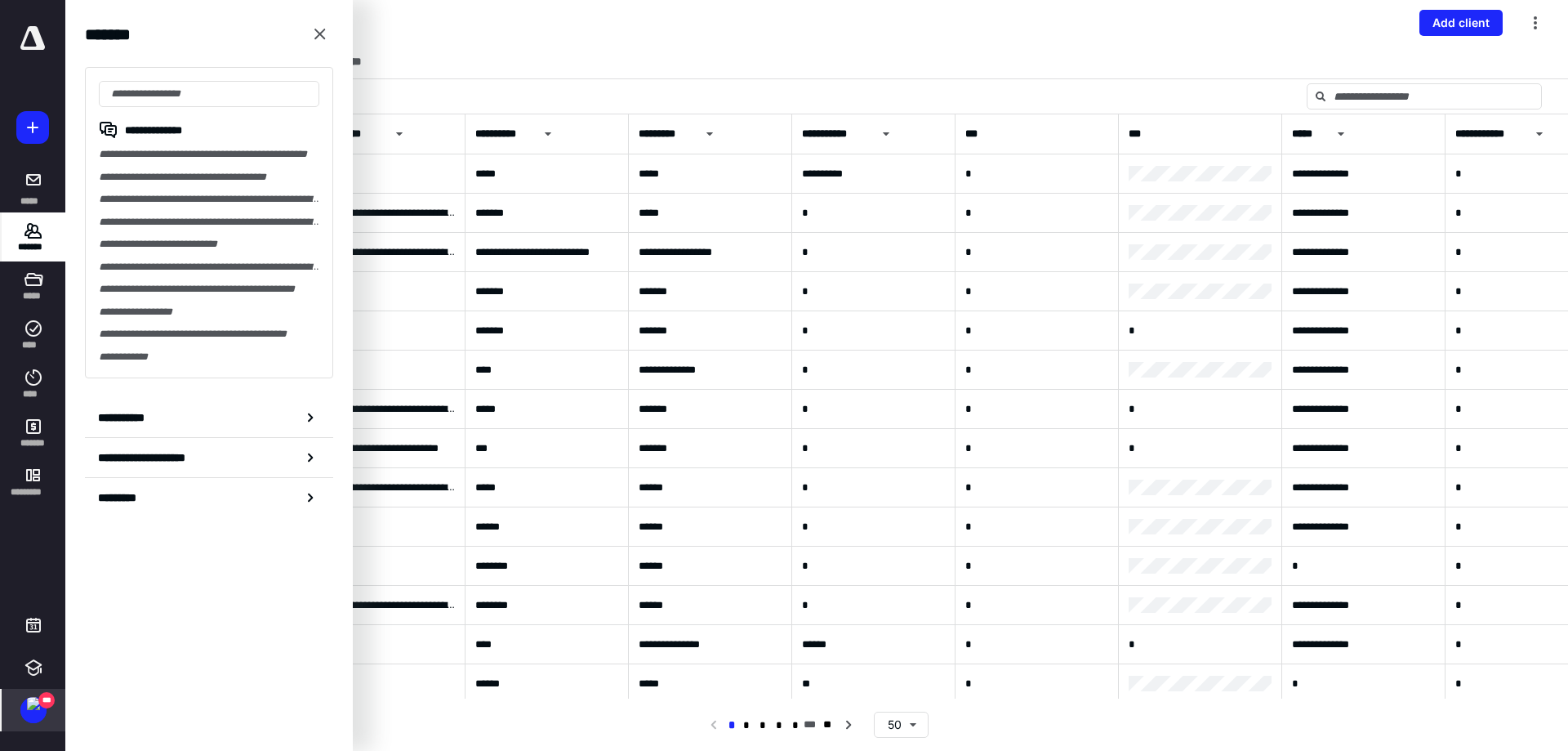 click on "**********" at bounding box center (817, 23) 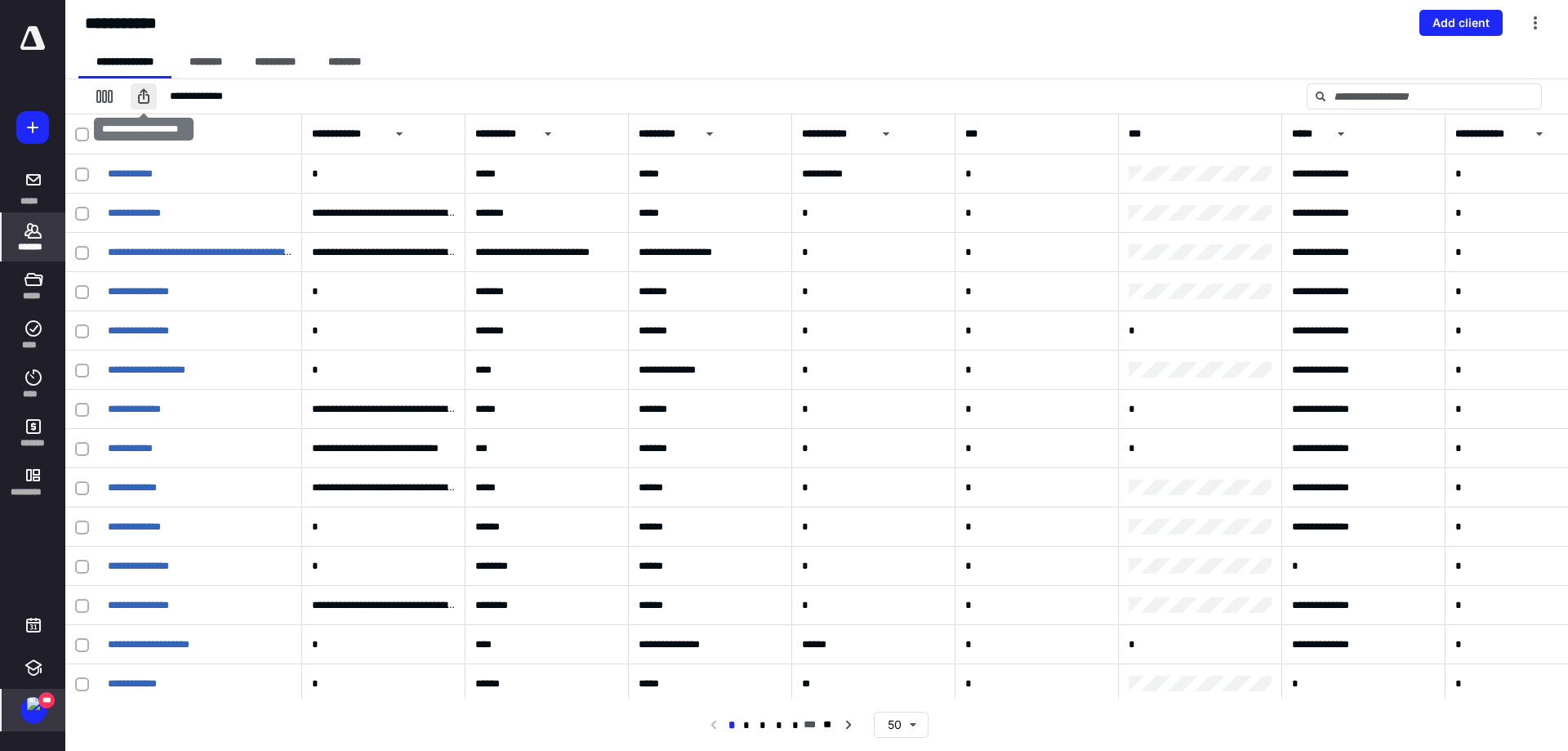 click at bounding box center (144, 96) 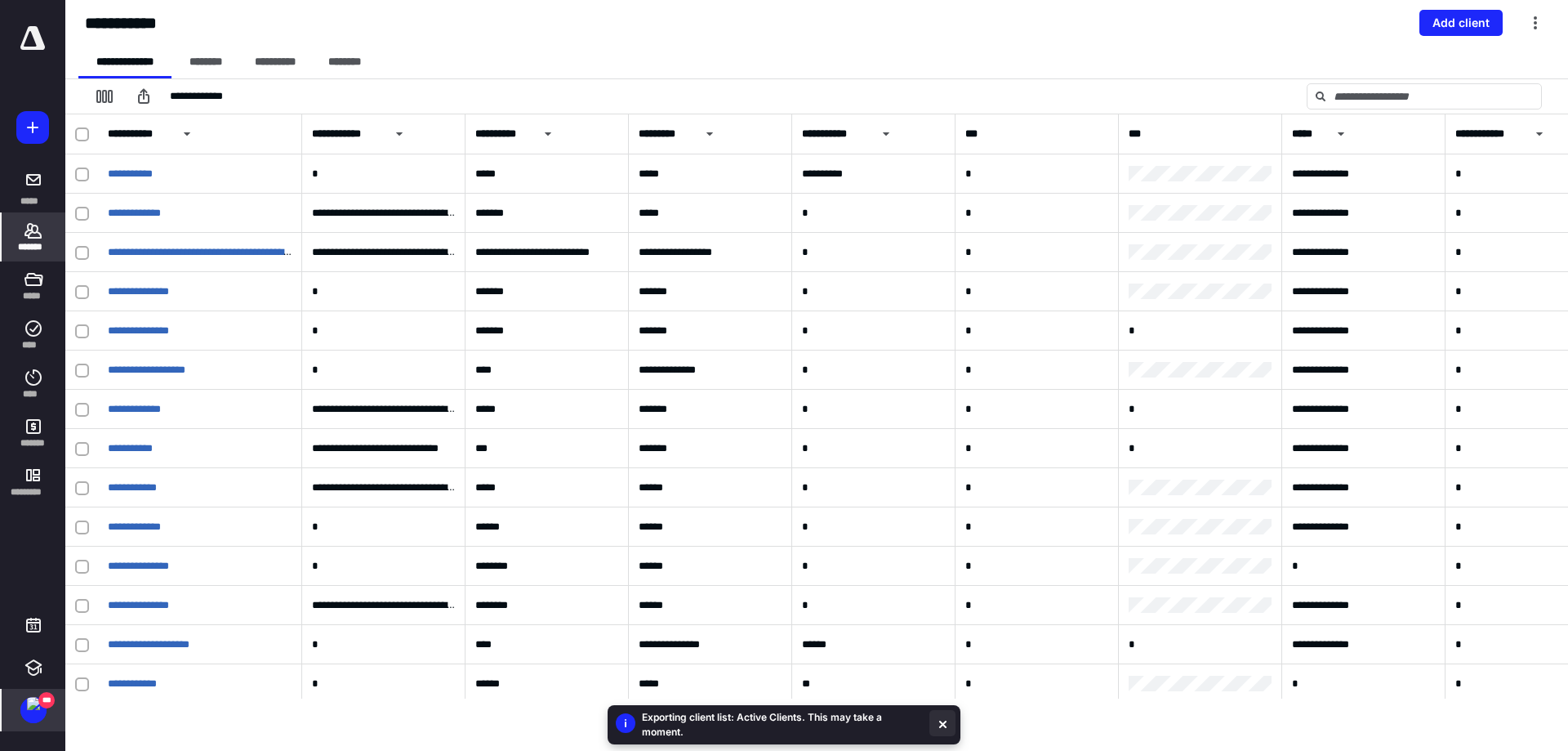 click at bounding box center [942, 723] 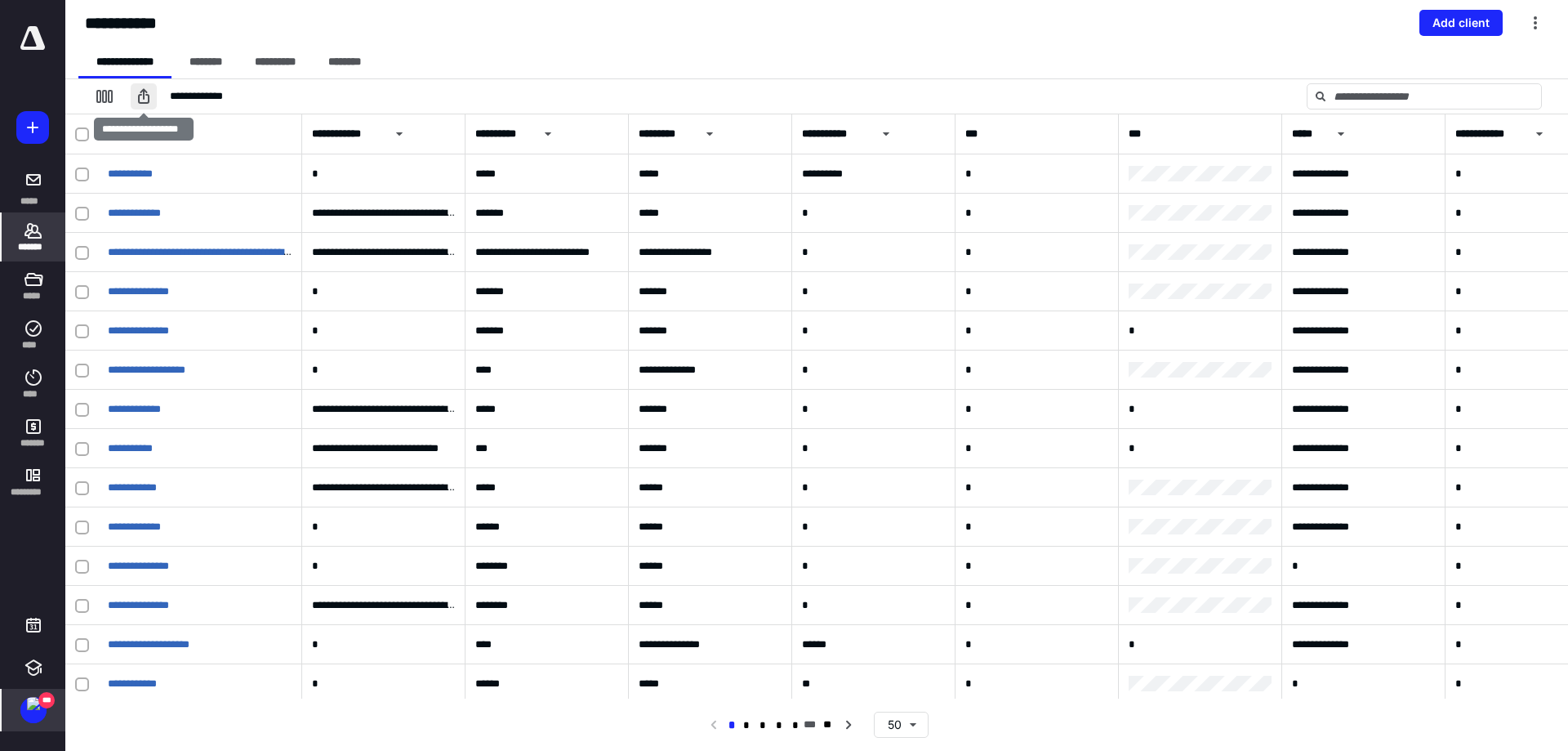 click at bounding box center [144, 96] 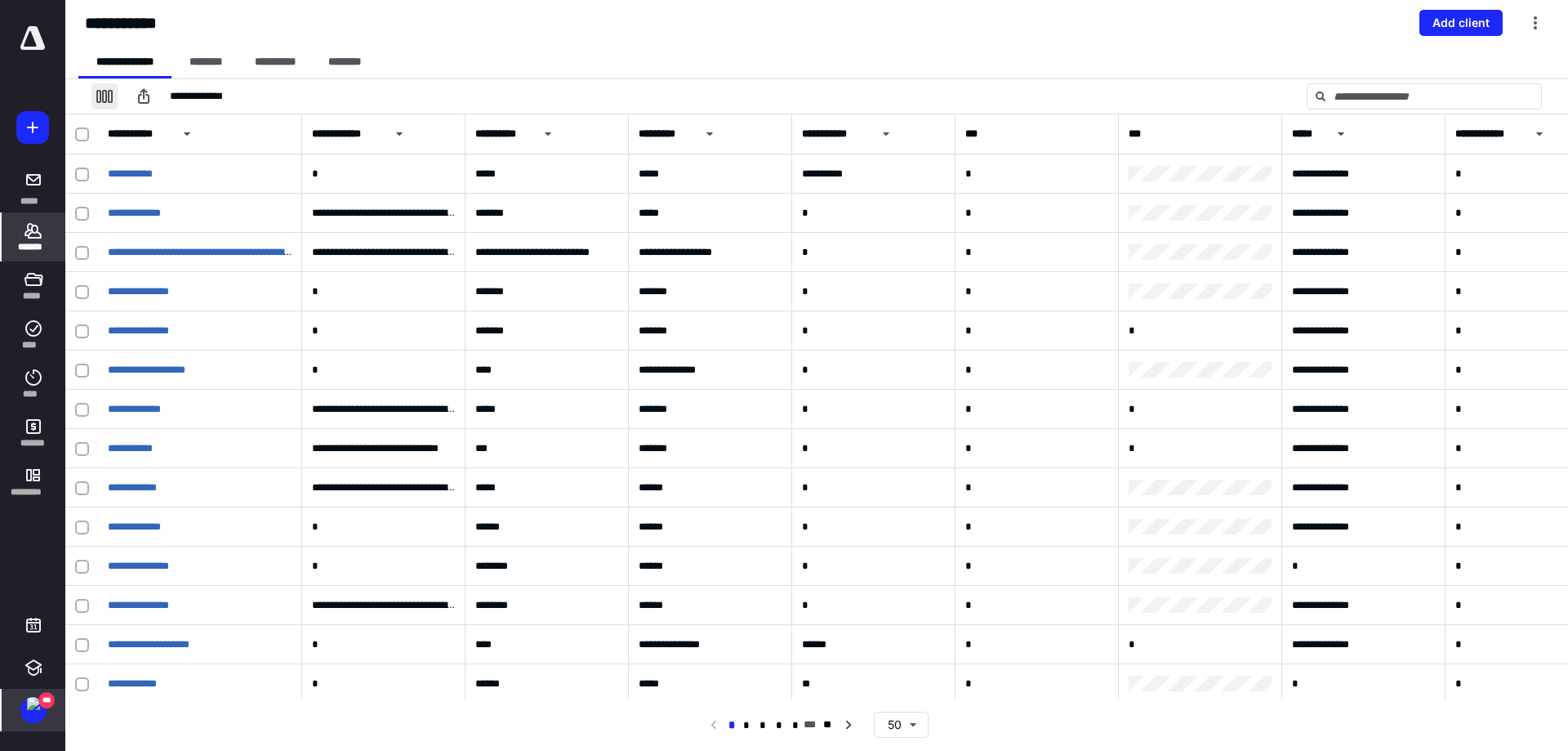 click at bounding box center [105, 96] 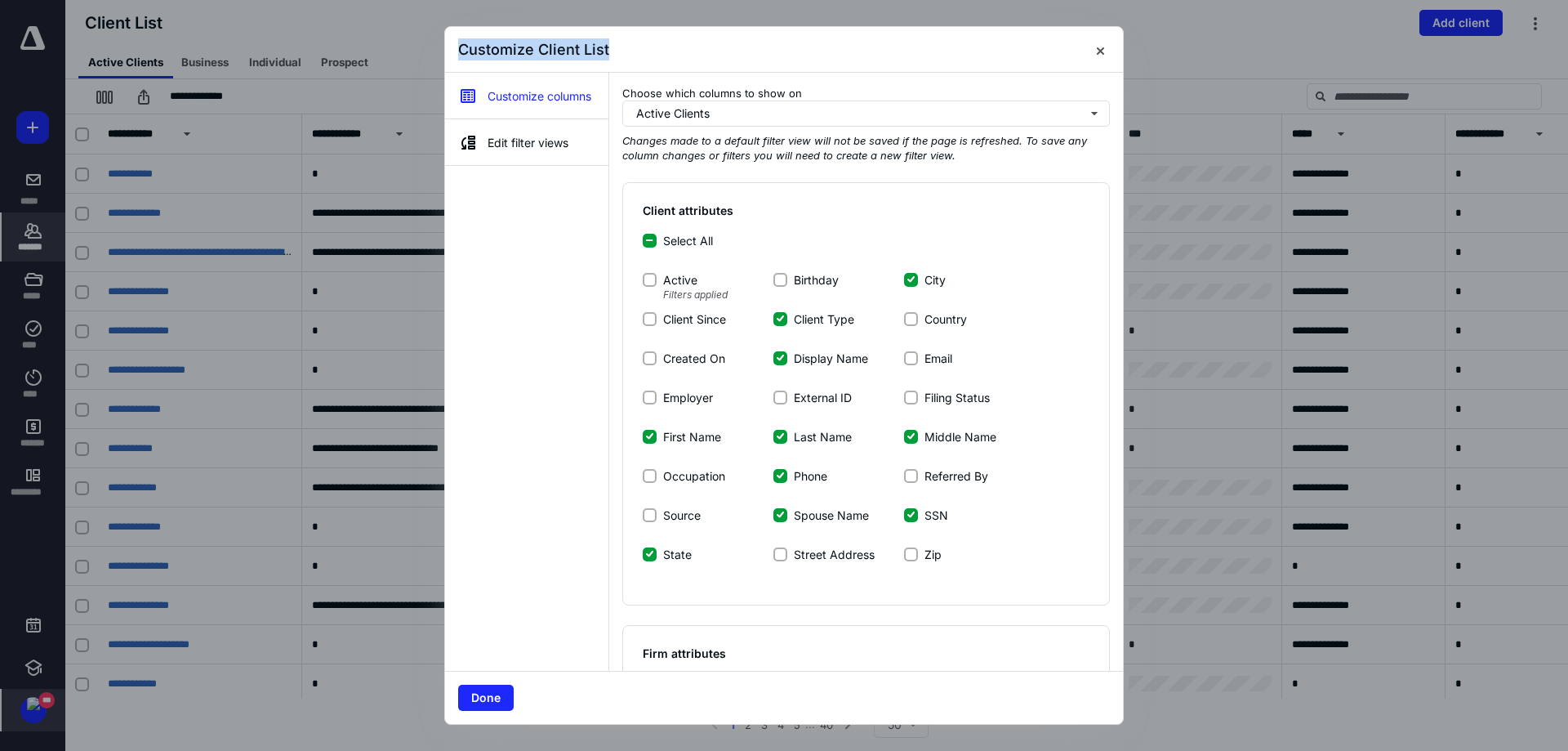drag, startPoint x: 877, startPoint y: 38, endPoint x: 1259, endPoint y: 37, distance: 382.00131 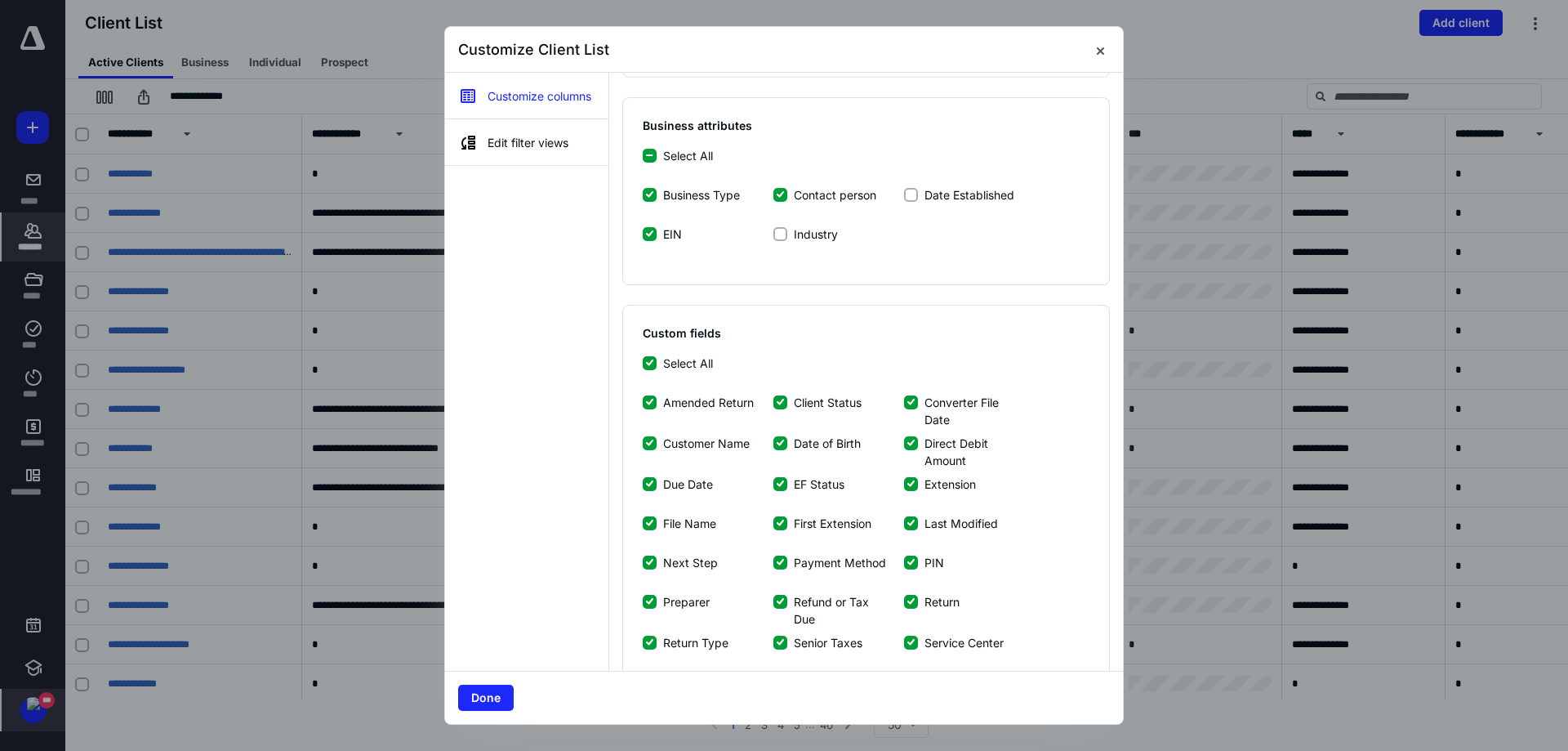 scroll, scrollTop: 812, scrollLeft: 0, axis: vertical 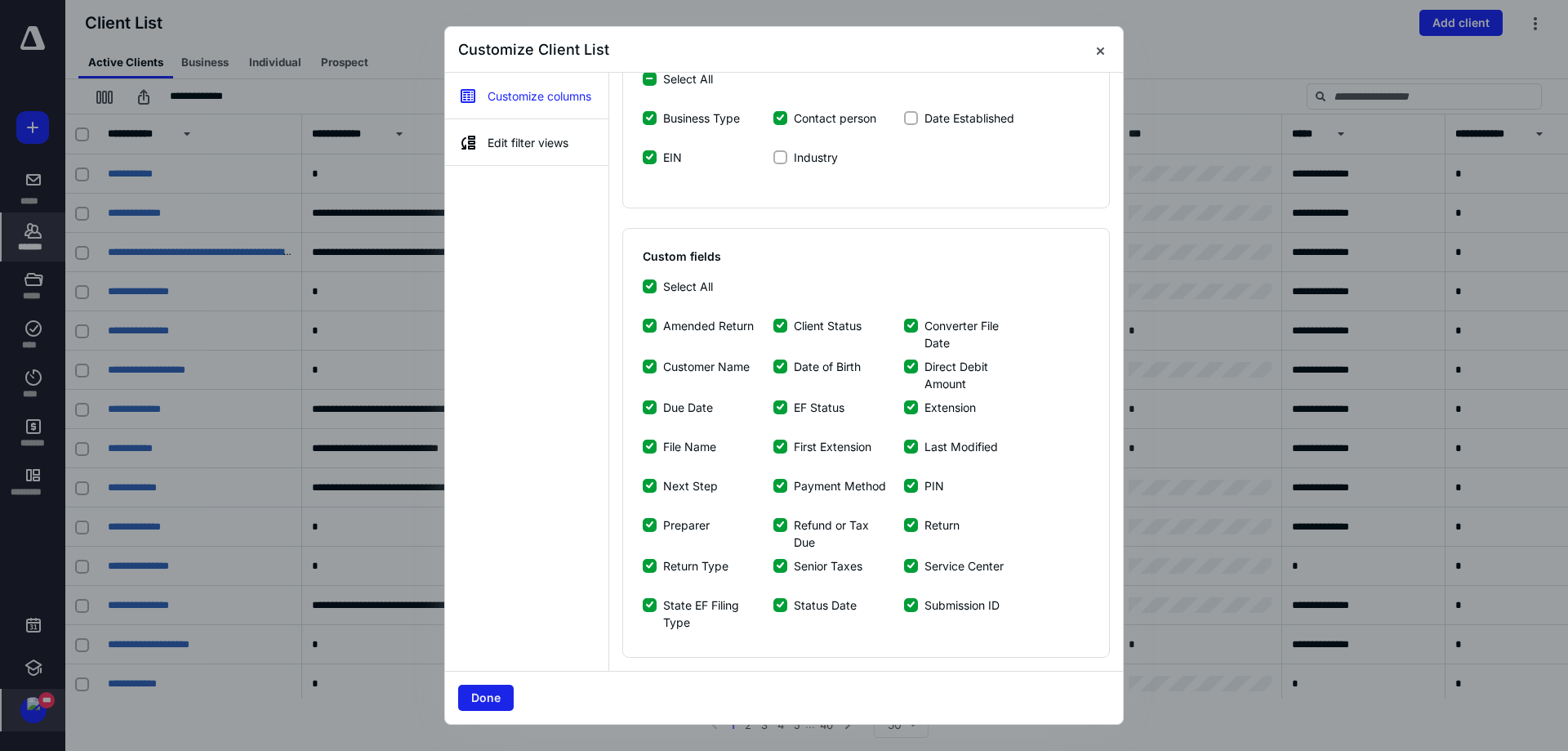 click on "Done" at bounding box center [486, 698] 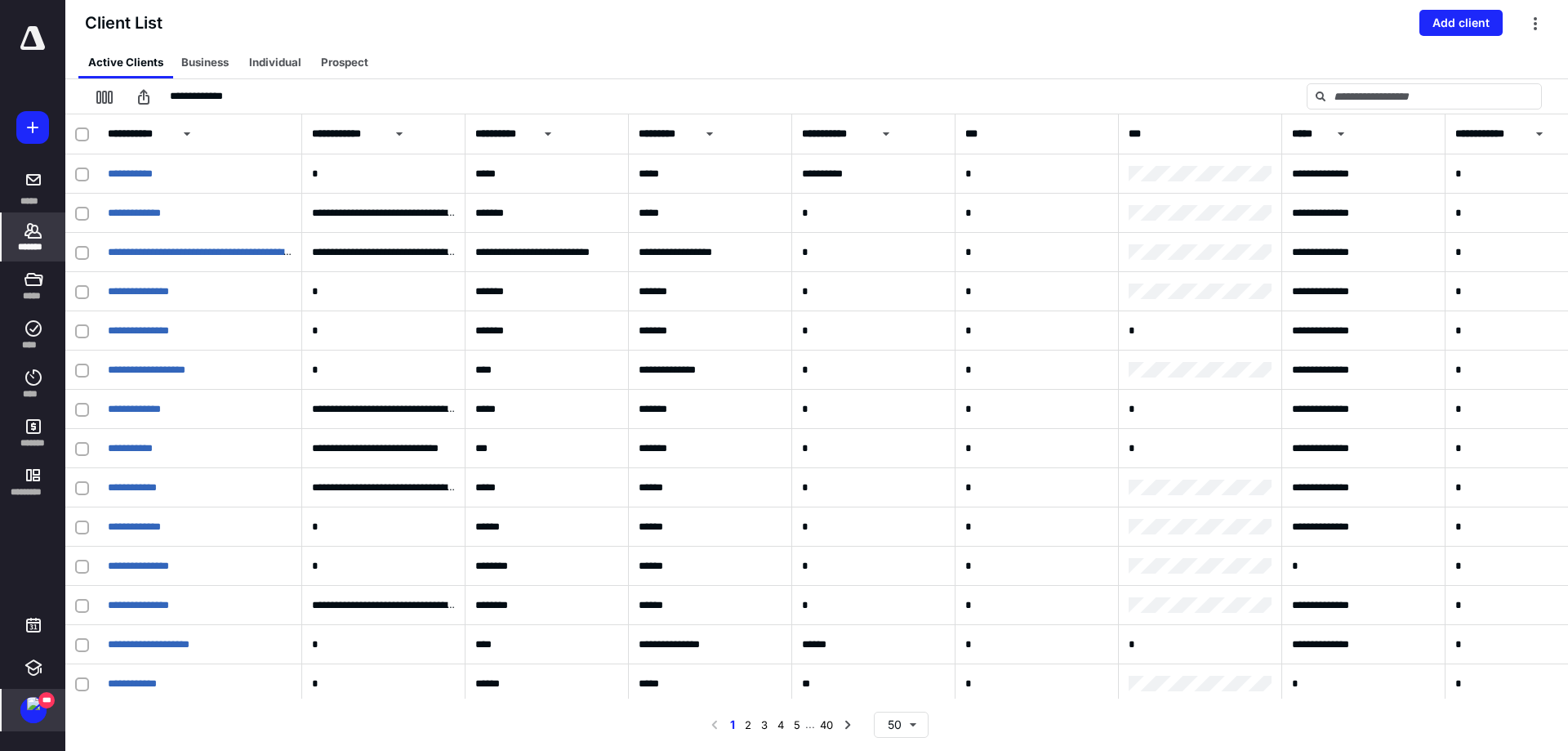 click on "Client List Add client" at bounding box center (817, 23) 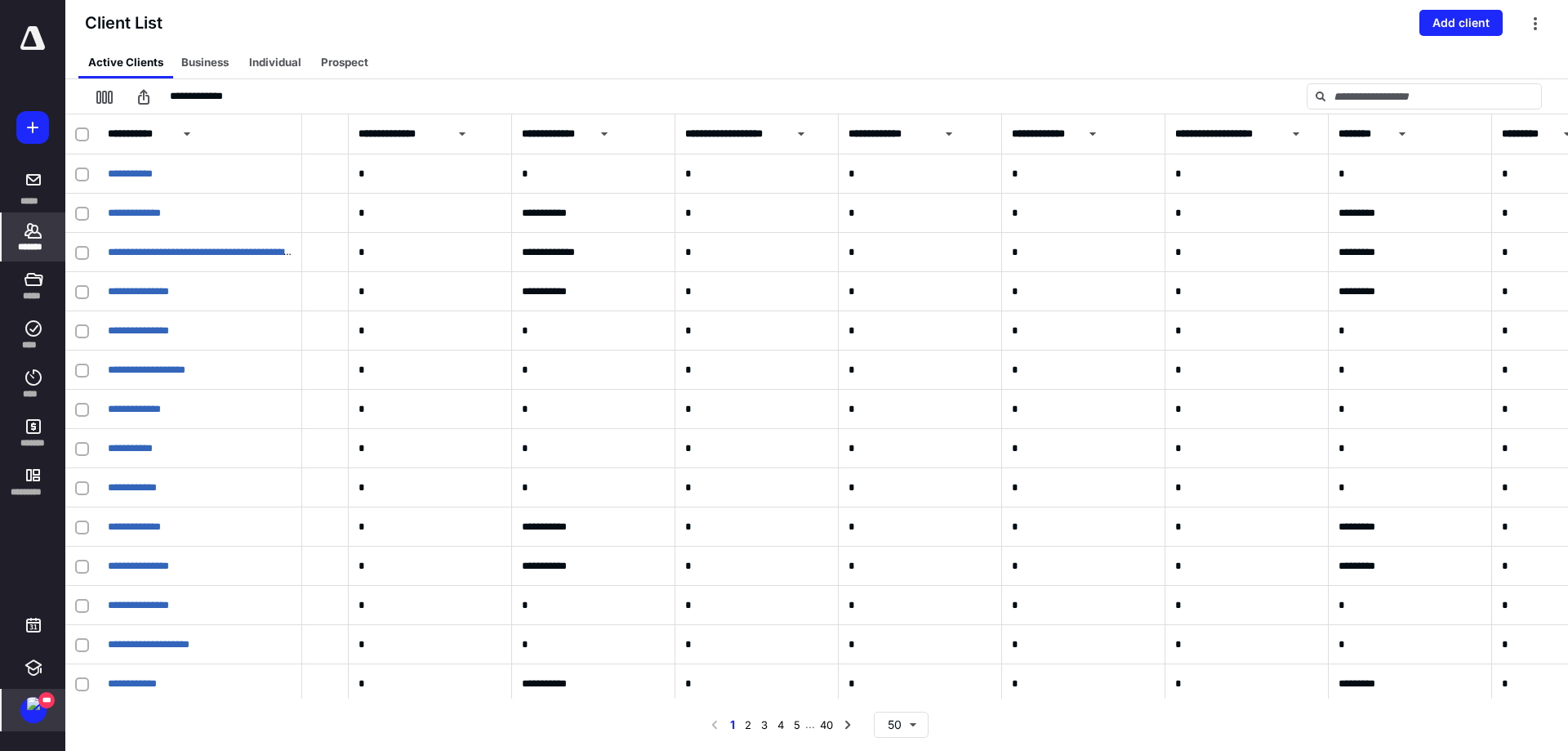 scroll, scrollTop: 0, scrollLeft: 2722, axis: horizontal 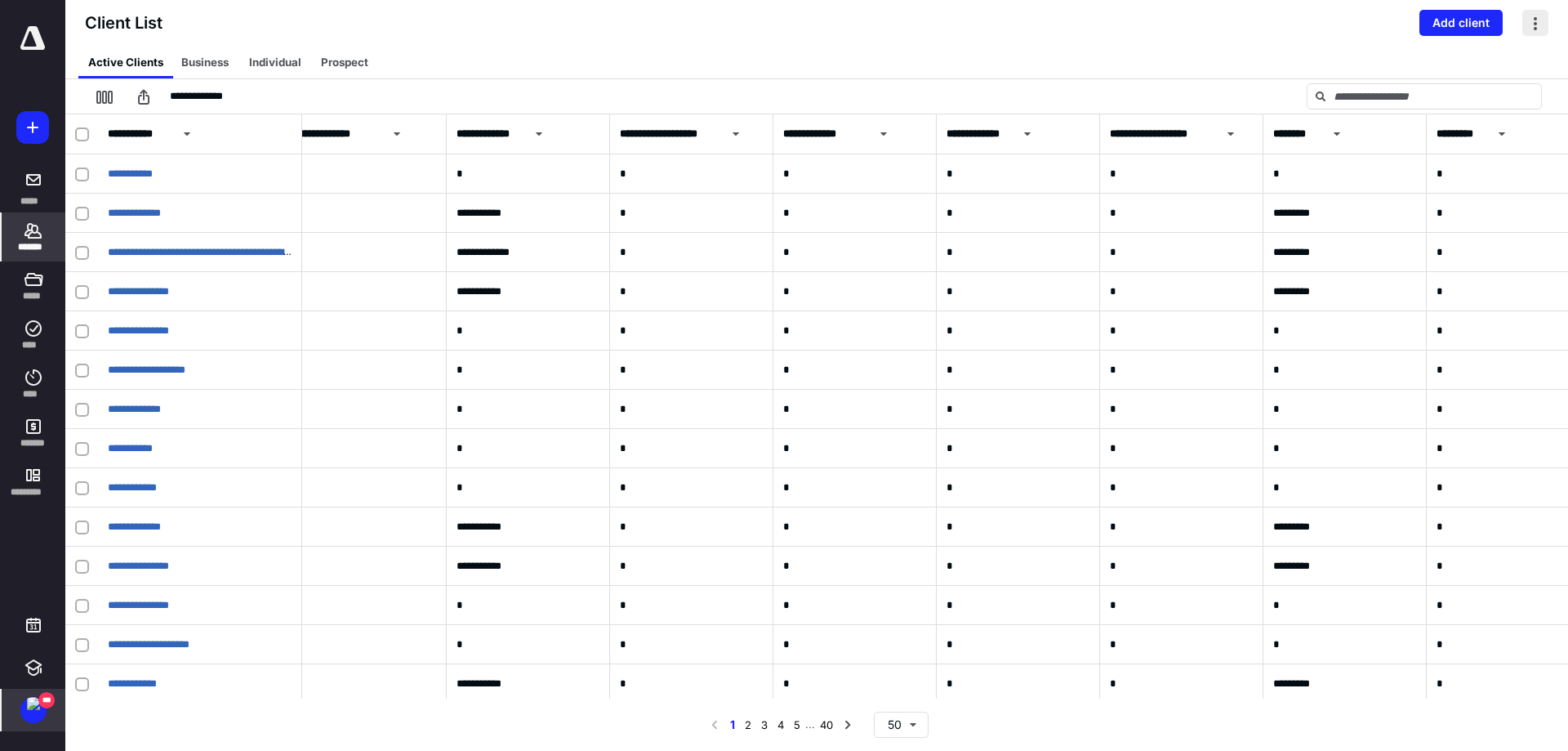 click at bounding box center (1535, 23) 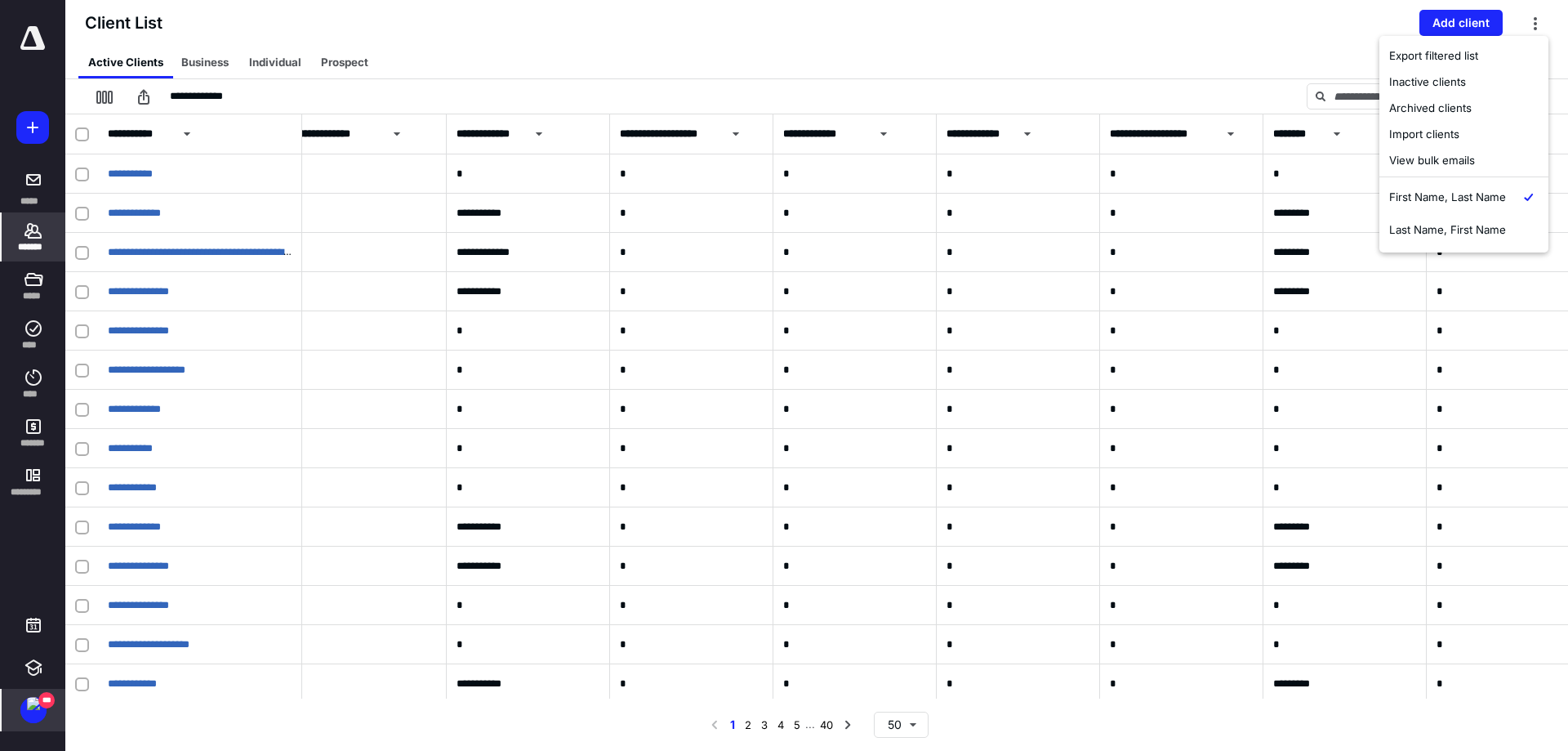 click on "Client List Add client" at bounding box center [817, 23] 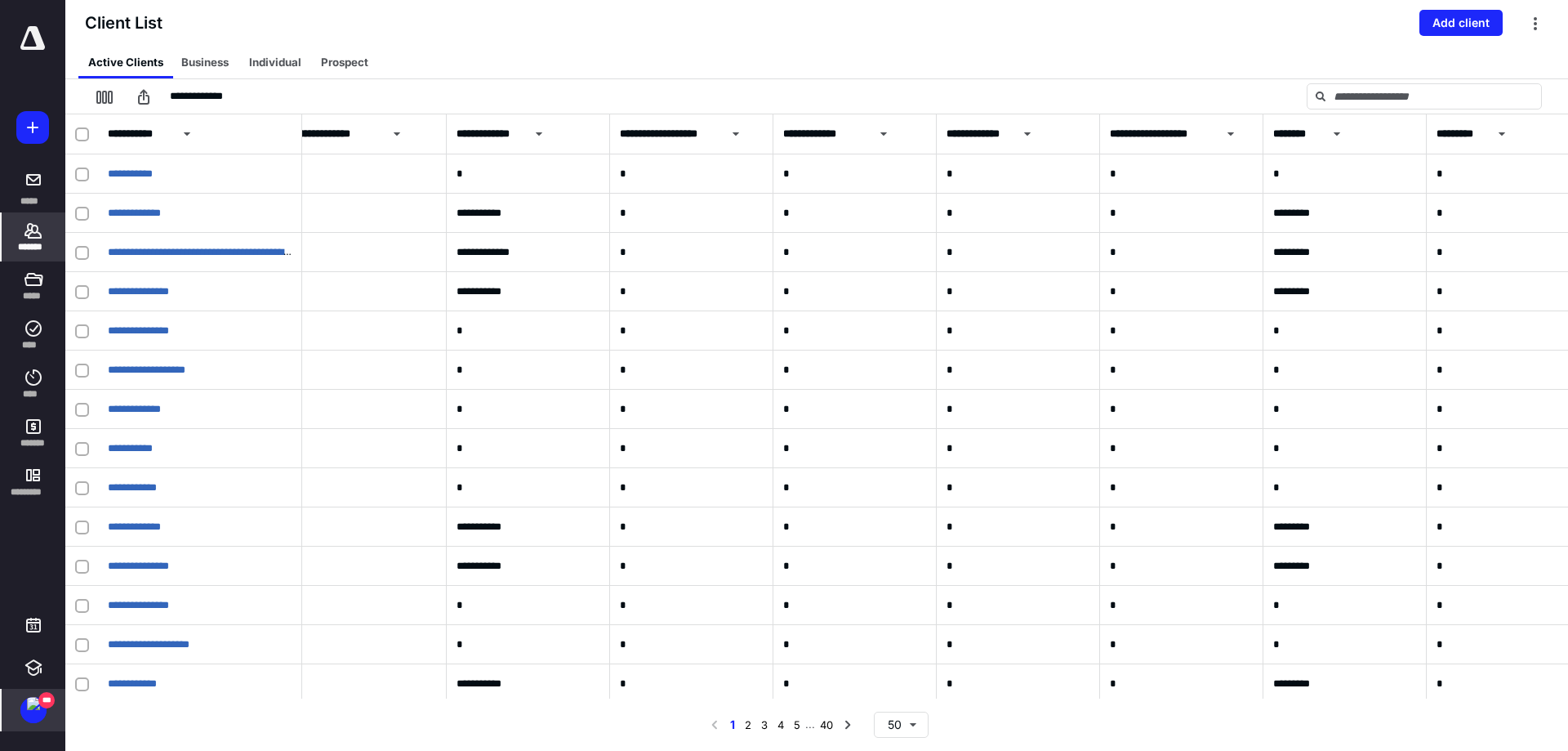 click 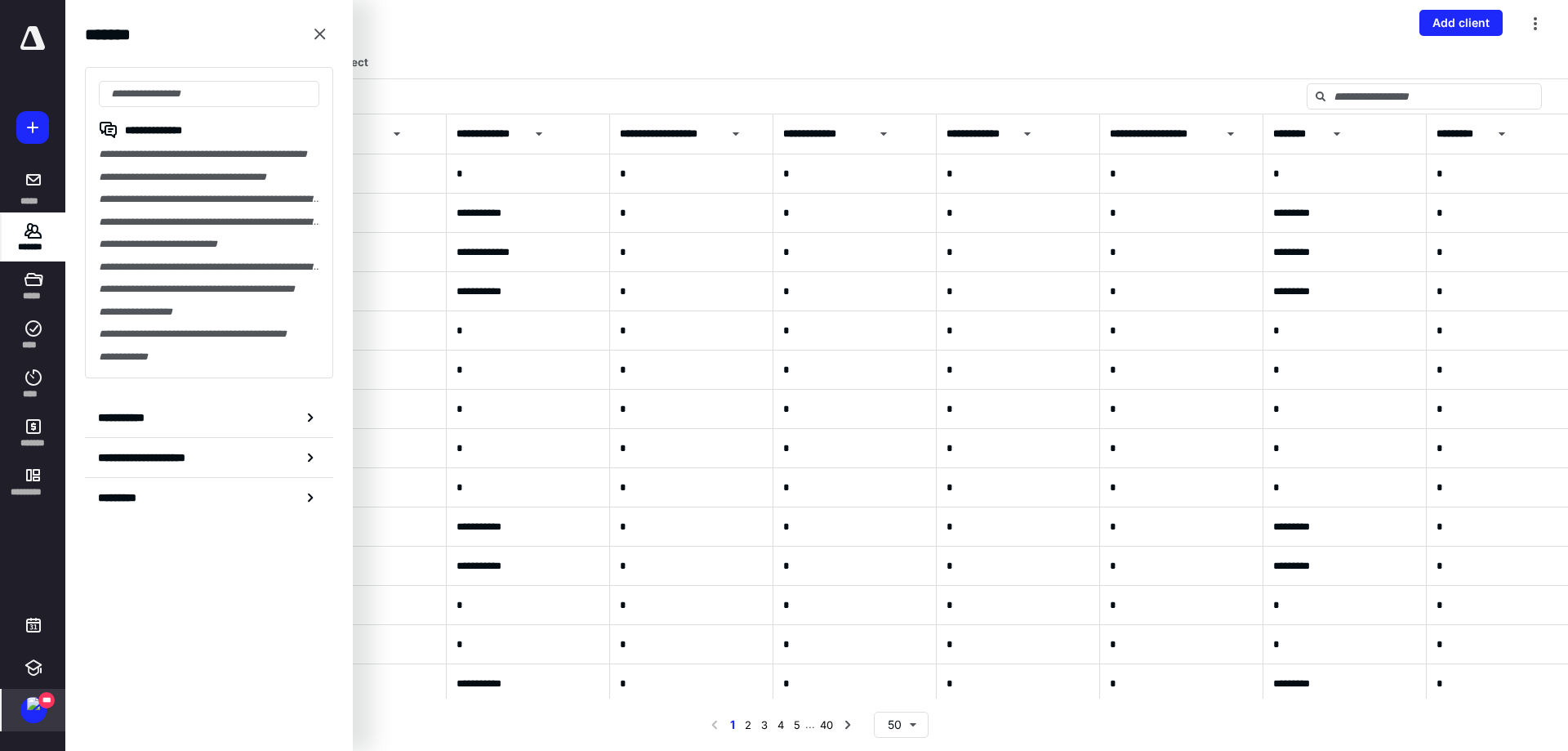 click on "Client List Add client" at bounding box center (817, 23) 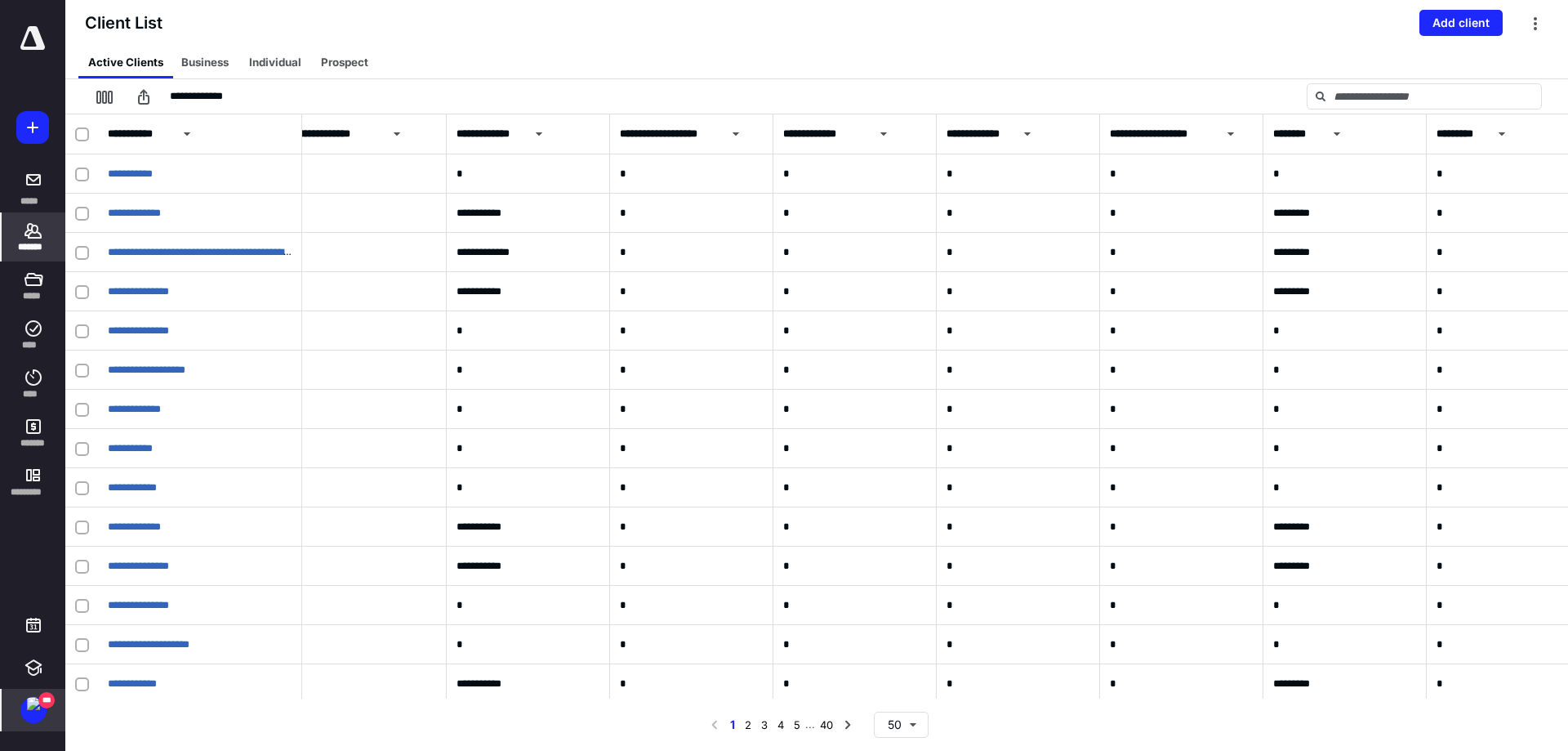 click on "Client List Add client" at bounding box center (817, 23) 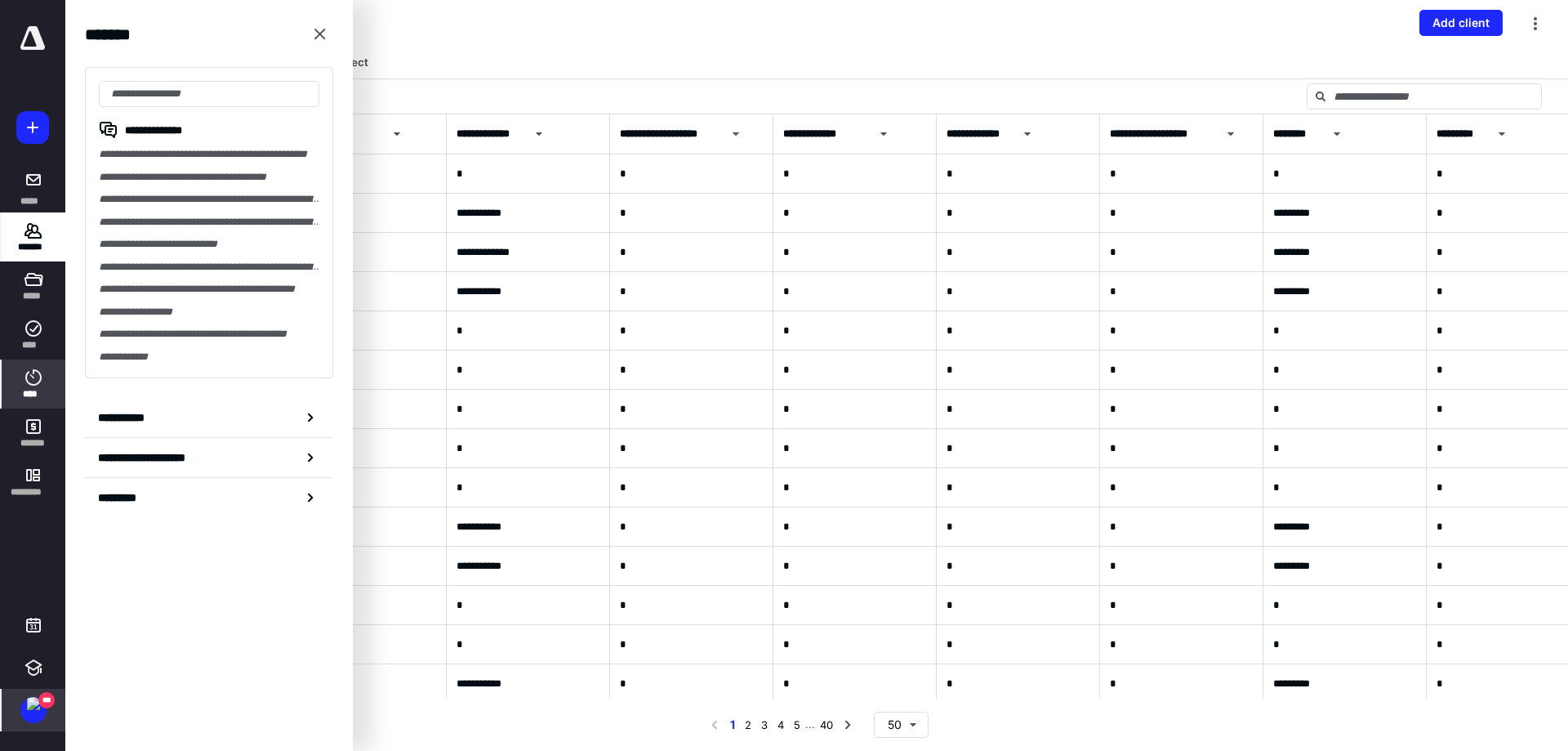 drag, startPoint x: 16, startPoint y: 405, endPoint x: 2, endPoint y: 388, distance: 22.02272 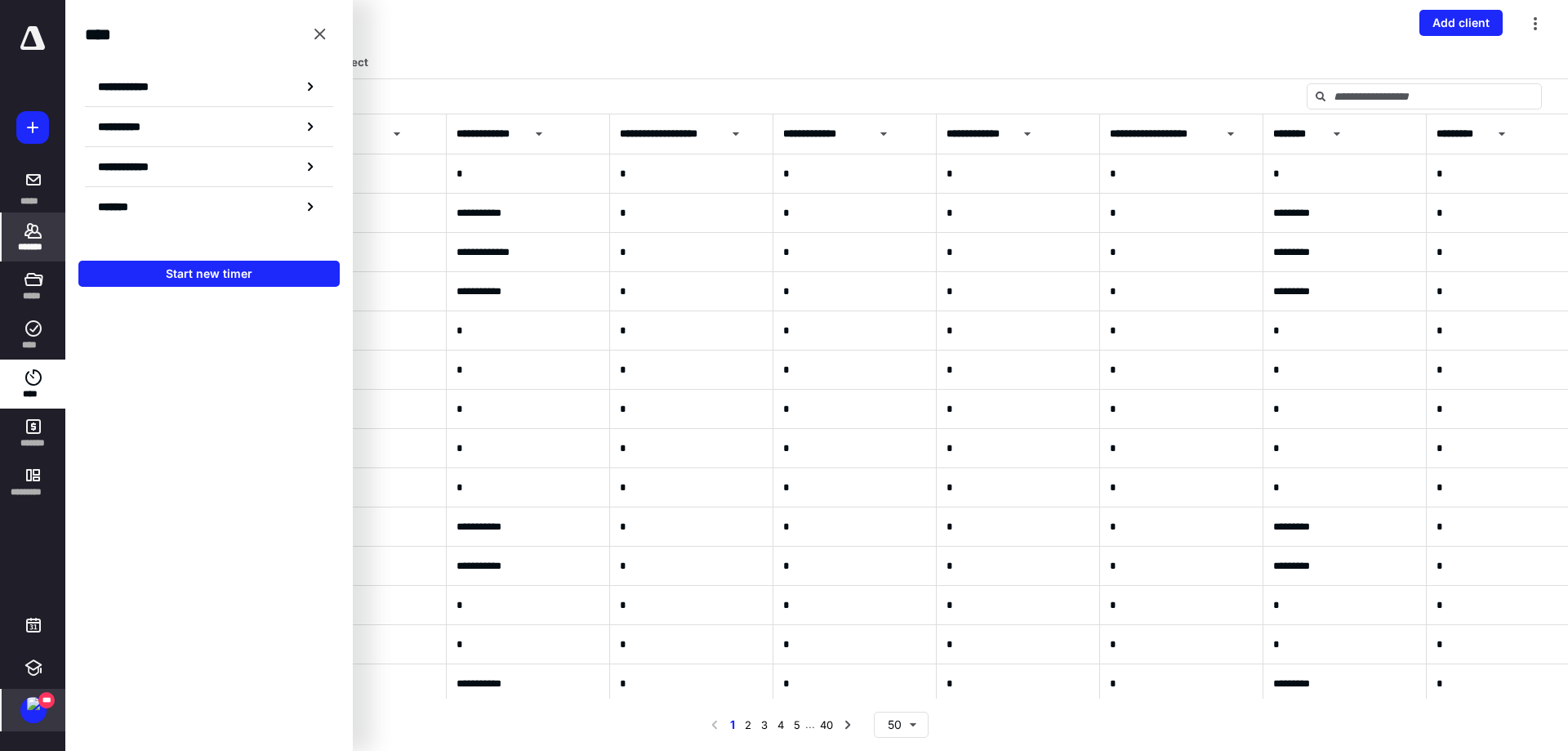 click on "Active Clients Business Individual Prospect" at bounding box center [823, 62] 